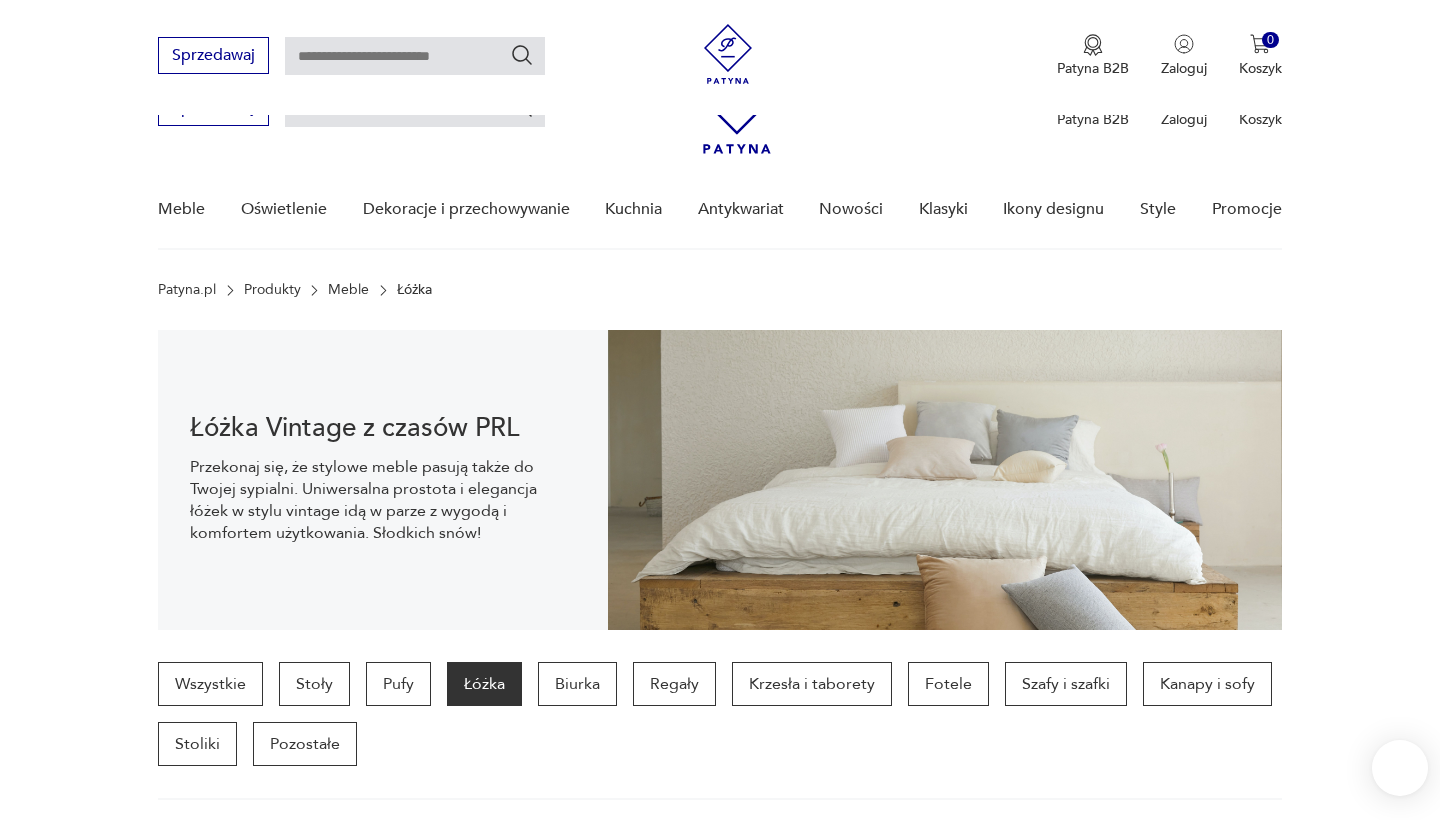 scroll, scrollTop: 491, scrollLeft: 0, axis: vertical 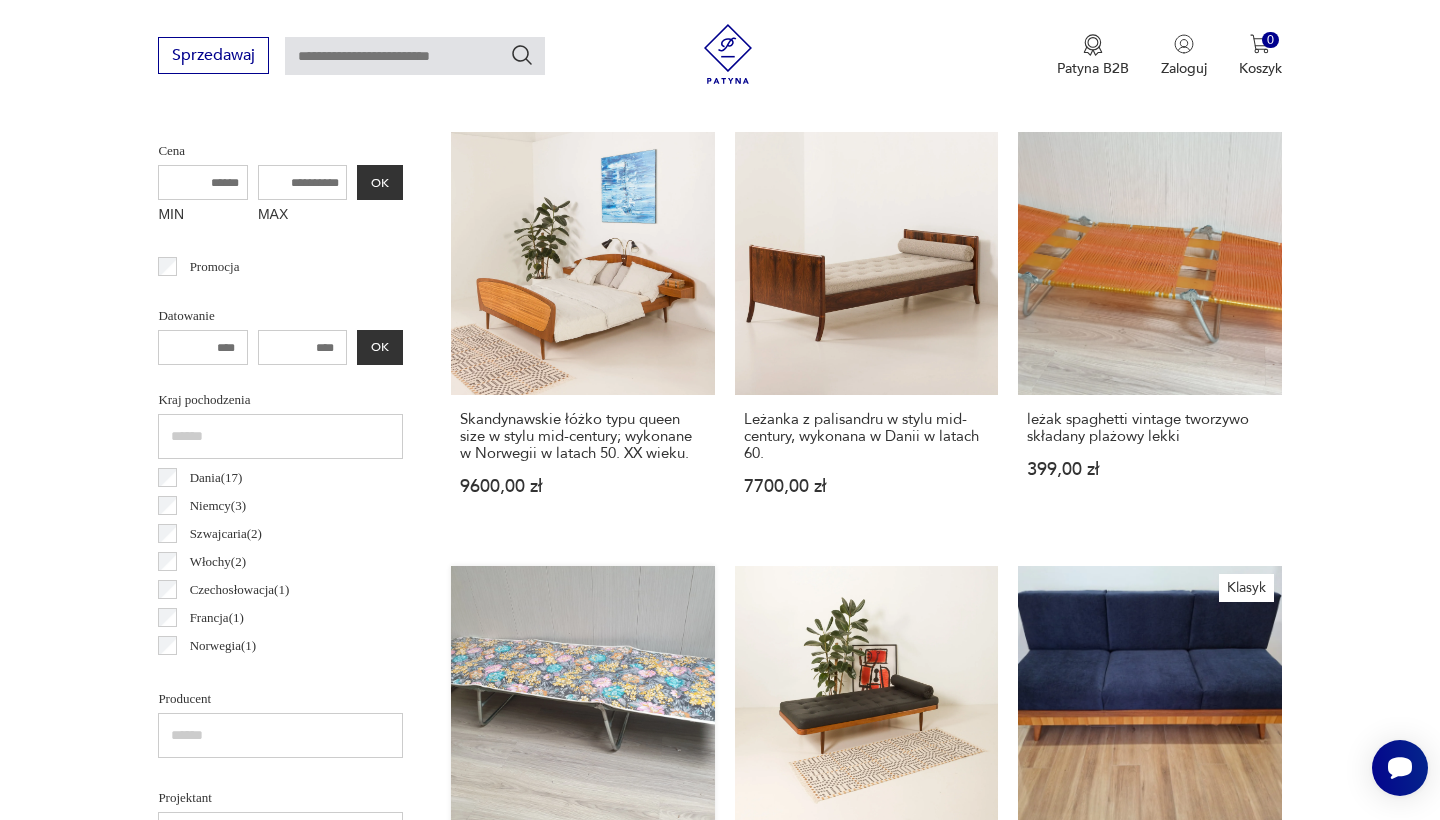 click on "leżak vintage retro KURZ składany / rozkładany, lata 70./80. 399,00 zł" at bounding box center [582, 767] 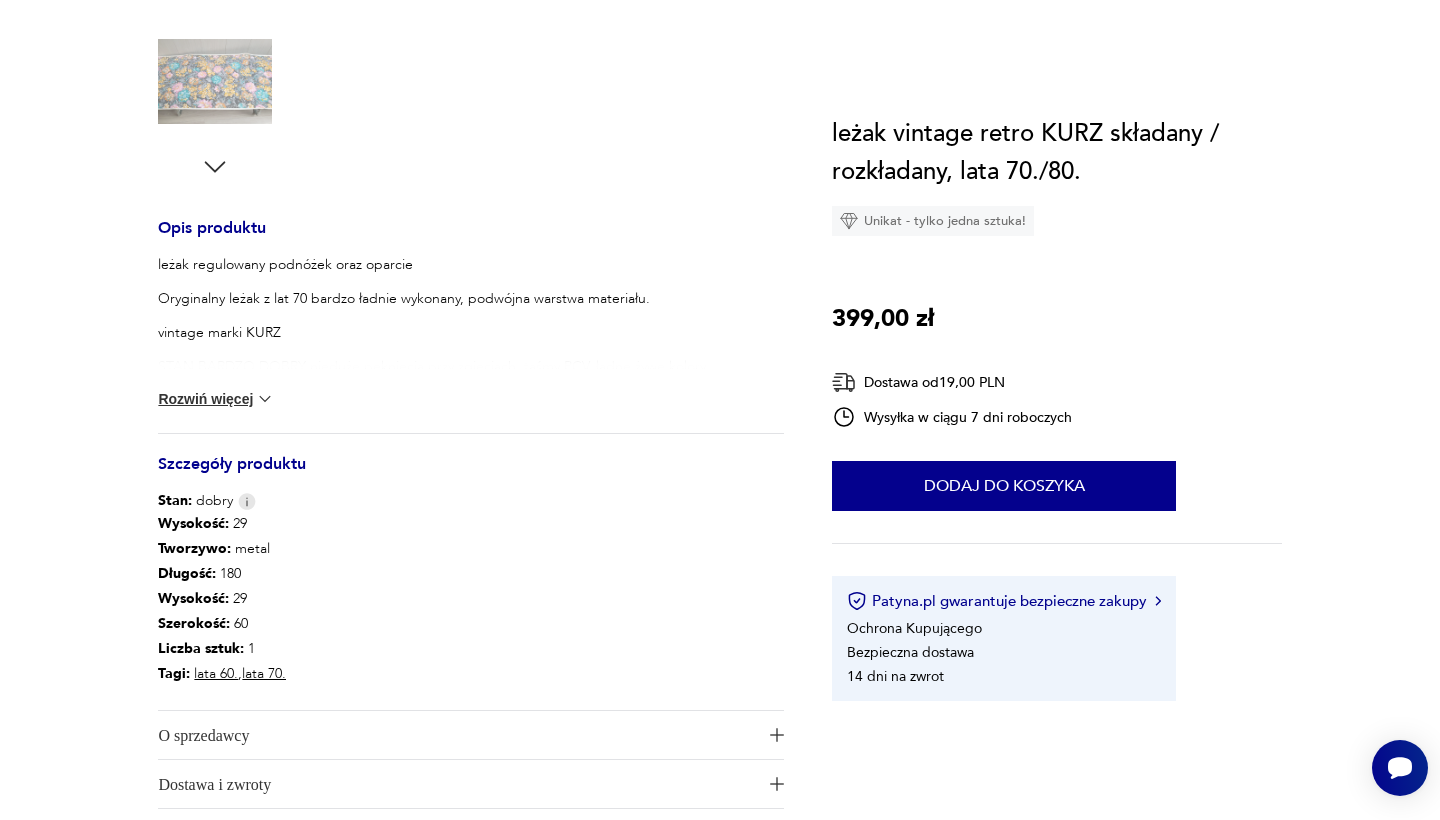 scroll, scrollTop: 0, scrollLeft: 0, axis: both 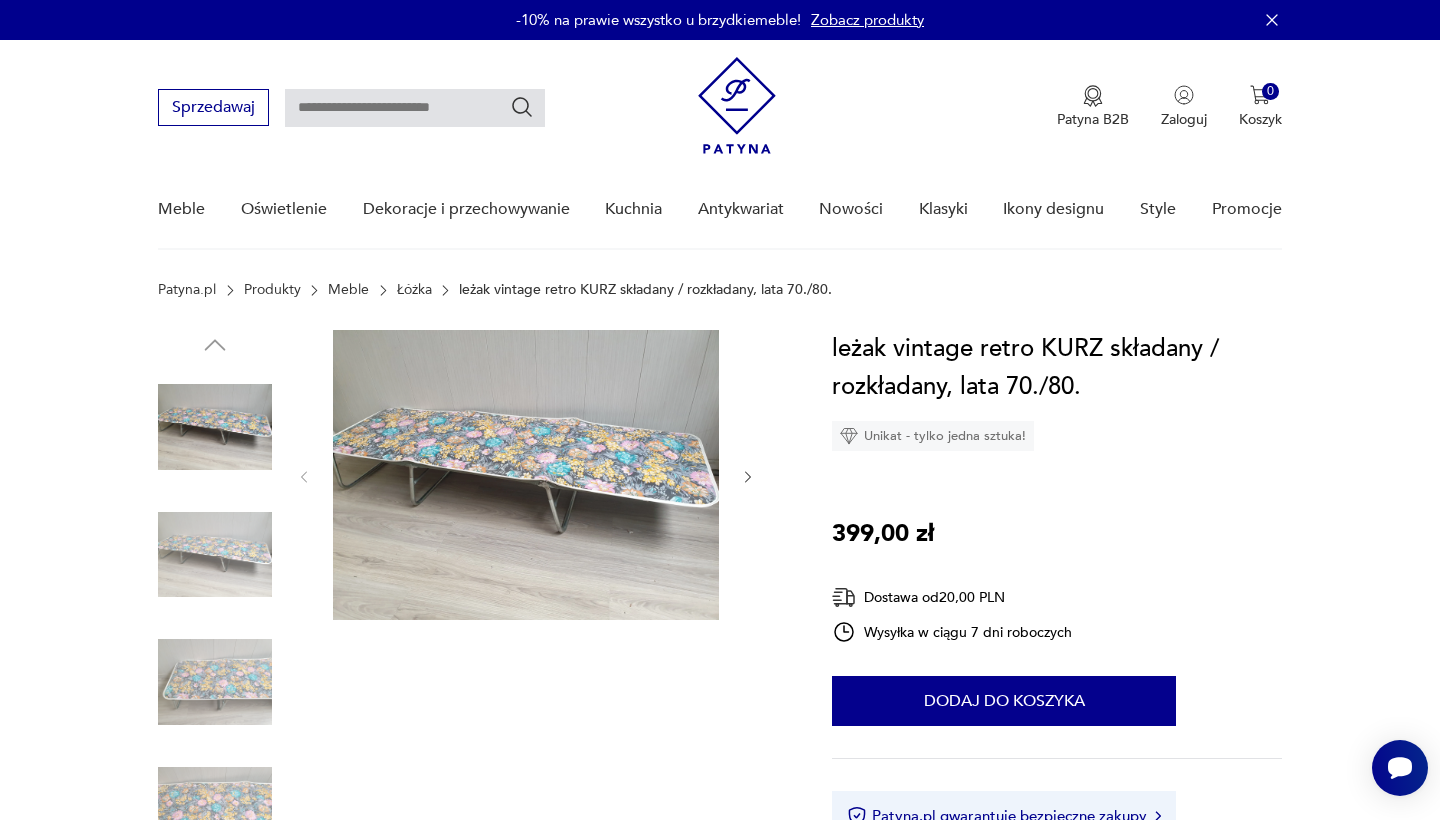 click at bounding box center [526, 477] 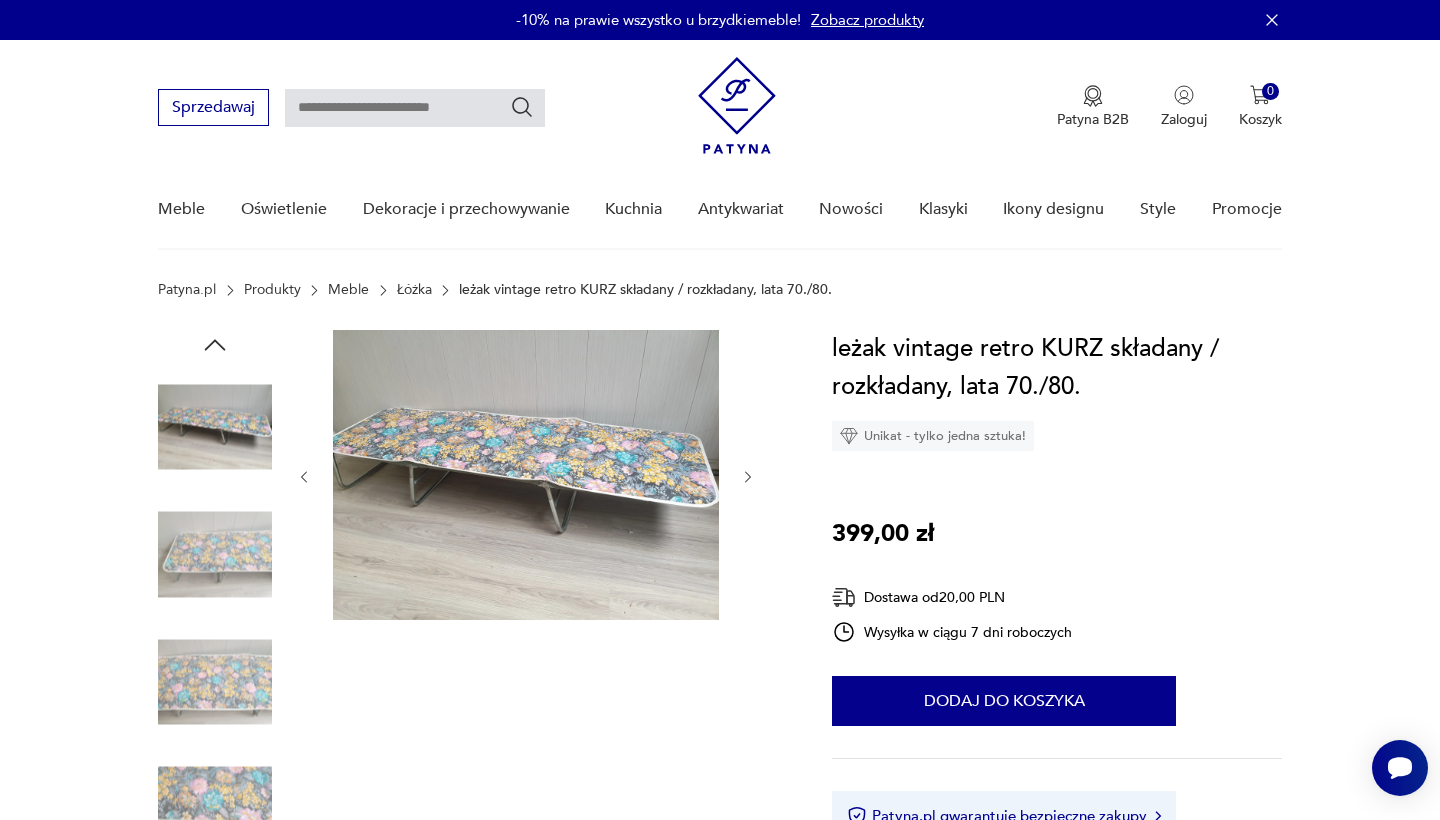 click at bounding box center [748, 477] 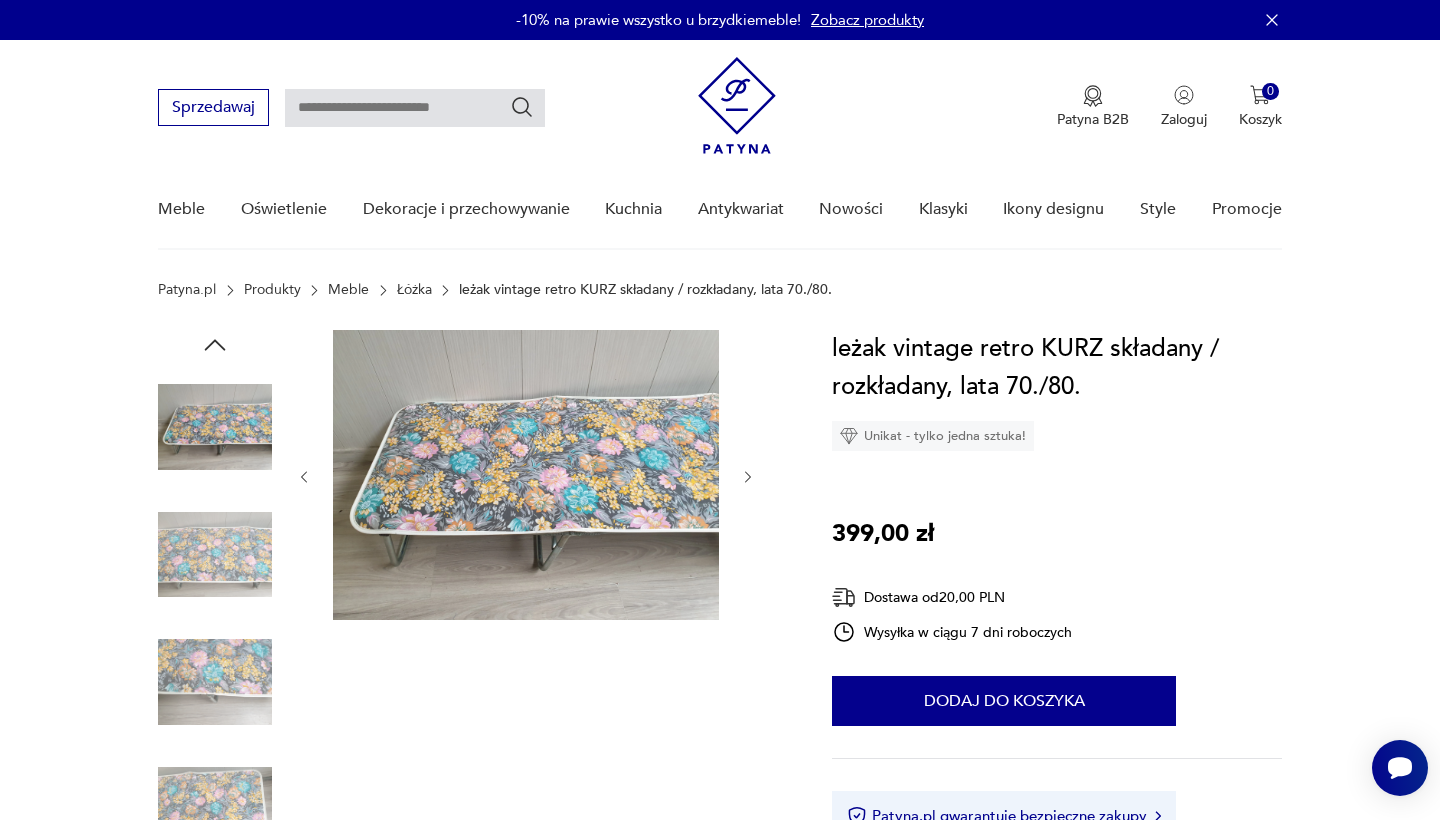 click at bounding box center [748, 477] 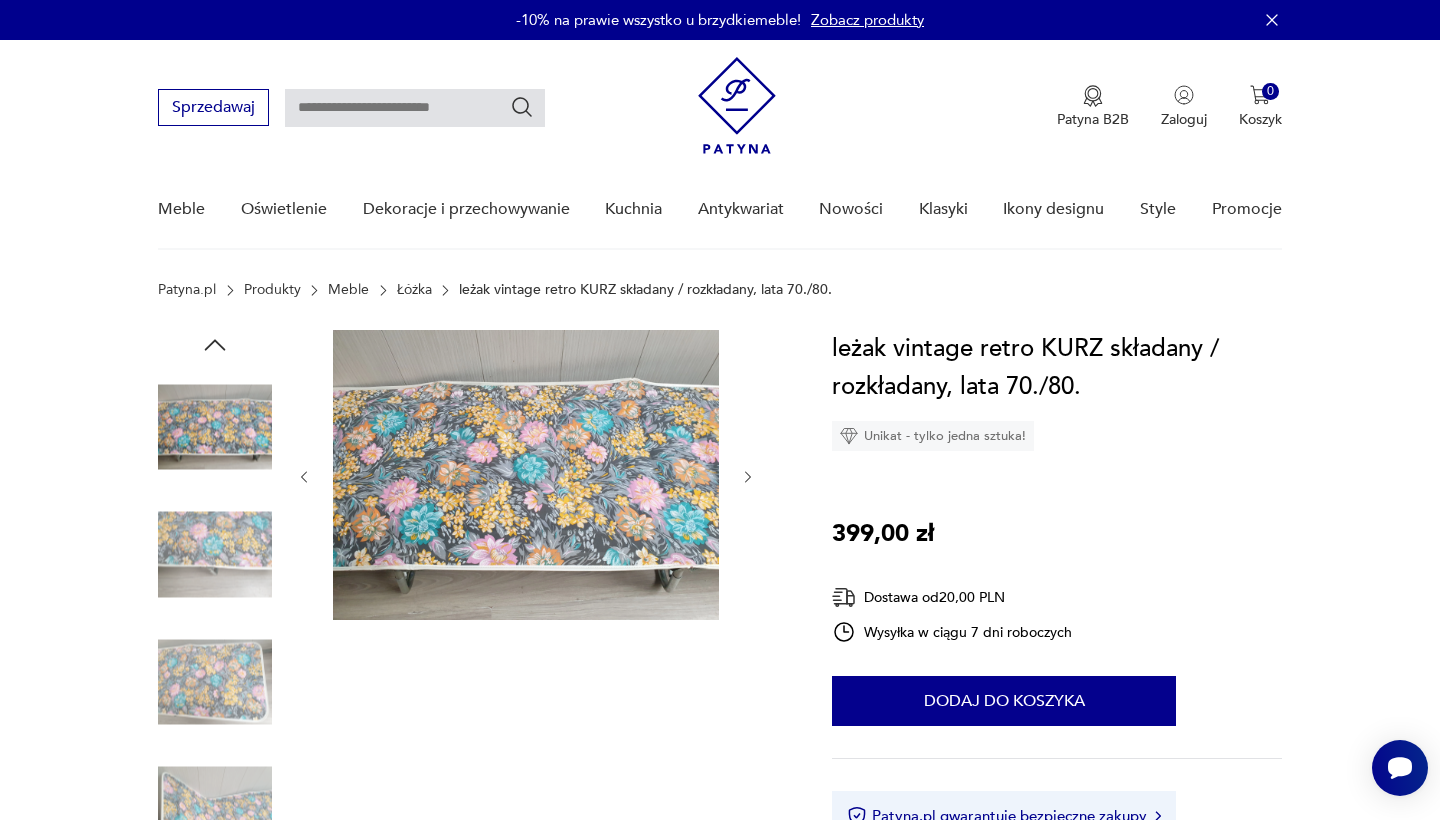 click at bounding box center [748, 477] 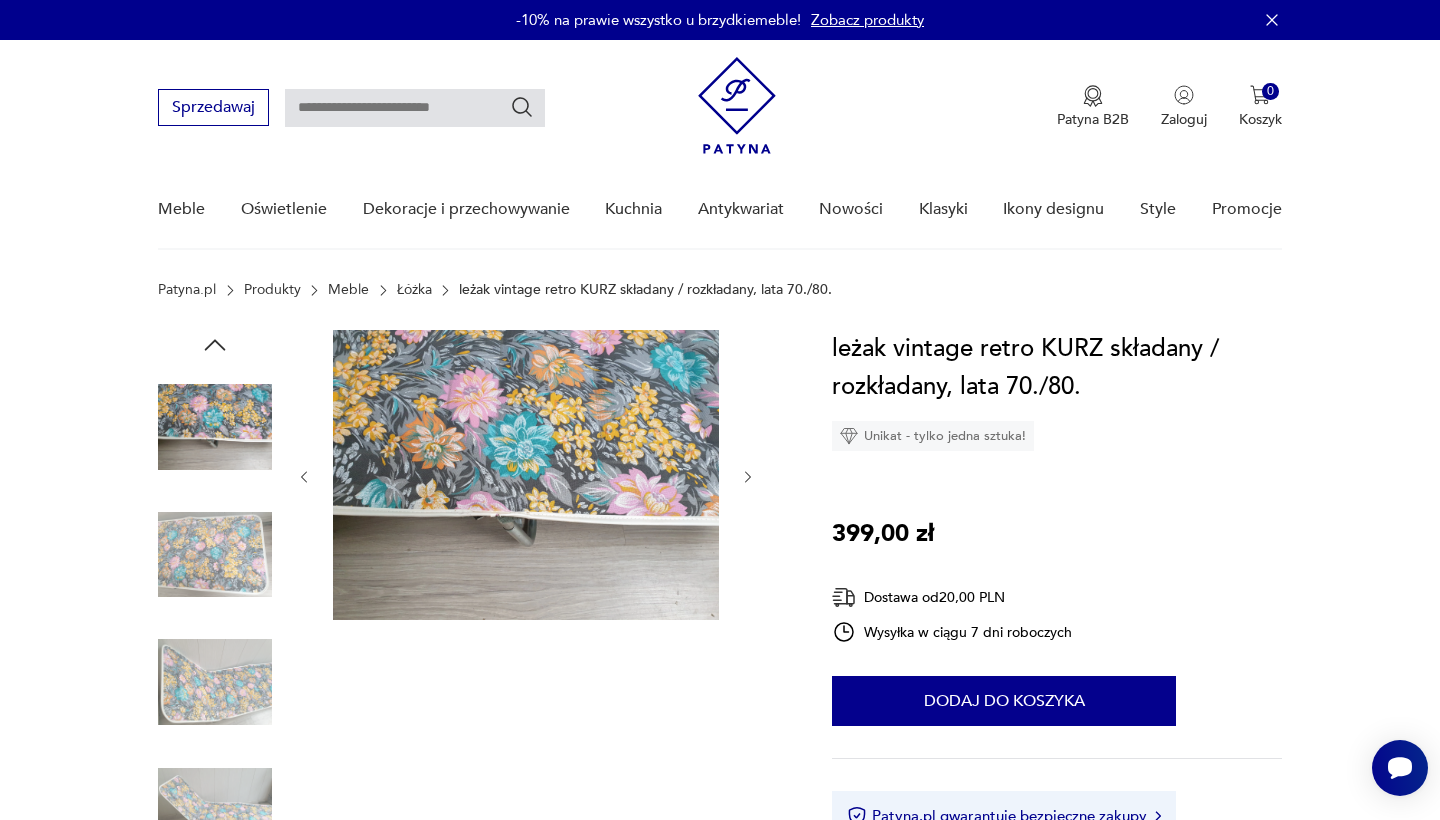 click at bounding box center [748, 477] 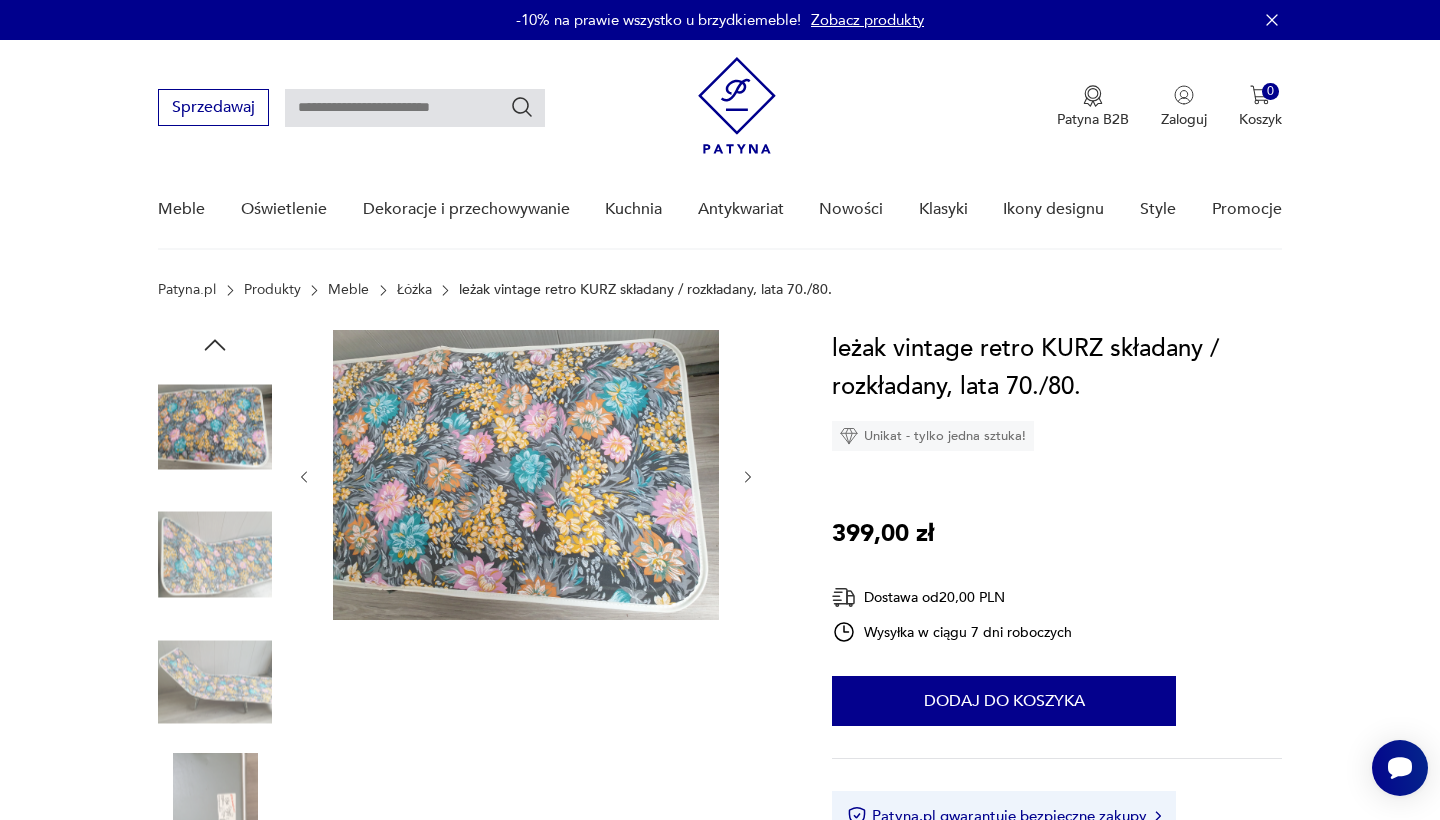 click at bounding box center (748, 477) 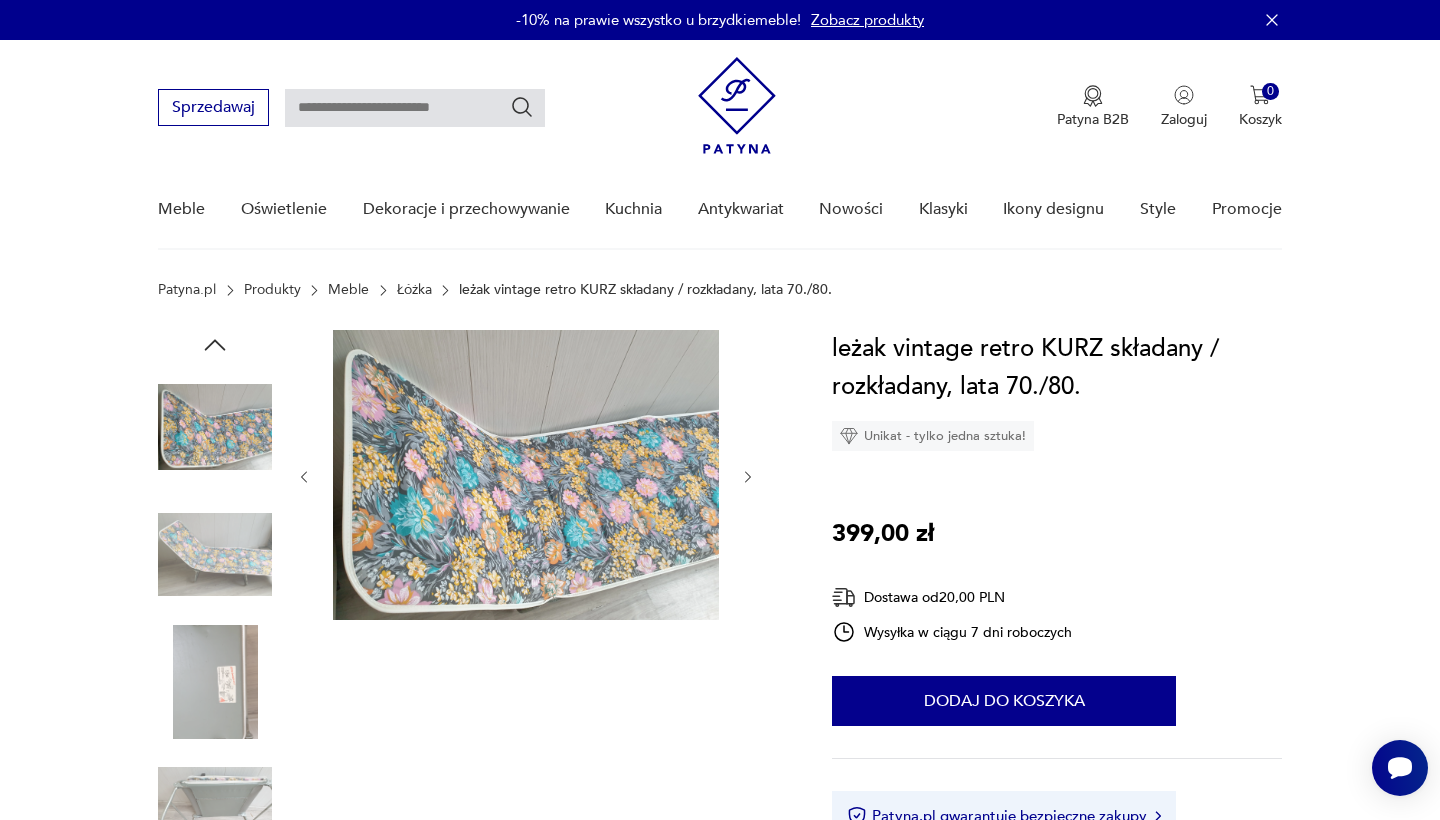 click at bounding box center (748, 477) 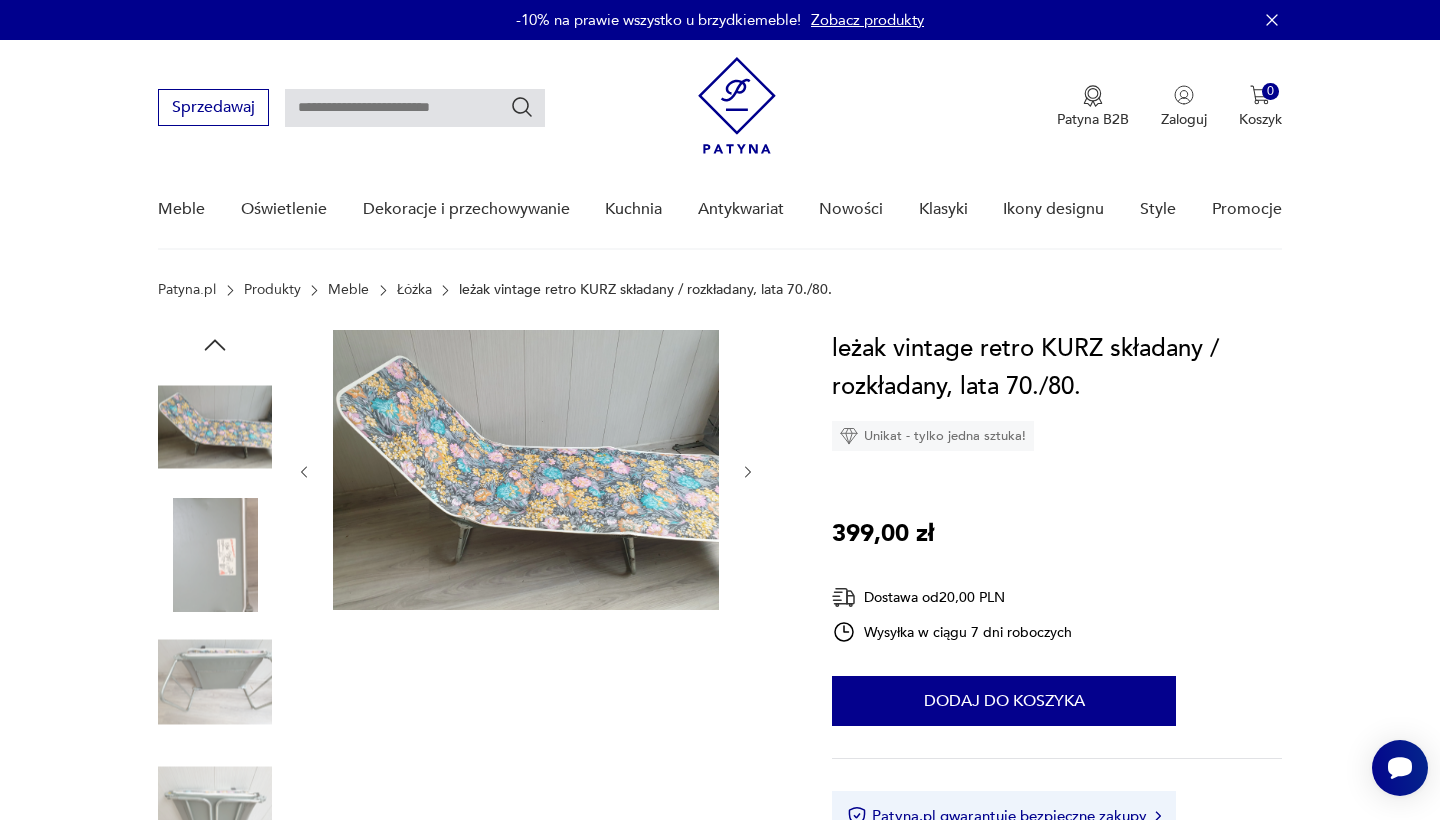 click at bounding box center (748, 472) 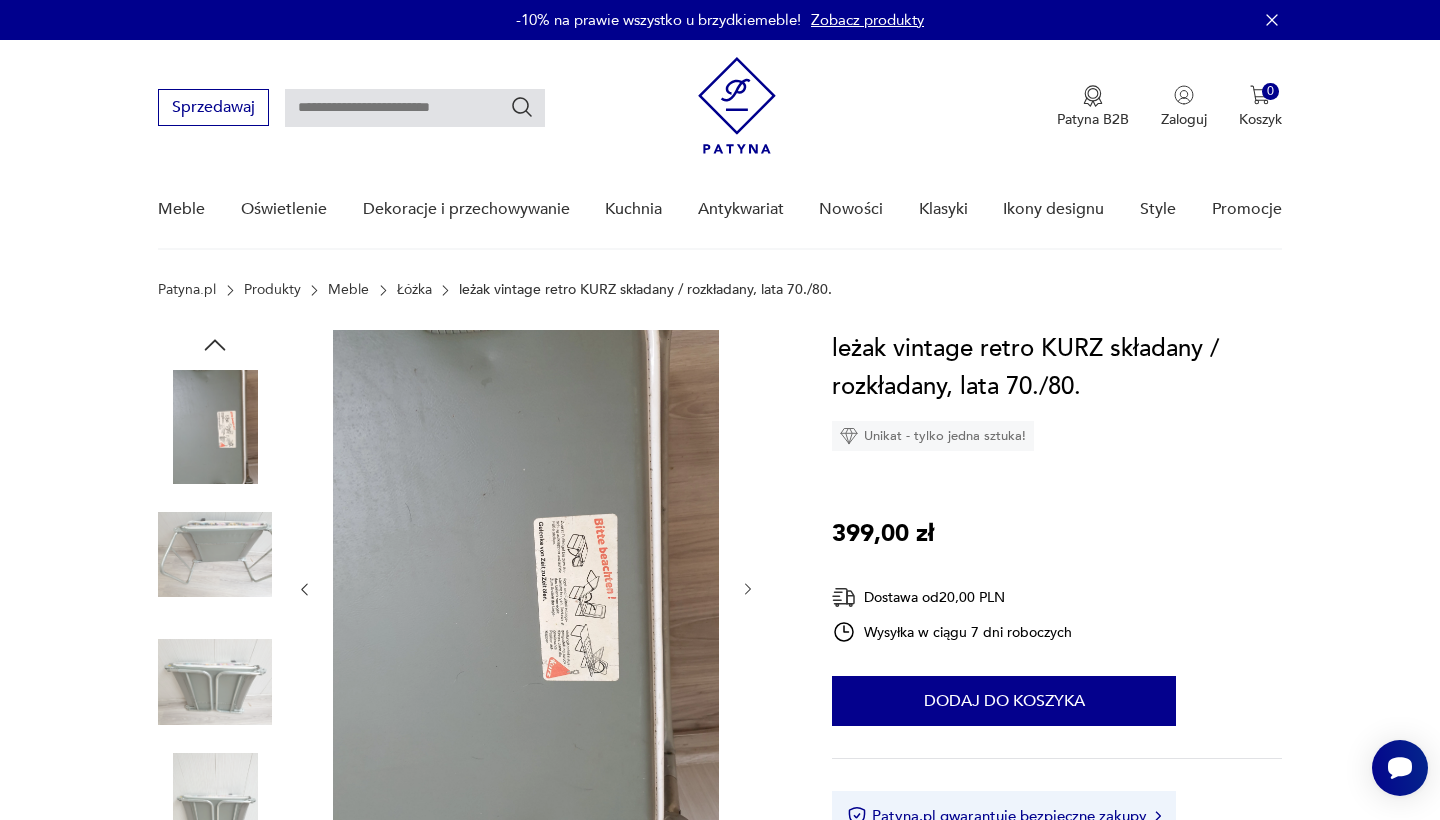 click at bounding box center [526, 589] 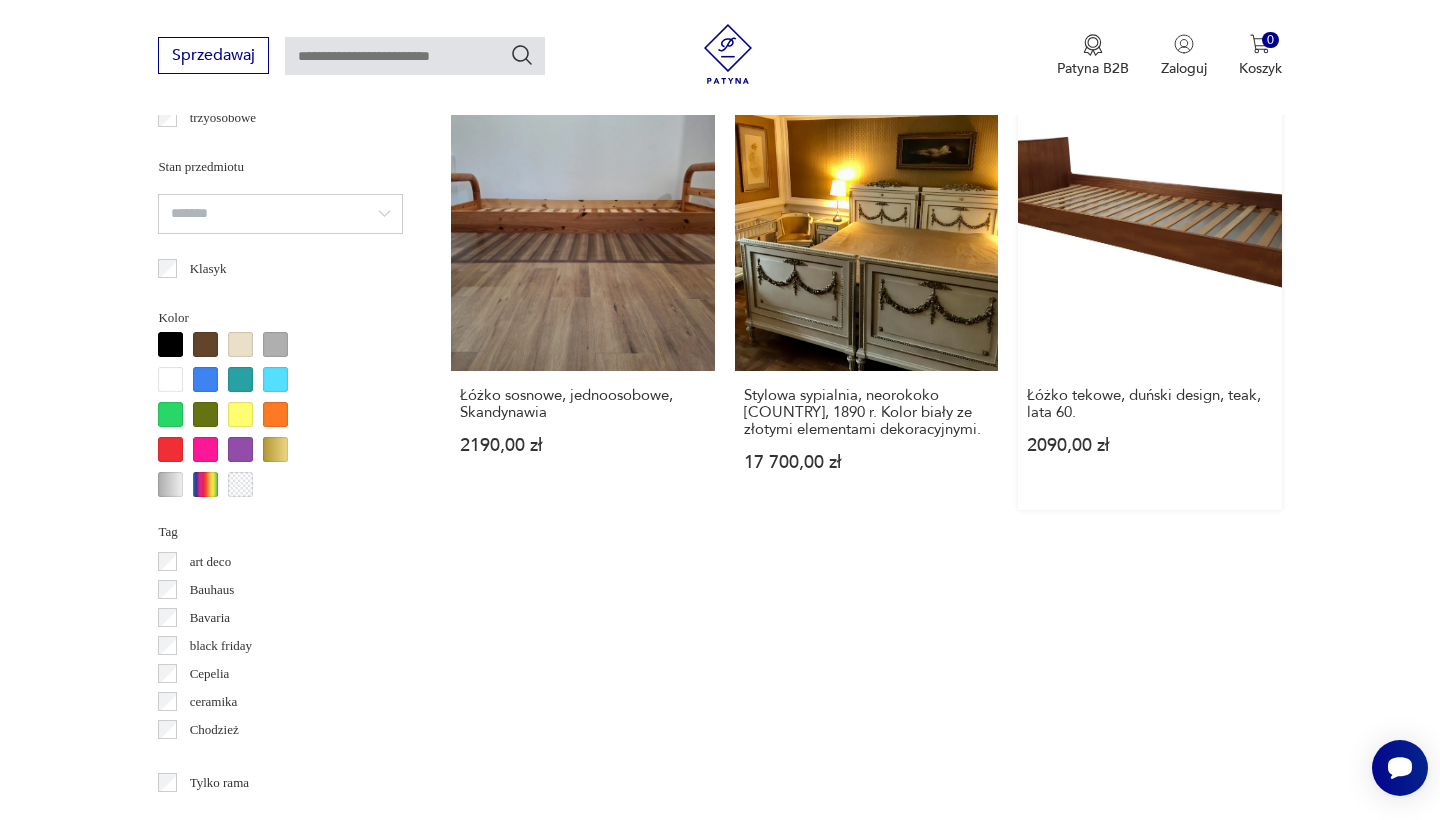 scroll, scrollTop: 1663, scrollLeft: 0, axis: vertical 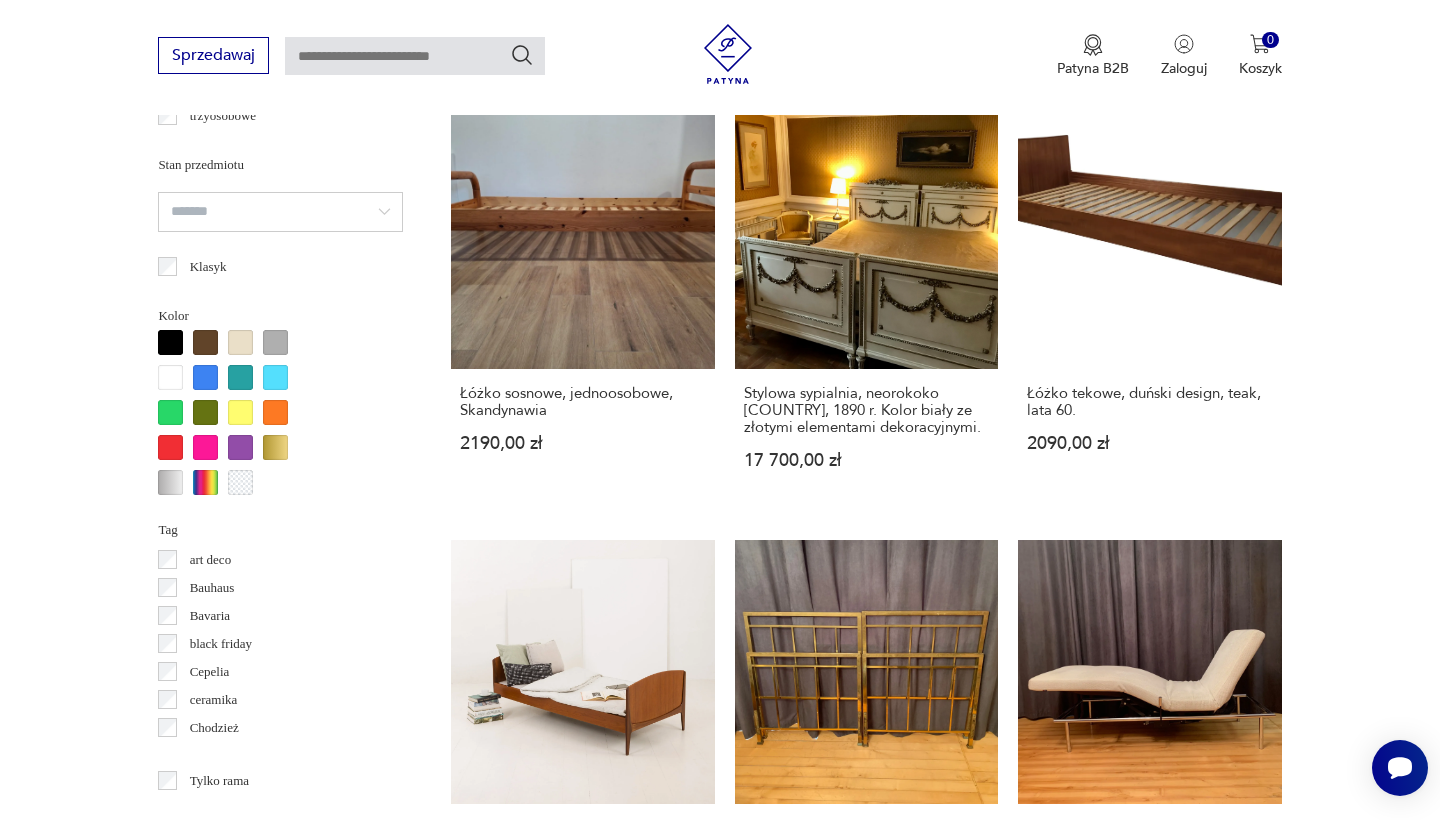 click on "Zabytkowe łóżko, [REGION], rok około 1890. 6500,00 zł" at bounding box center [582, 1150] 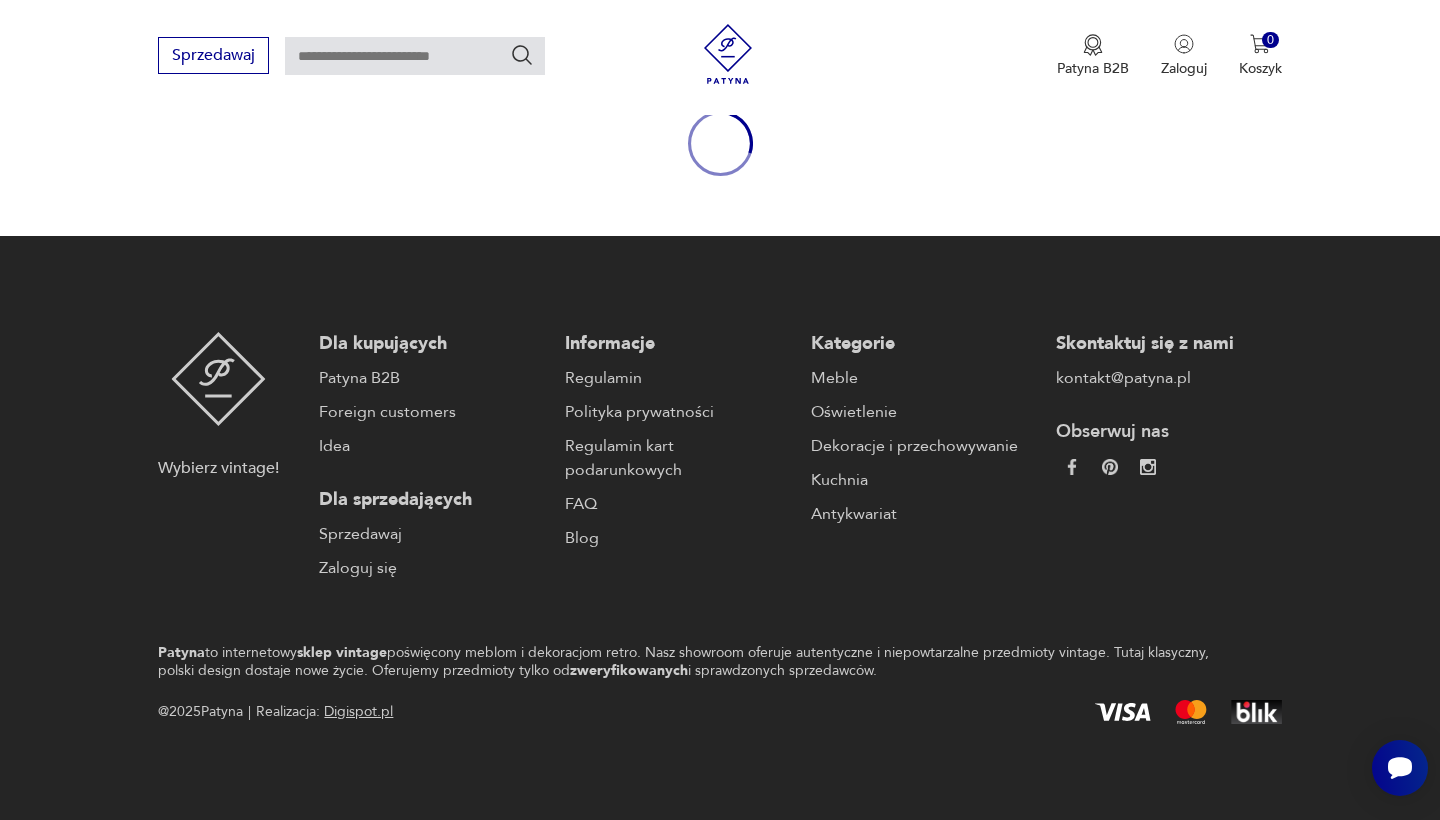 scroll, scrollTop: 0, scrollLeft: 0, axis: both 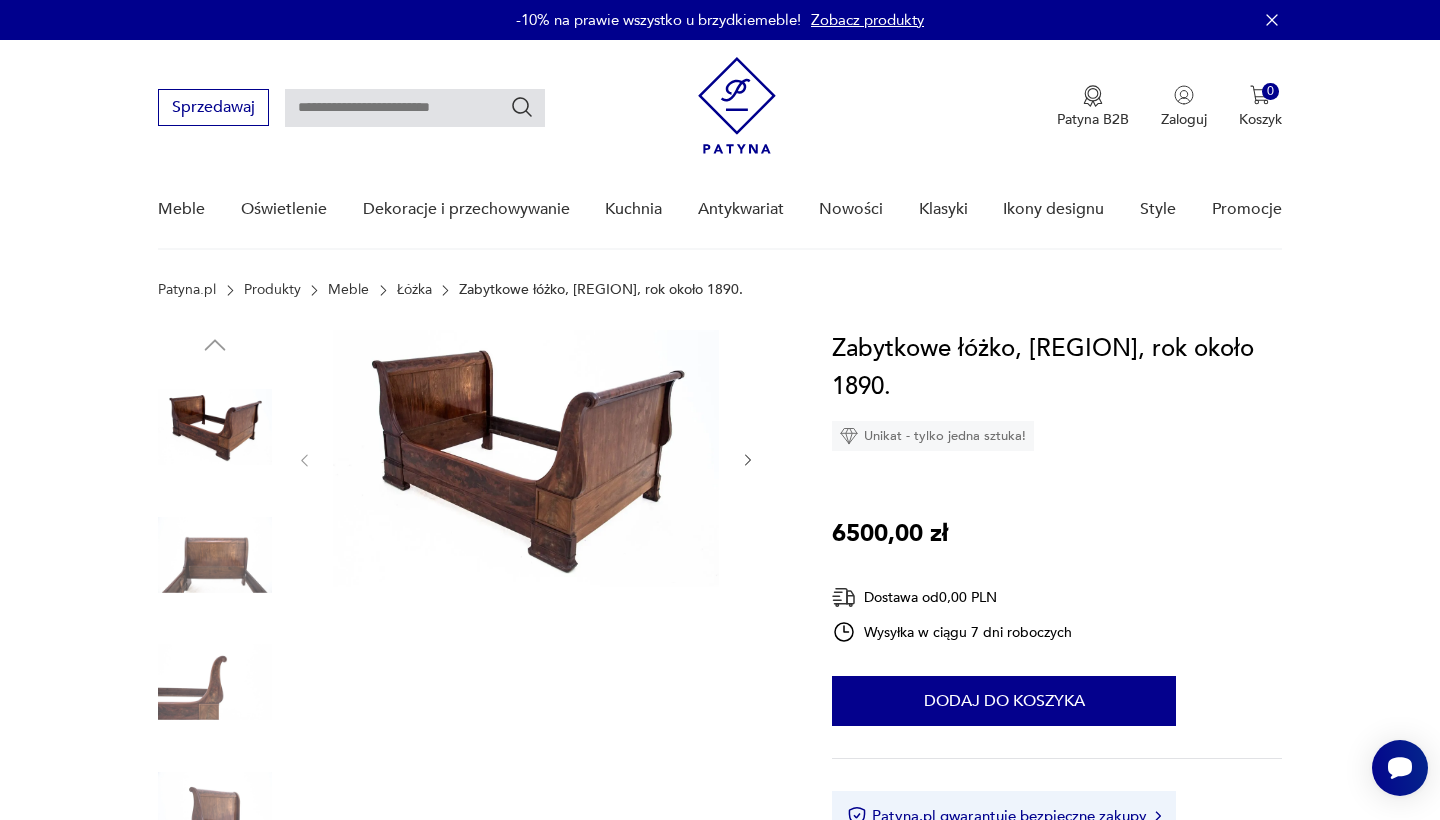 click at bounding box center [526, 460] 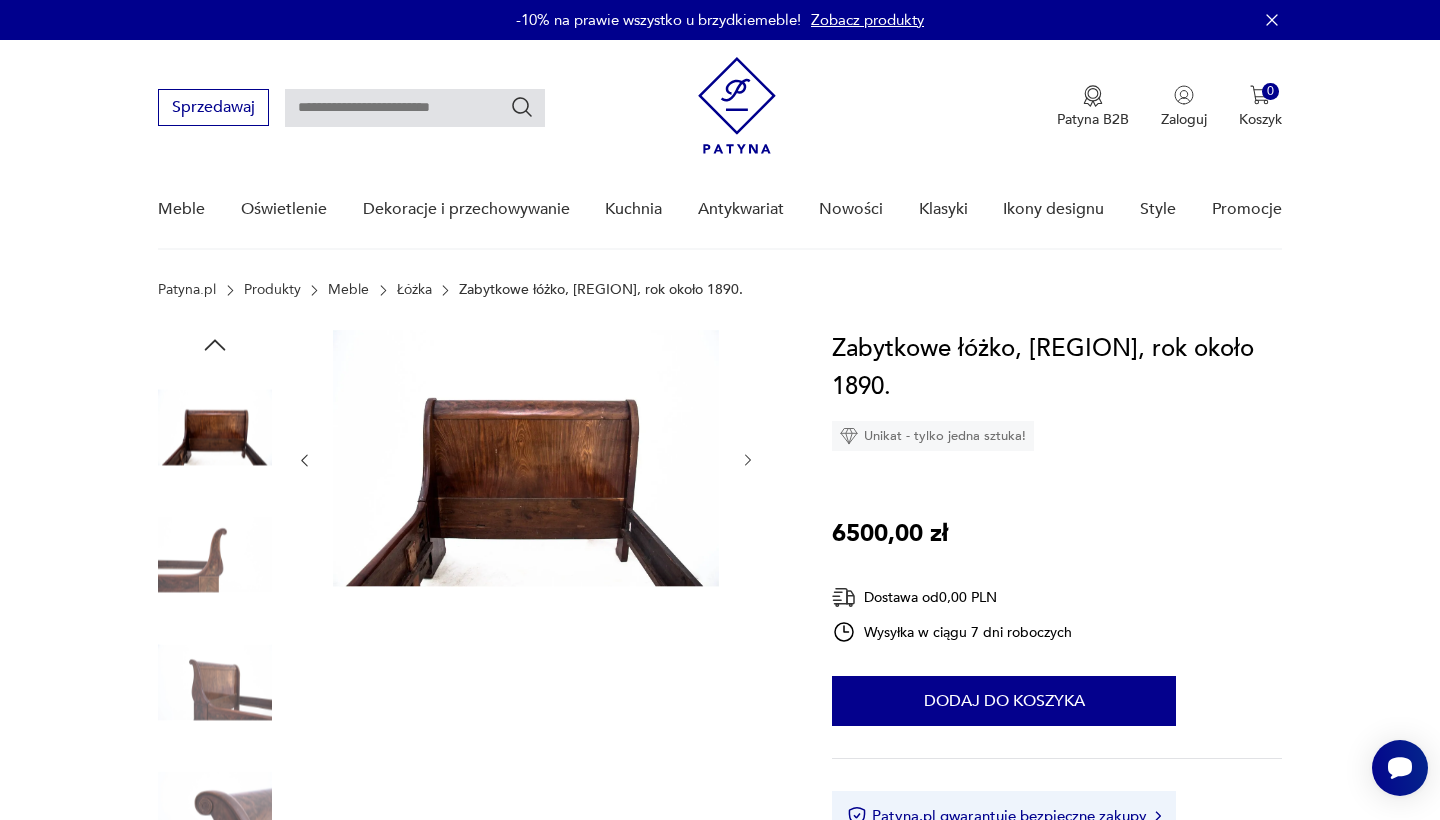 click at bounding box center [748, 460] 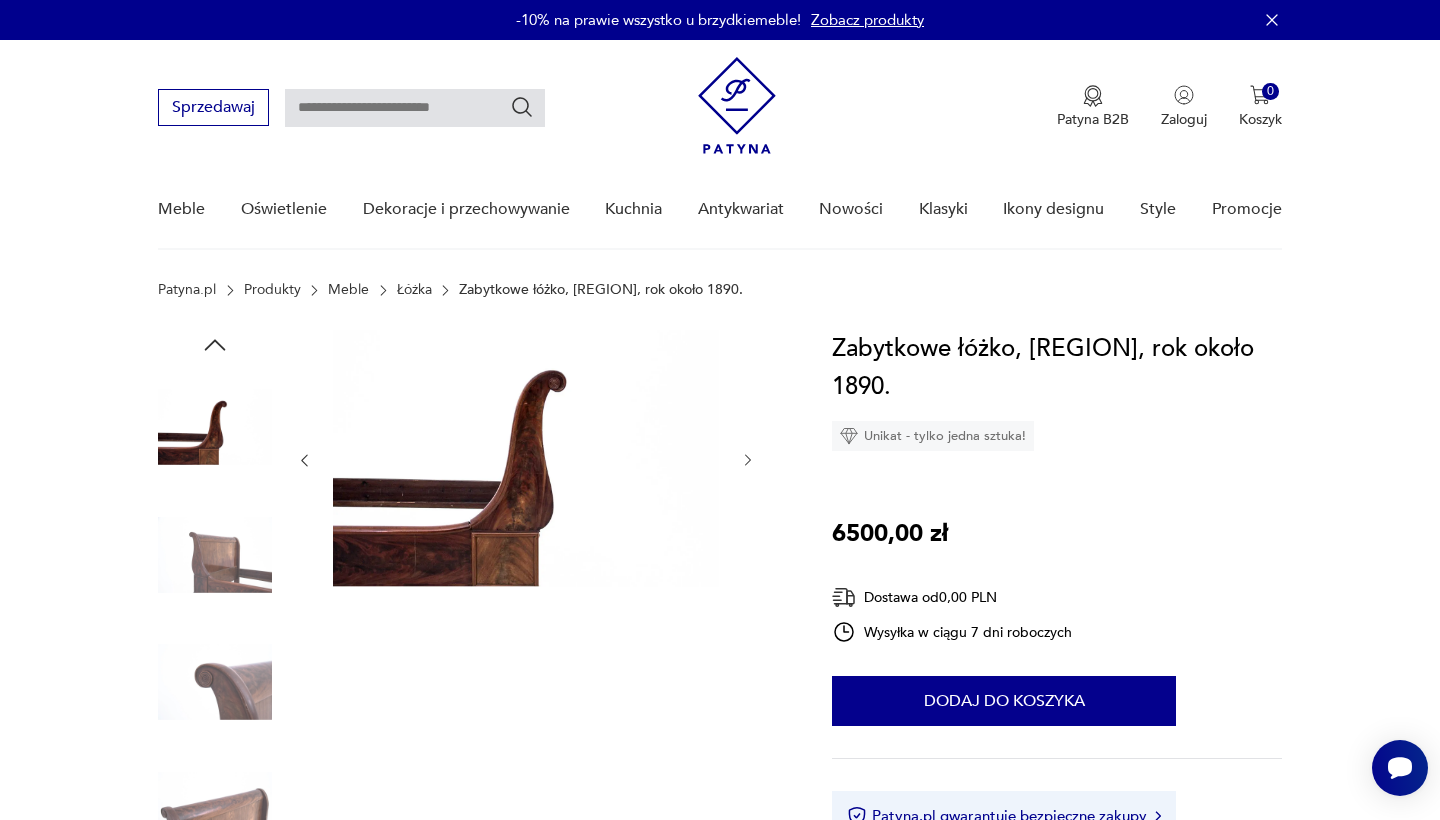 click at bounding box center (748, 460) 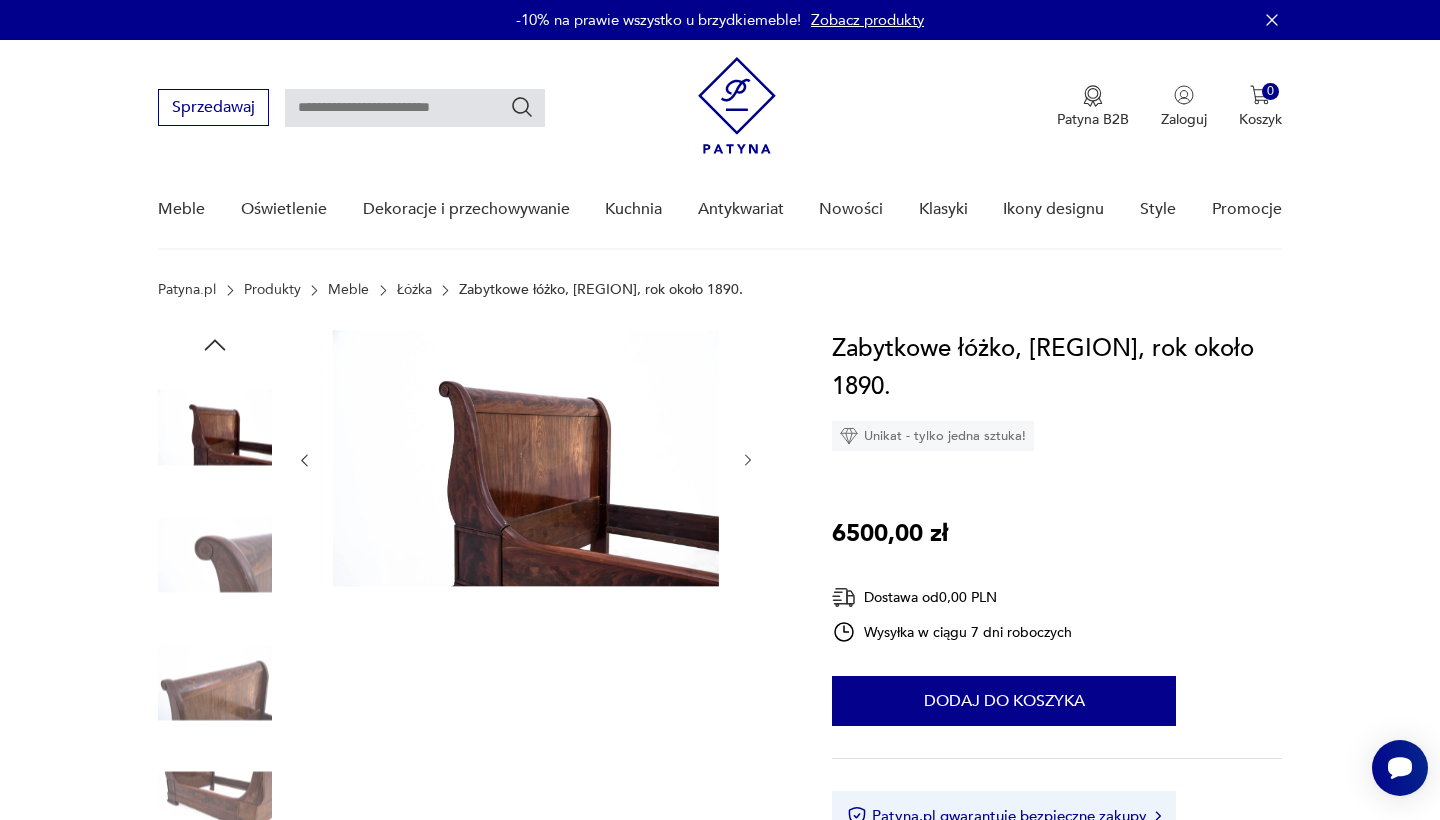 click at bounding box center (748, 460) 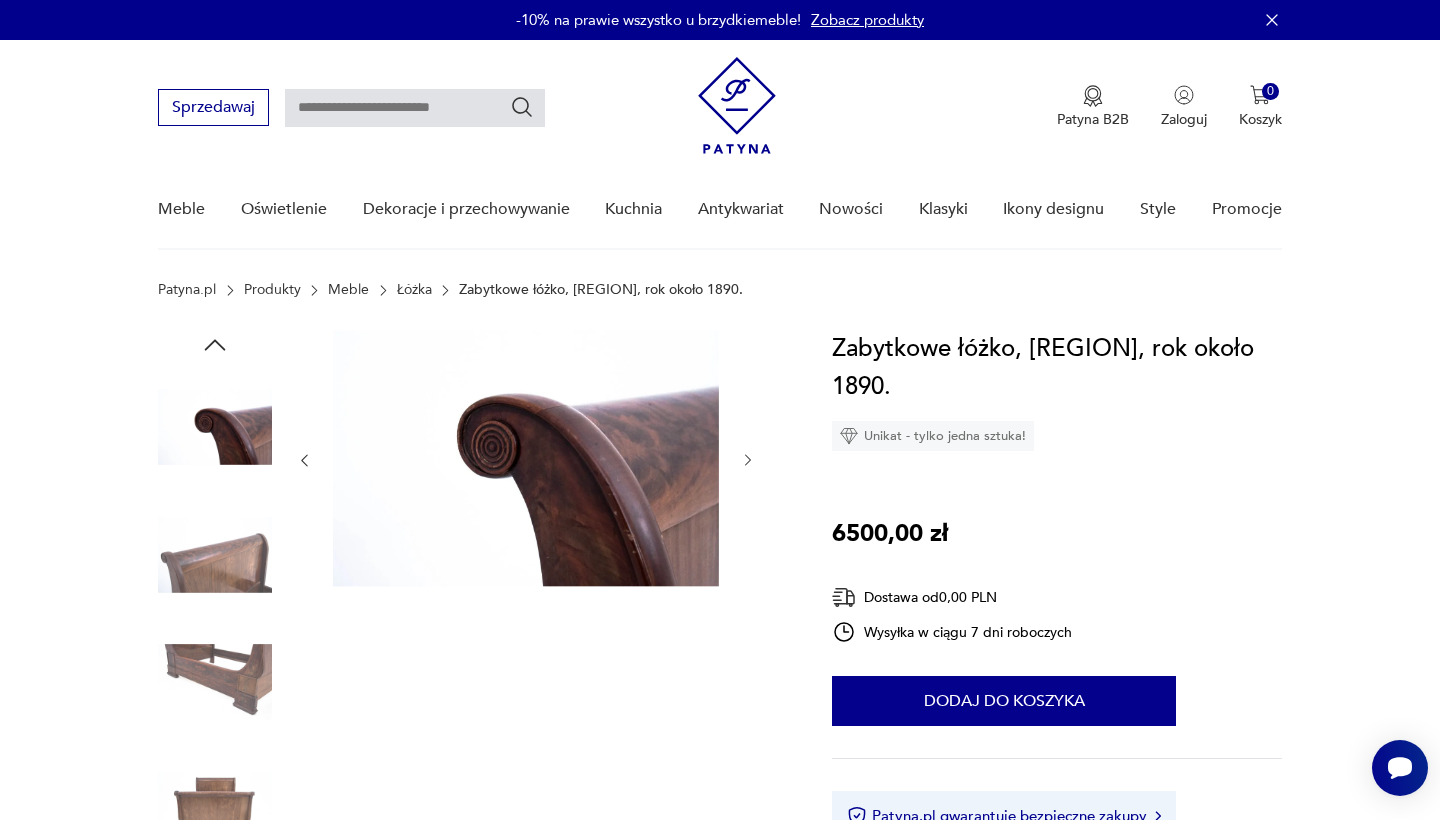 click at bounding box center (748, 460) 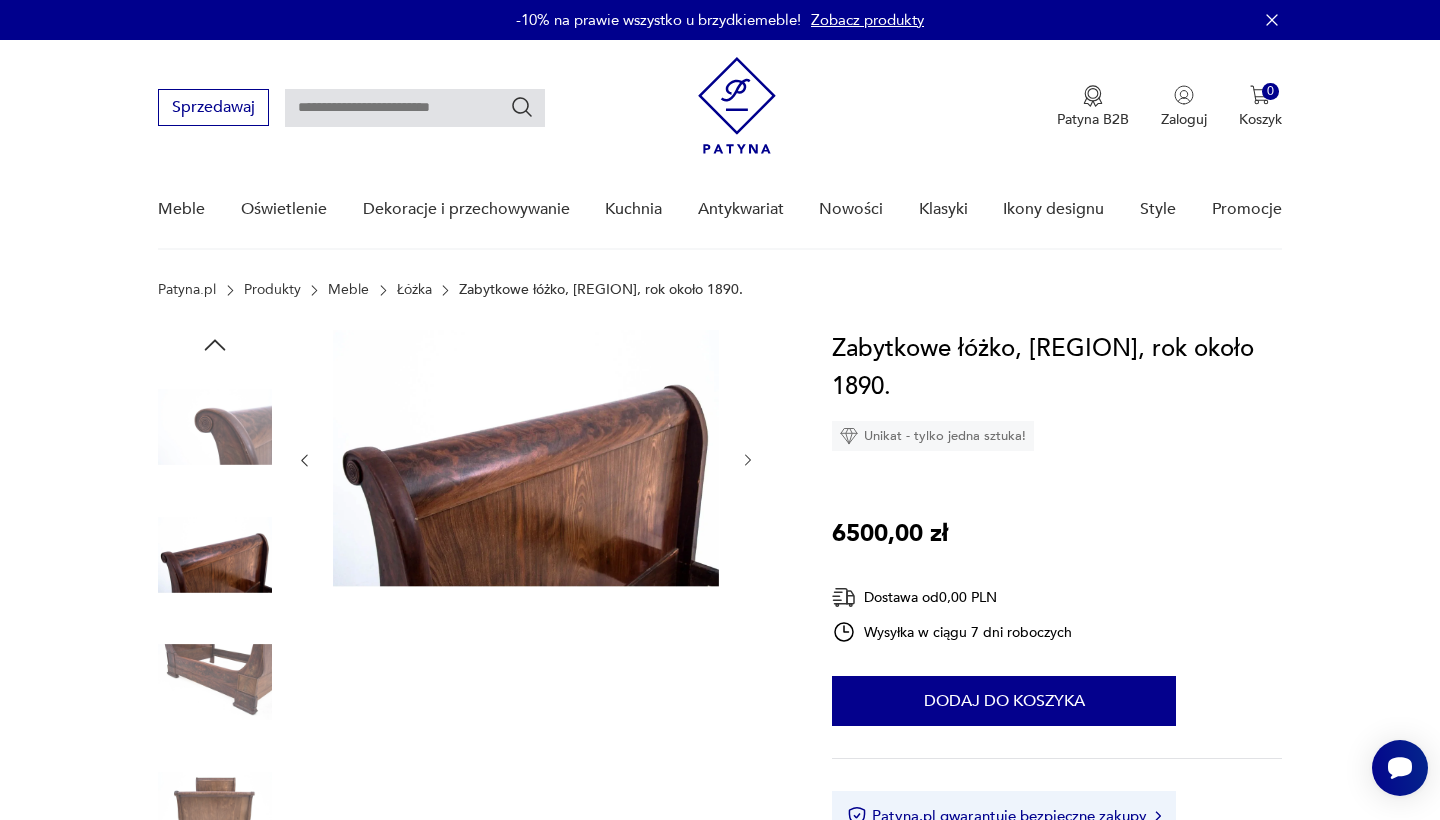 click at bounding box center [748, 460] 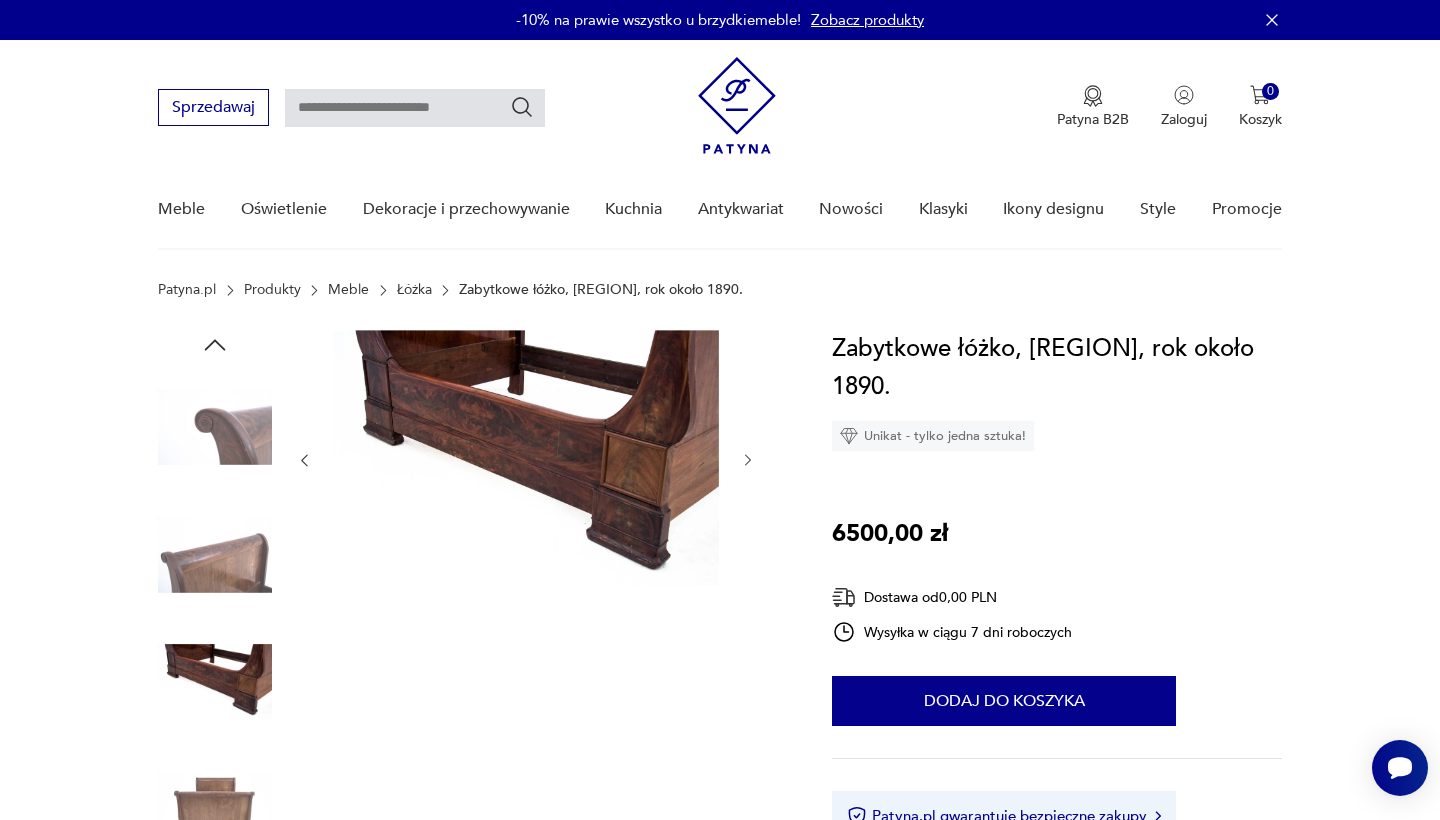 click at bounding box center [748, 460] 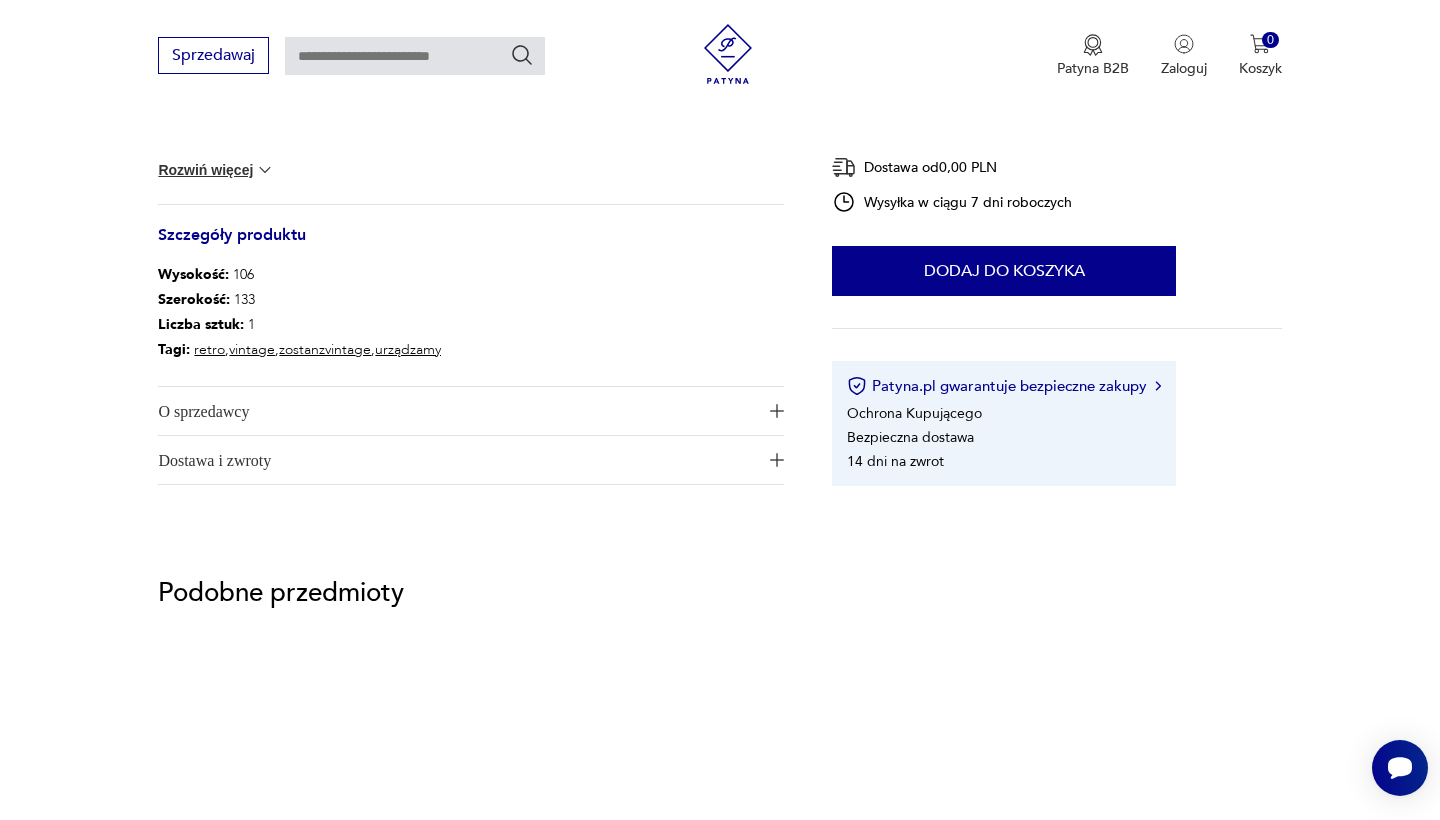 scroll, scrollTop: 922, scrollLeft: 0, axis: vertical 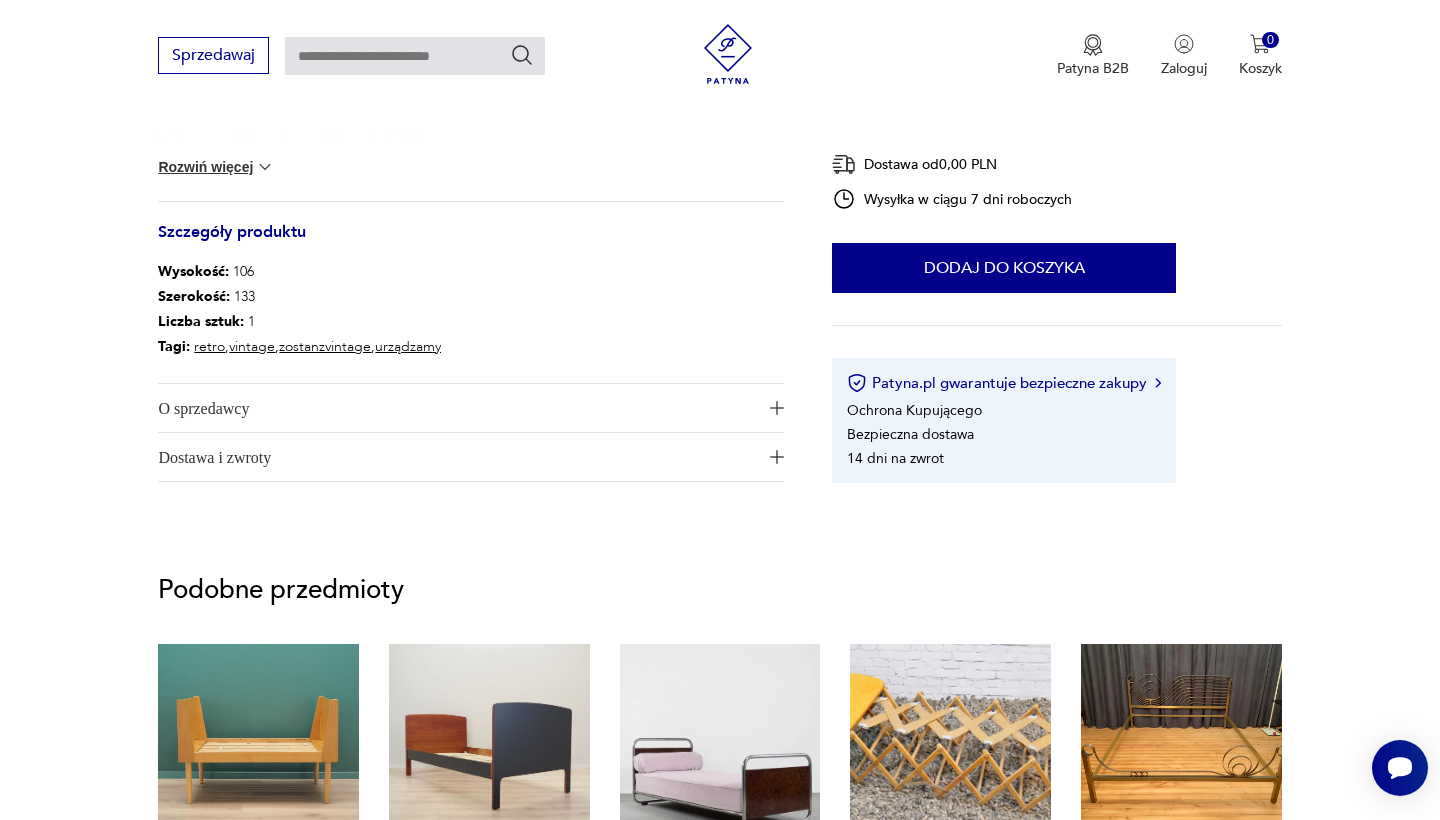 click on "O sprzedawcy" at bounding box center (457, 408) 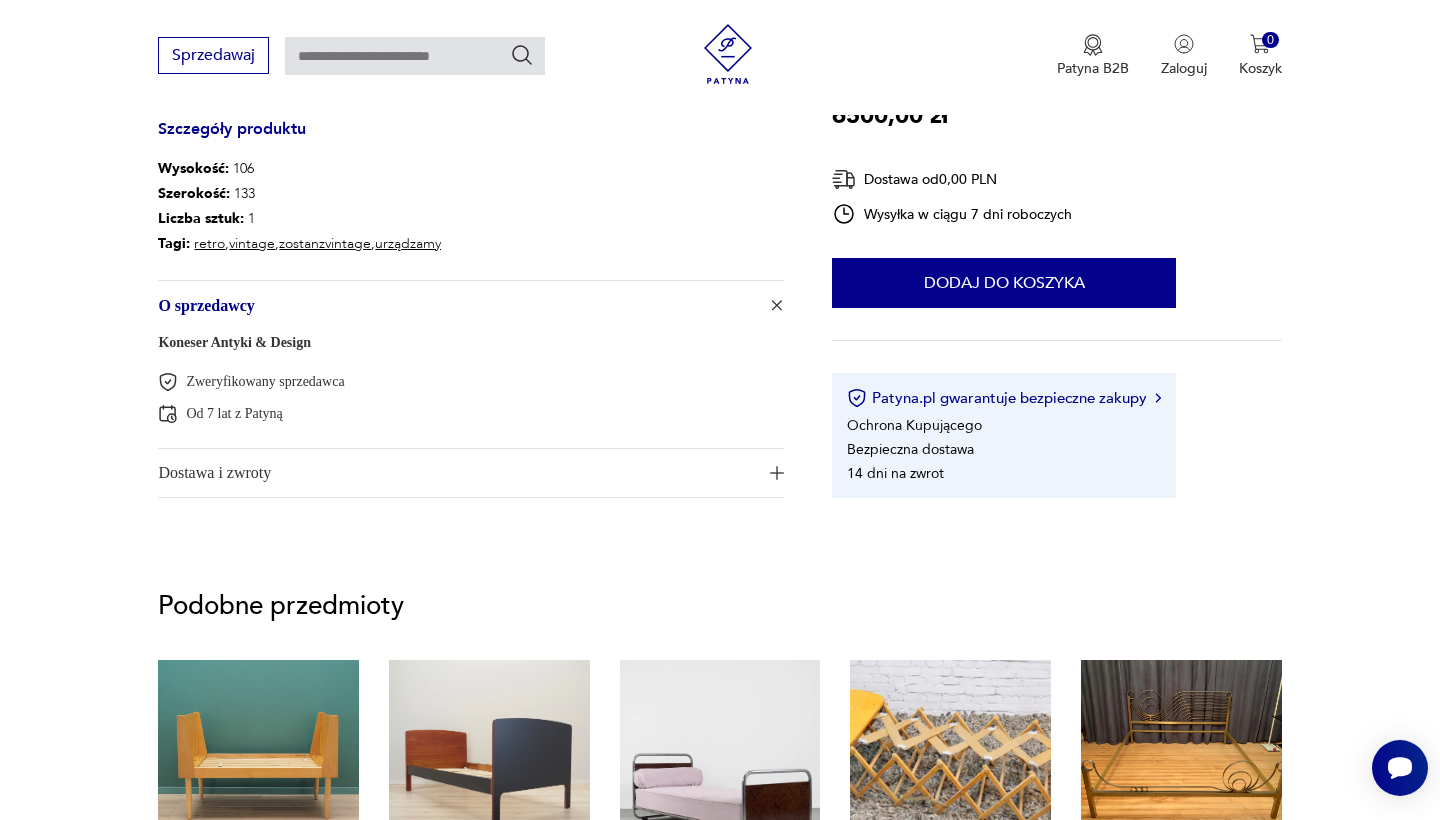 scroll, scrollTop: 1027, scrollLeft: 0, axis: vertical 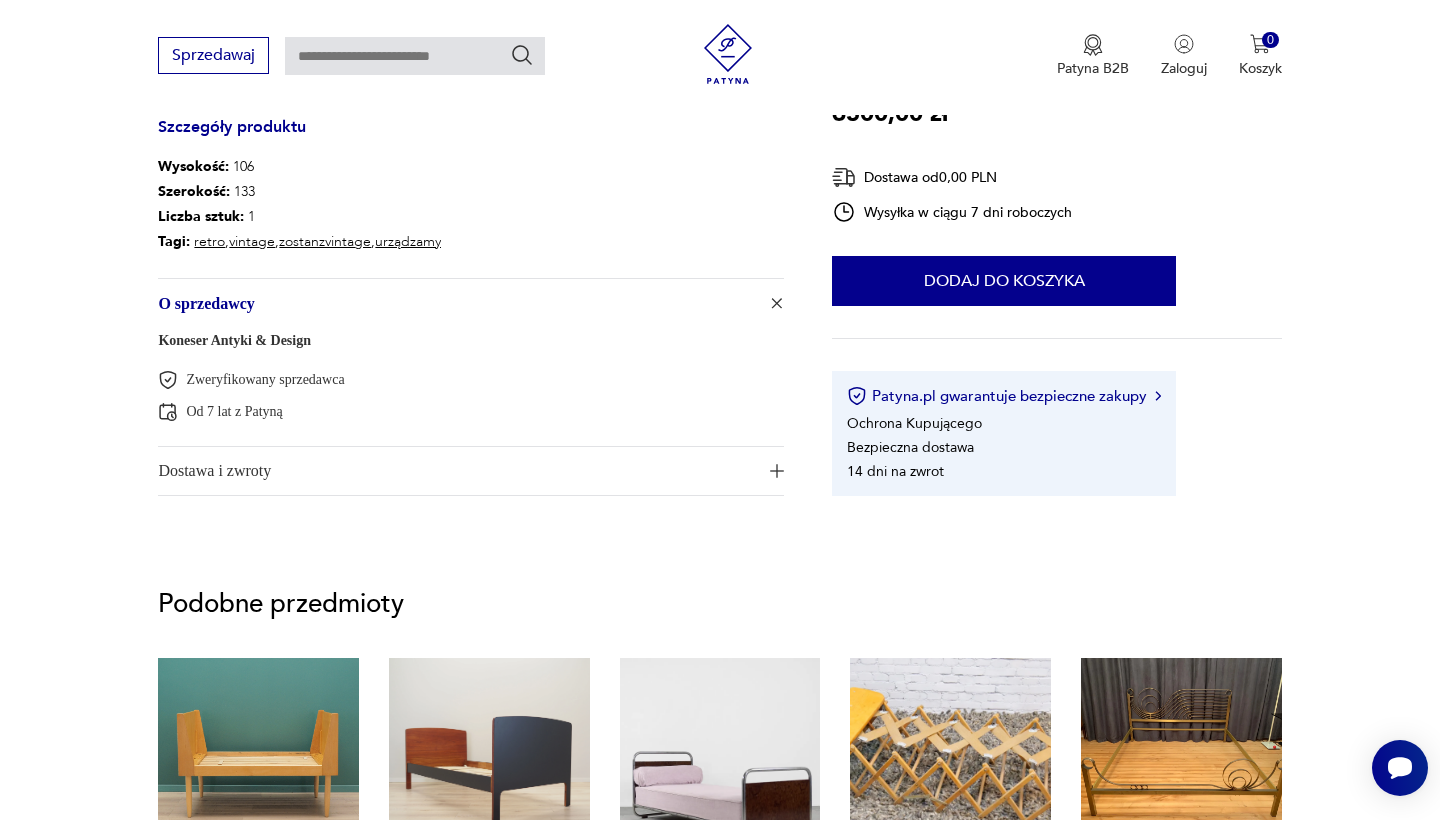 click on "Dostawa i zwroty" at bounding box center (457, 471) 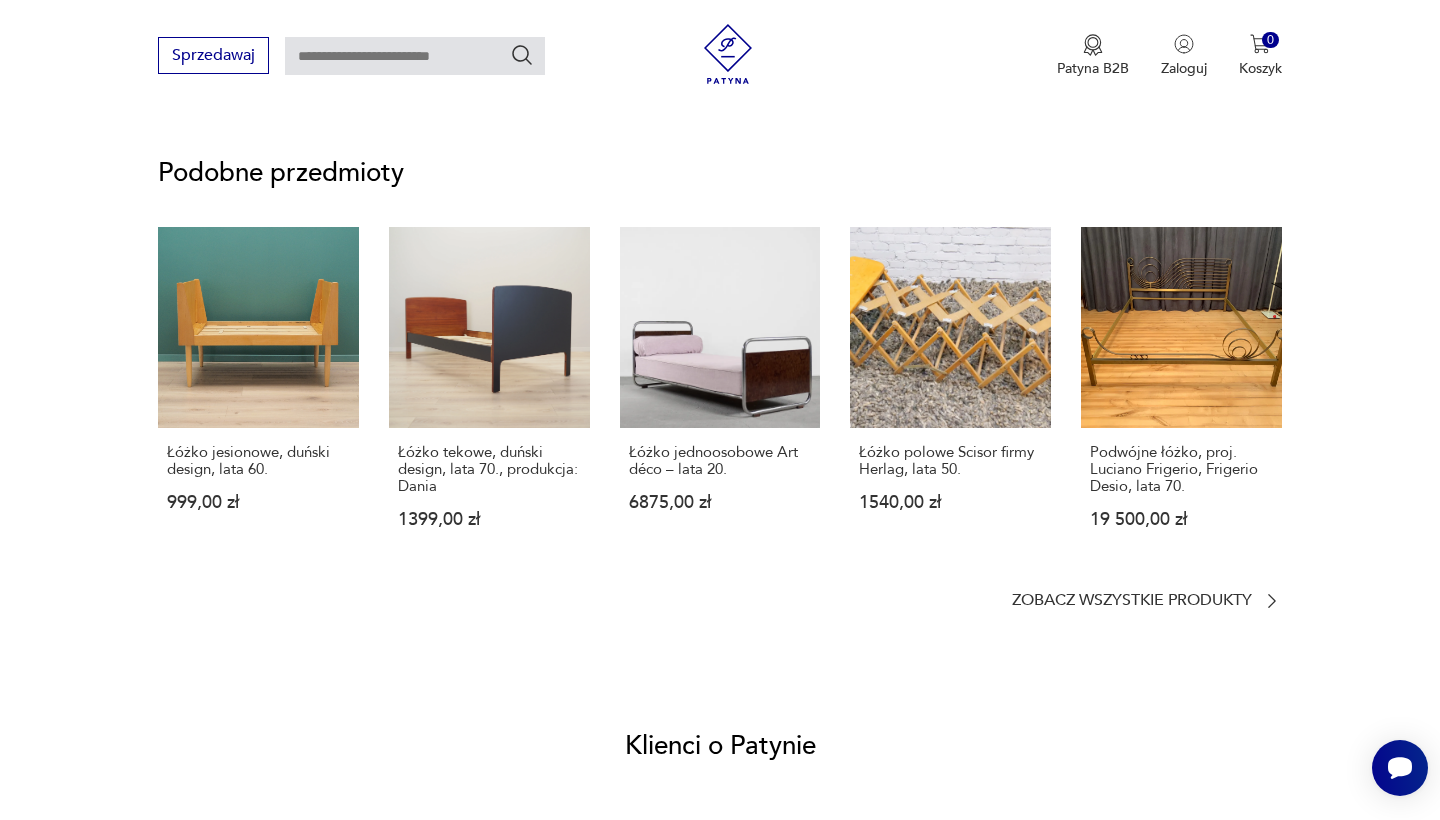 scroll, scrollTop: 1692, scrollLeft: 0, axis: vertical 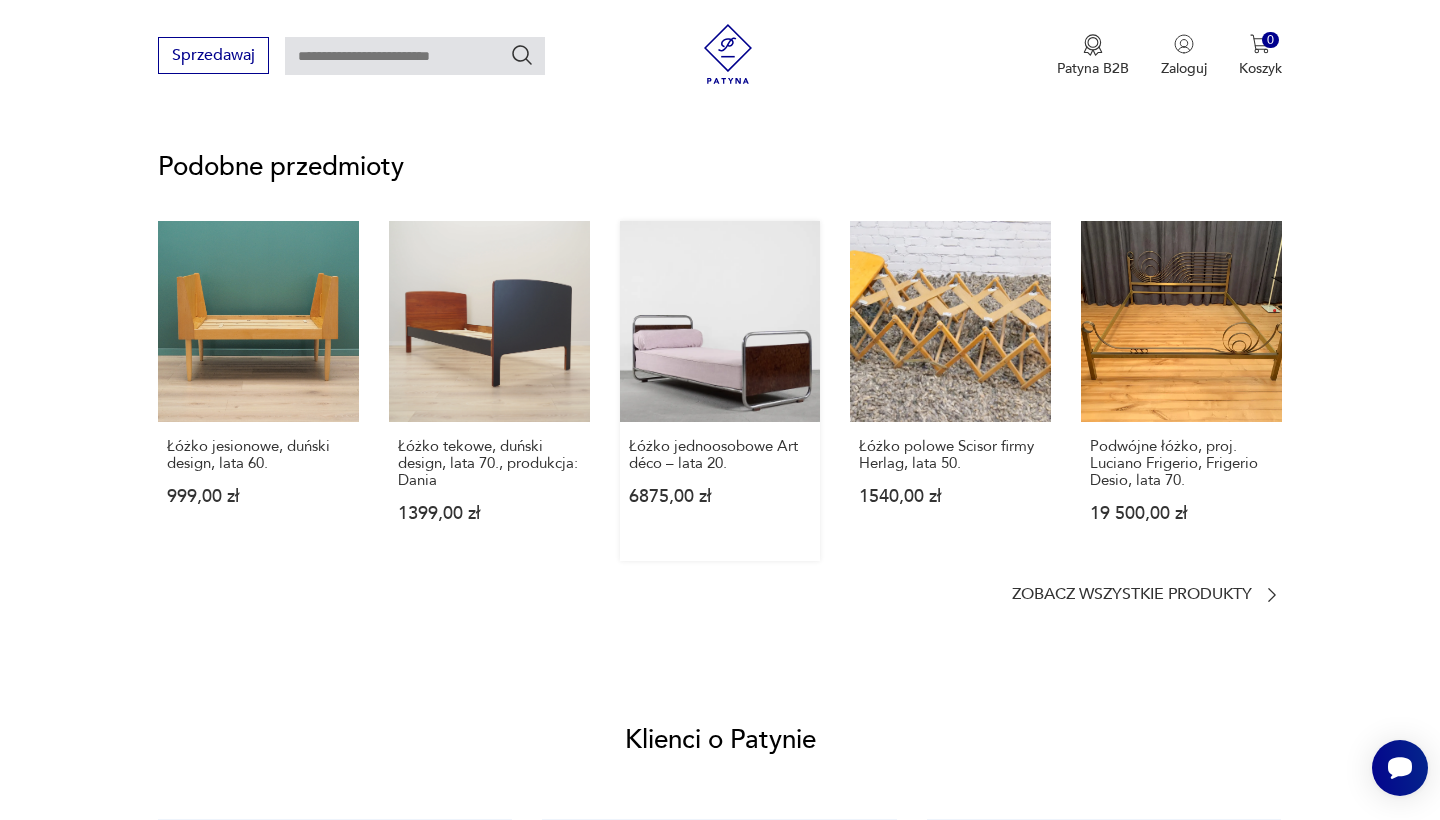 click on "Łóżko jednoosobowe Art déco – lata 20. 6875,00 zł" at bounding box center [720, 391] 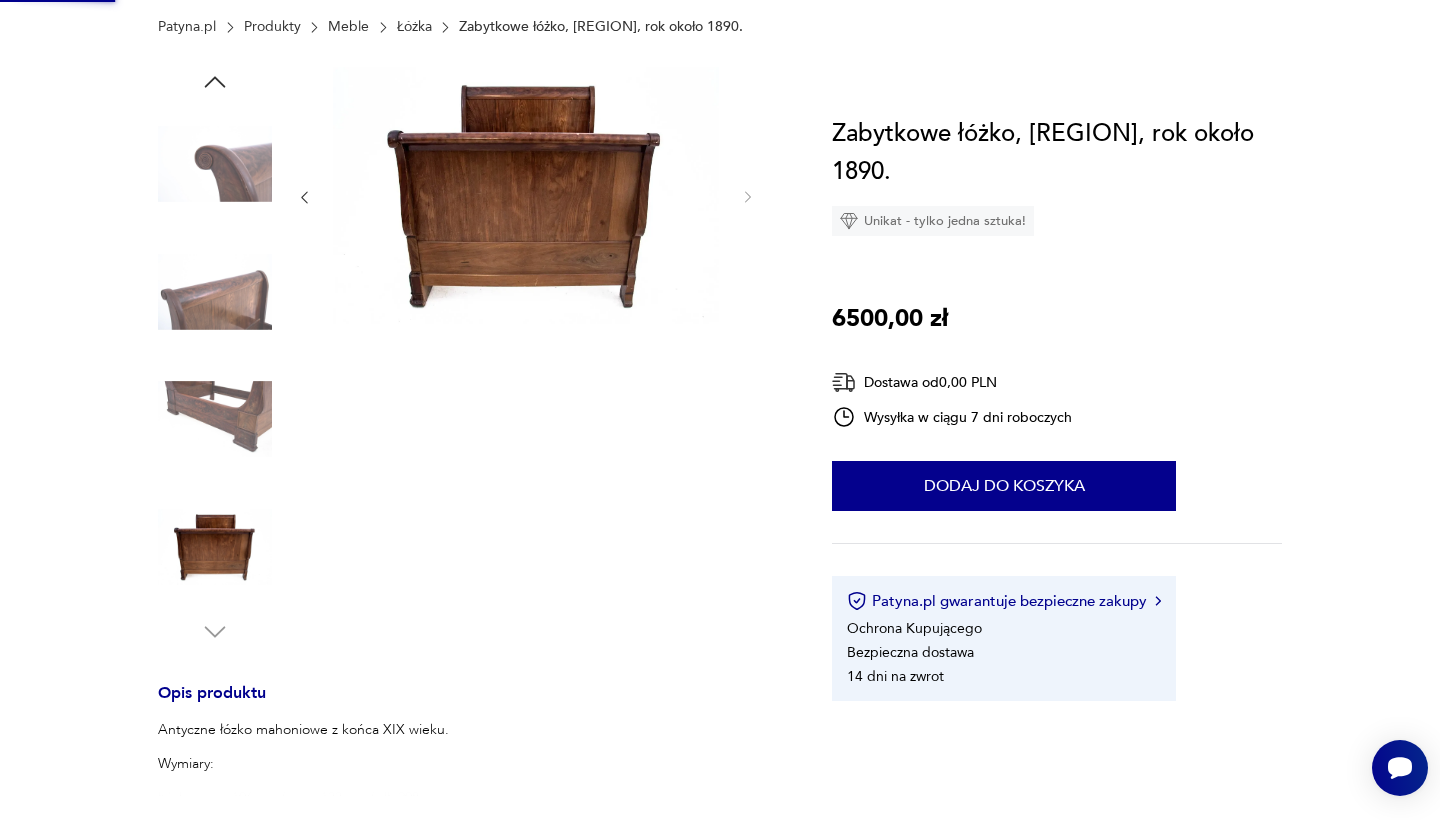 scroll, scrollTop: 0, scrollLeft: 0, axis: both 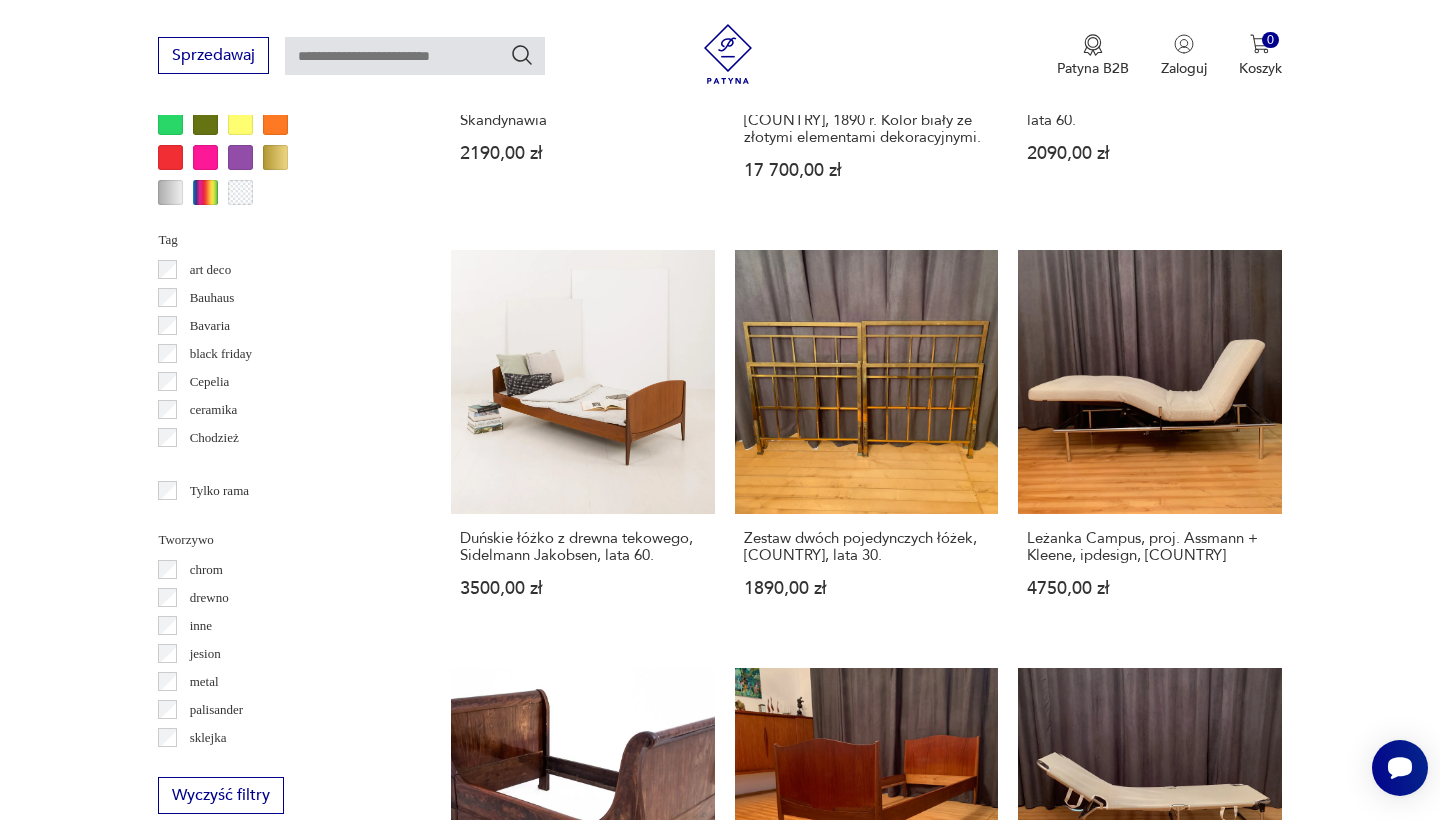 click on "2" at bounding box center (1126, 1558) 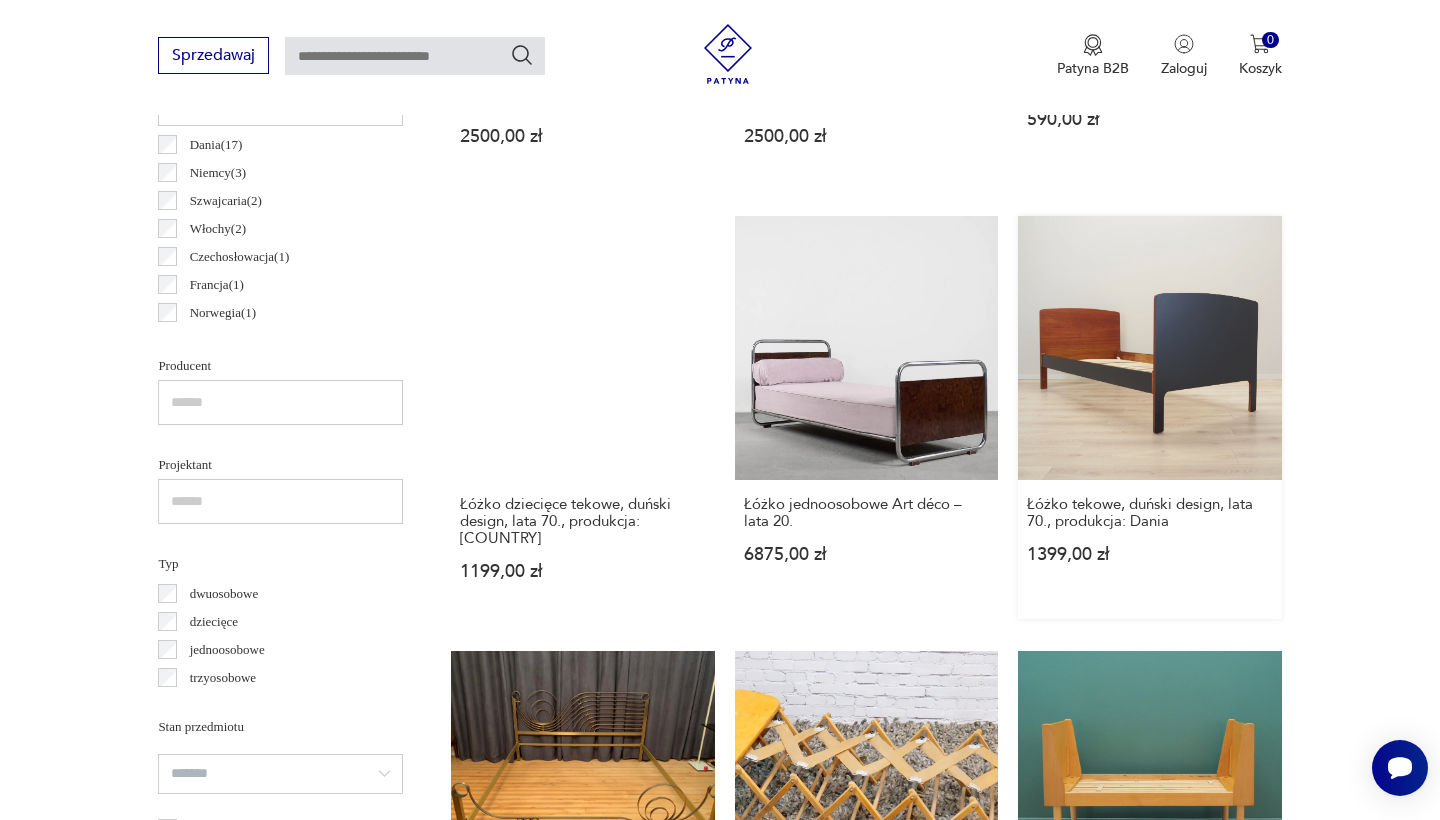 scroll, scrollTop: 1049, scrollLeft: 0, axis: vertical 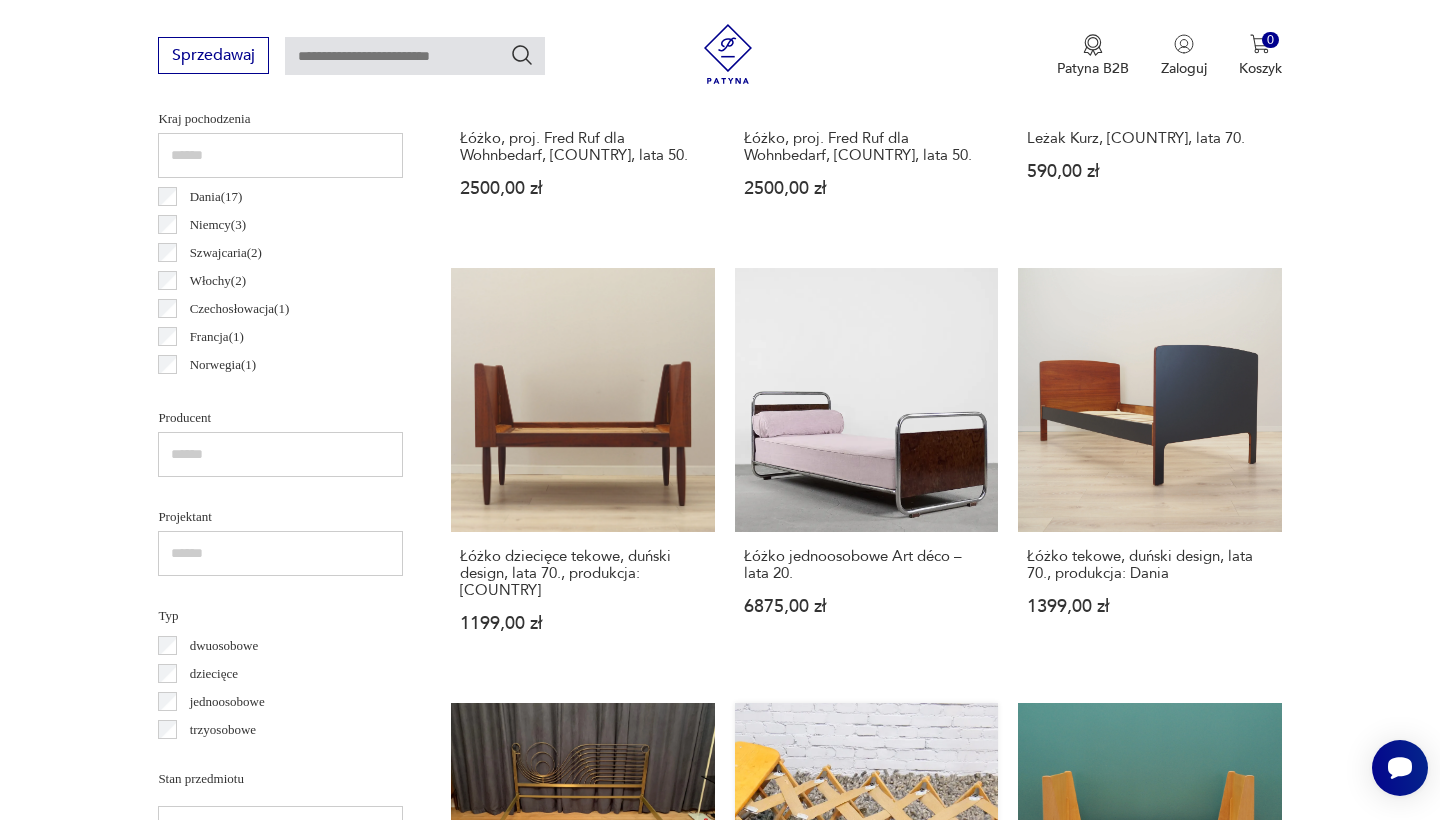 click on "Łóżko polowe Scisor firmy Herlag, lata 50. 1540,00 zł" at bounding box center (866, 895) 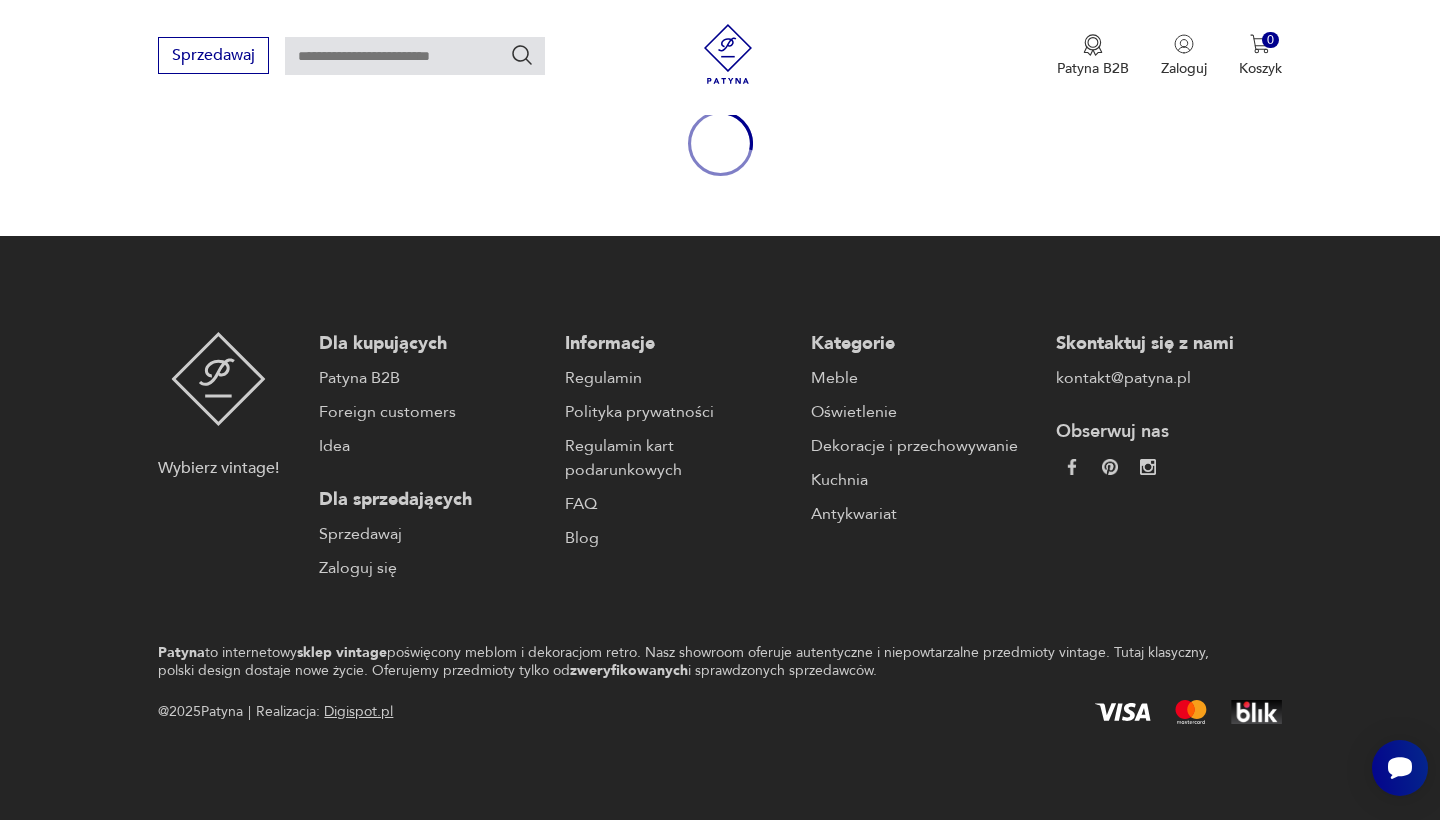 scroll, scrollTop: 0, scrollLeft: 0, axis: both 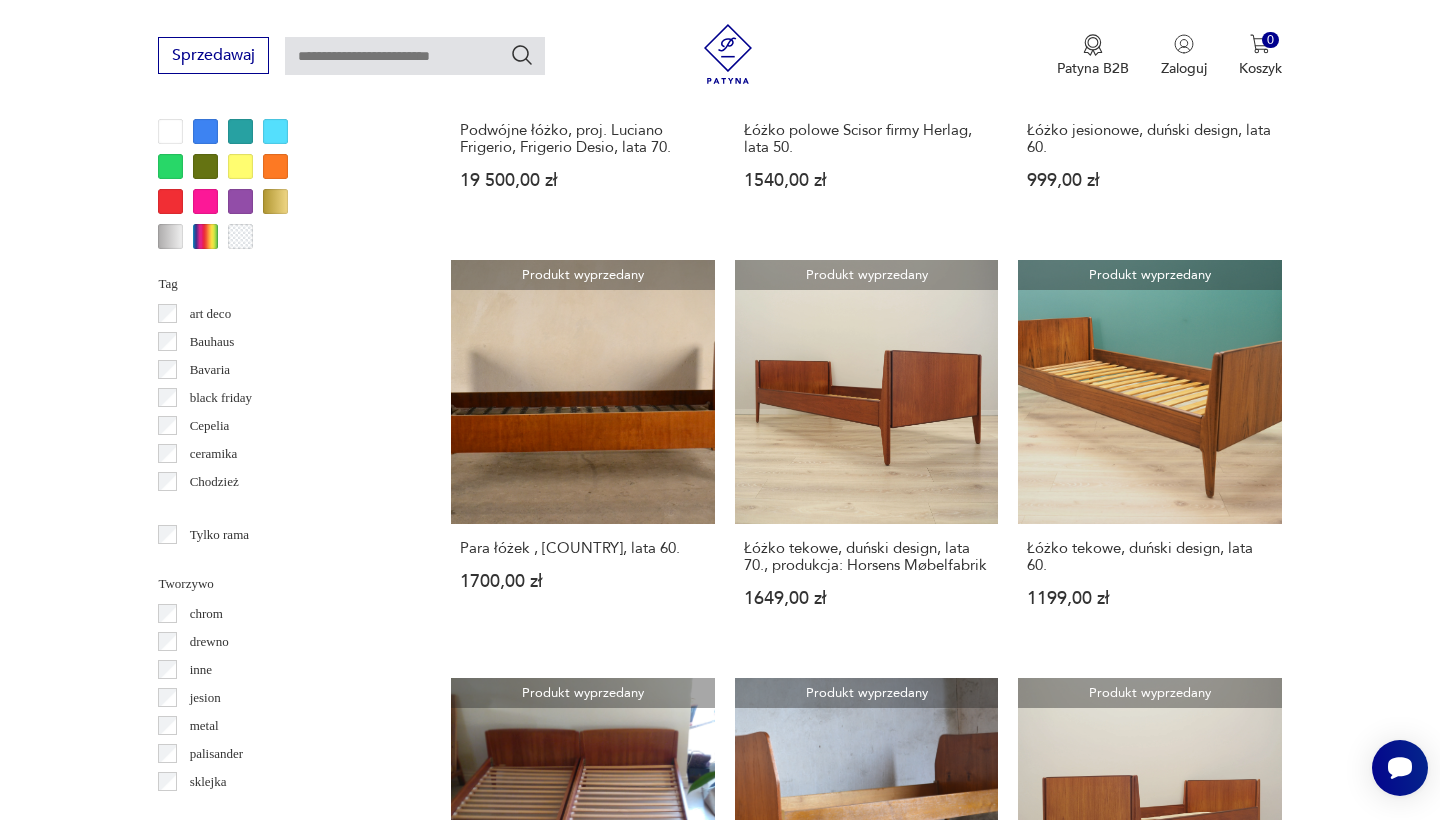 click on "3" at bounding box center [1172, 1568] 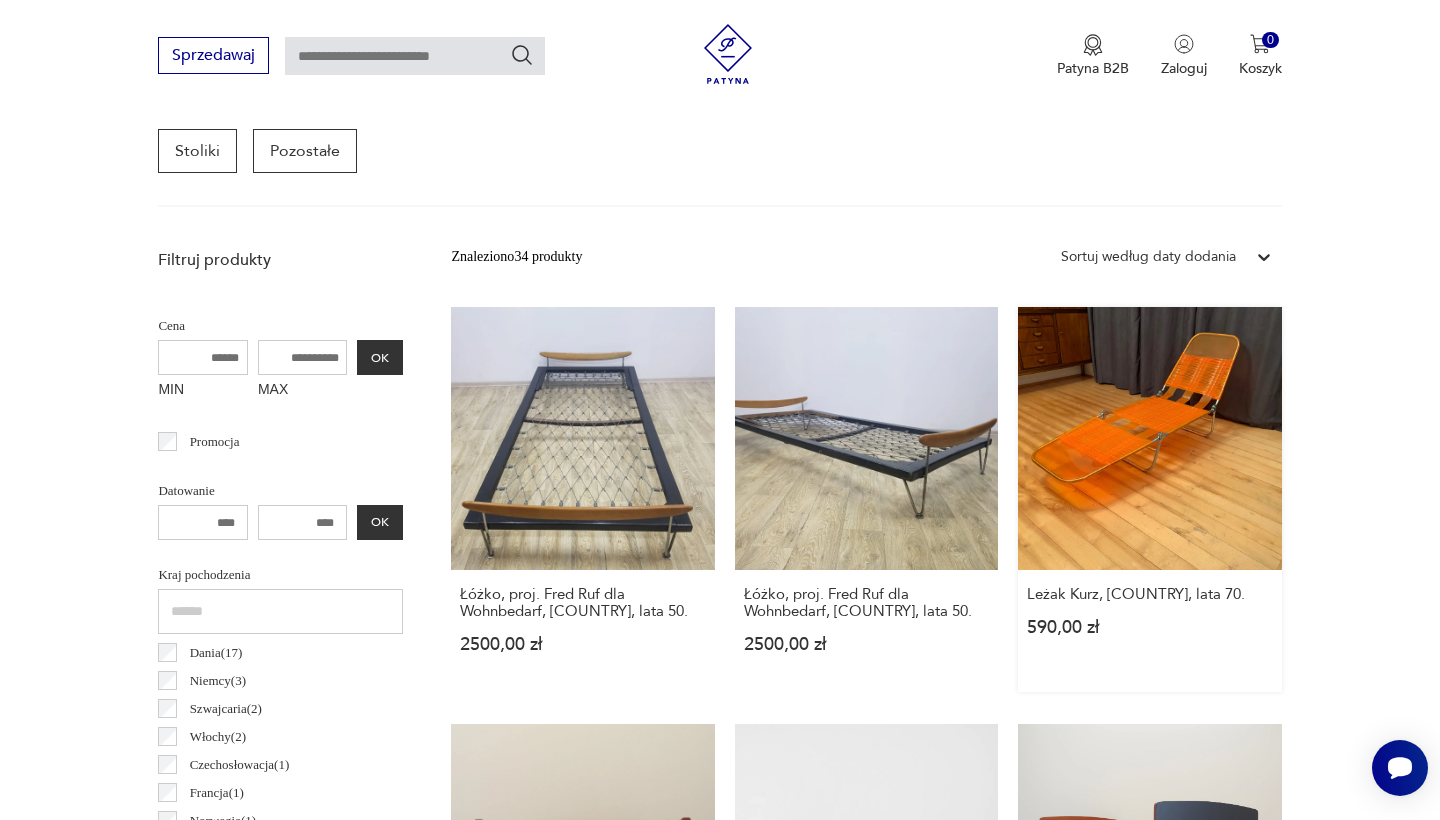 scroll, scrollTop: 532, scrollLeft: 0, axis: vertical 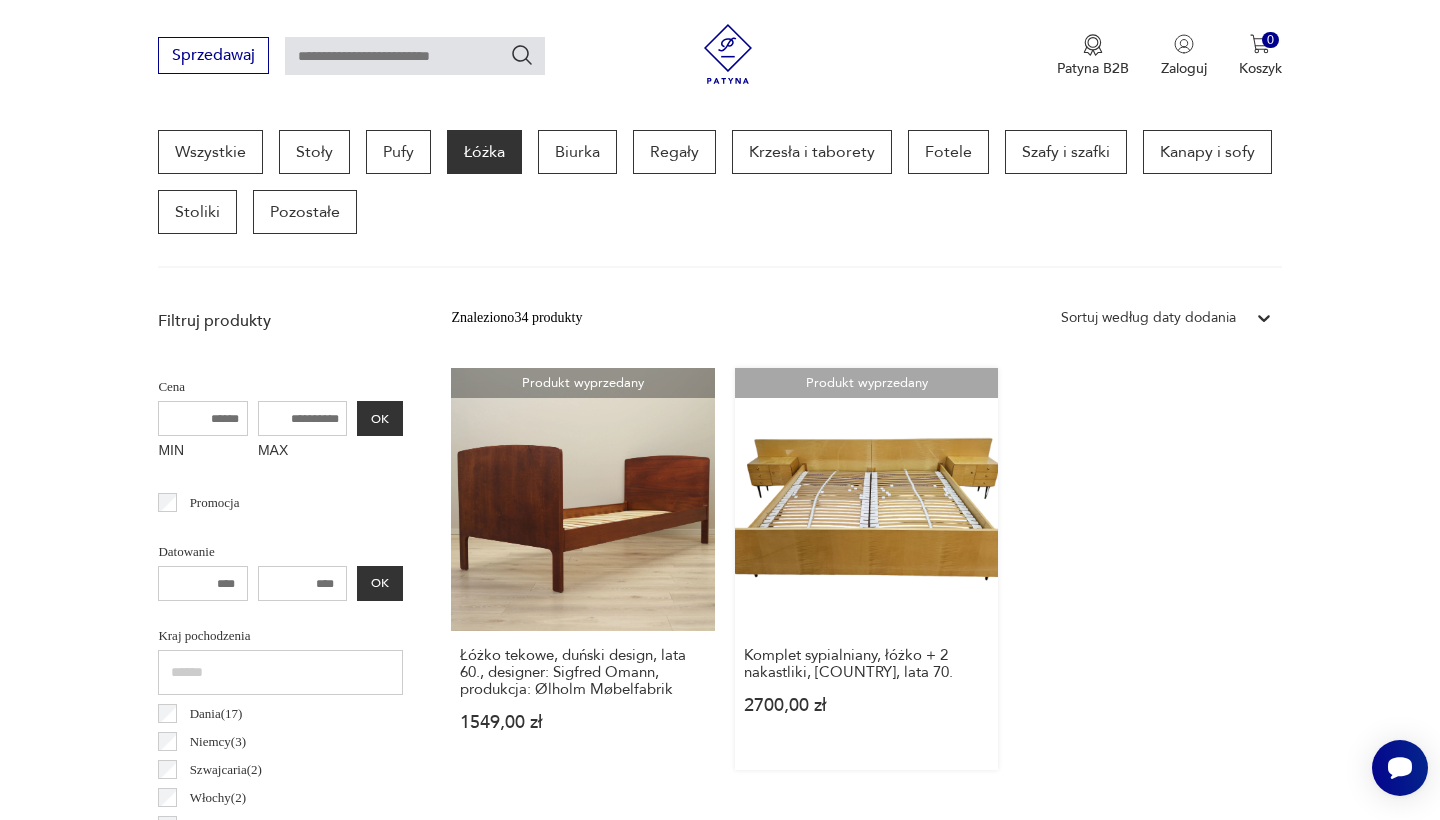 click on "Produkt wyprzedany Komplet sypialniany, łóżko + 2 nakastliki, Niemcy, lata 70. 2700,00 zł" at bounding box center [866, 569] 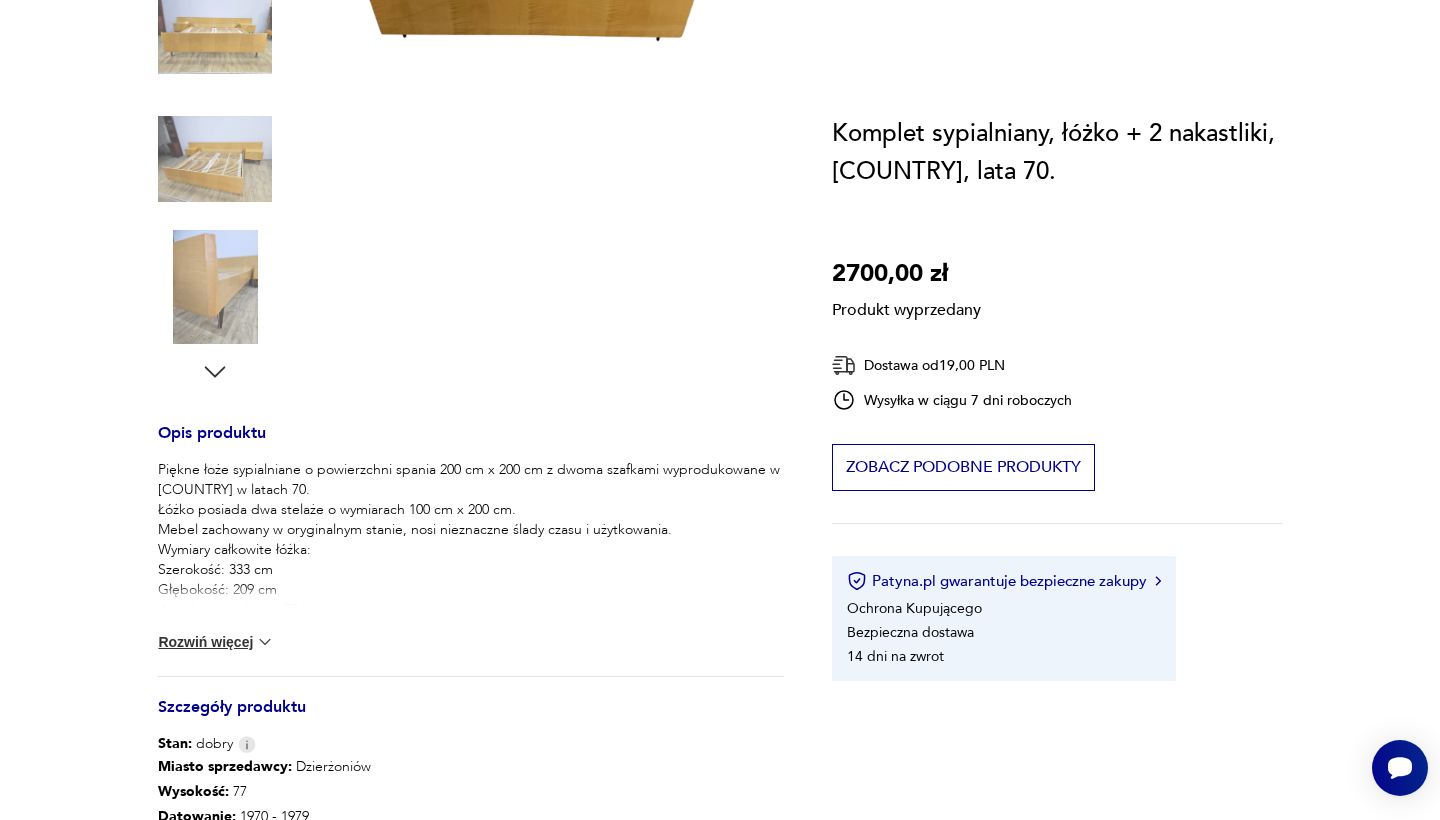 scroll, scrollTop: 0, scrollLeft: 0, axis: both 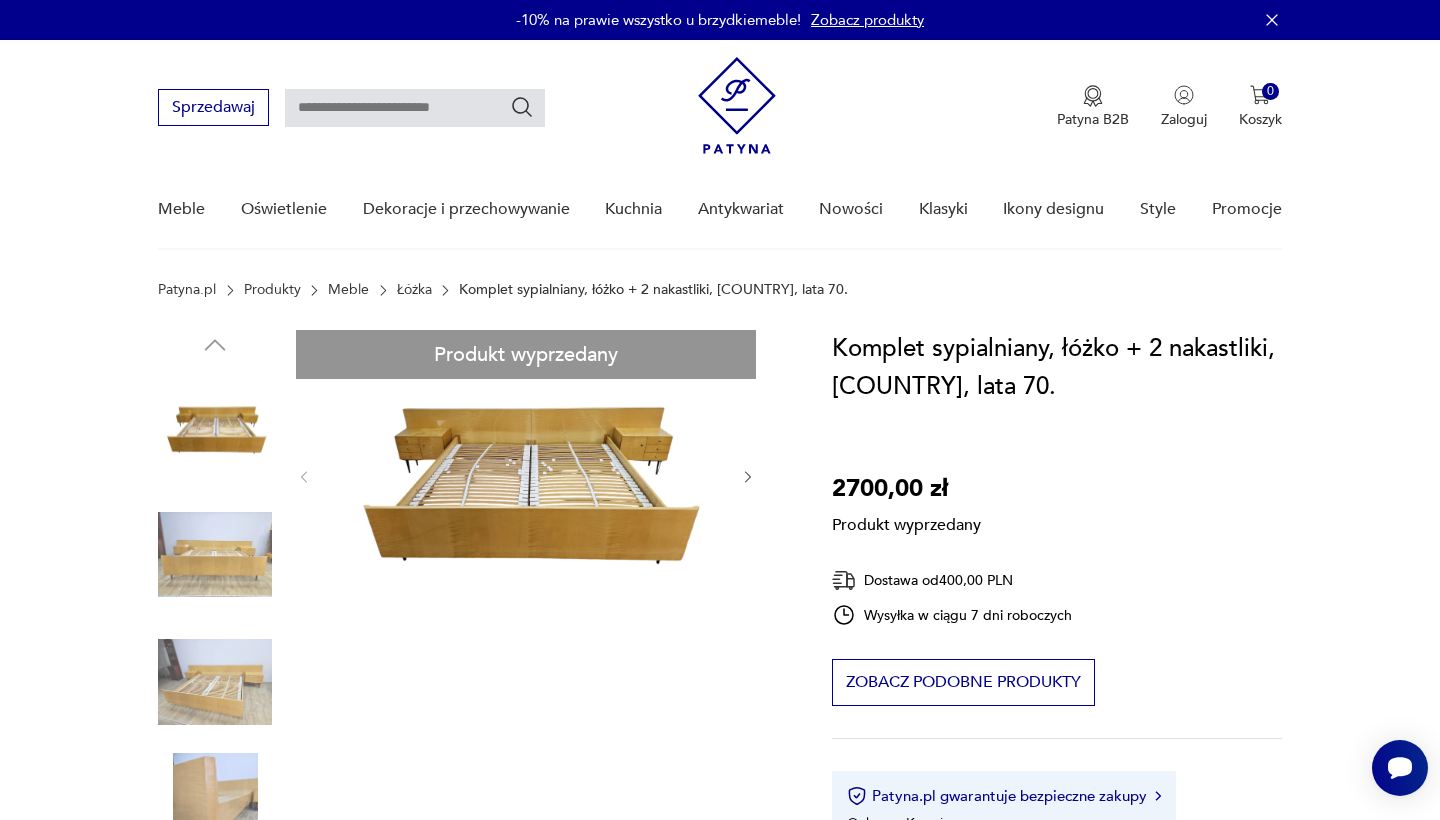click on "Produkt wyprzedany Opis produktu Piękne łoże sypialniane o powierzchni spania 200 cm x 200 cm z dwoma szafkami wyprodukowane w Niemczech w latach 70.
Łóżko posiada dwa stelaże o wymiarach 100 cm x 200 cm.
Mebel zachowany w oryginalnym stanie, nosi nieznaczne ślady czasu i użytkowania.
Wymiary całkowite łóżka:
Szerokość: 333 cm
Głębokość: 209 cm
Wysokość zagłowia: 77 cm
Wysokość frontu: 61 cm
Szerokość frontu: 205,5 cm
Wymiary szafek:
Szerokość: 58 cm
Głębokość: 36 cm
Wysokość: 53 cm Rozwiń więcej Szczegóły produktu Stan:   dobry Miasto sprzedawcy :   [CITY] Wysokość :   77 Datowanie :   1970 - 1979 Kraj pochodzenia :   Niemcy Wysokość :   77 Szerokość :   333 Tagi:   lata 70. ,  design O sprzedawcy tomijuracha Zweryfikowany sprzedawca [CITY] Od 6 lat z Patyną Dostawa i zwroty Dostępne formy dostawy: Kurier   400,00 PLN Zwroty: Jeśli z jakiegokolwiek powodu chcesz zwrócić zamówiony przedmiot, masz na to   14 dni od momentu otrzymania przesyłki." at bounding box center [471, 952] 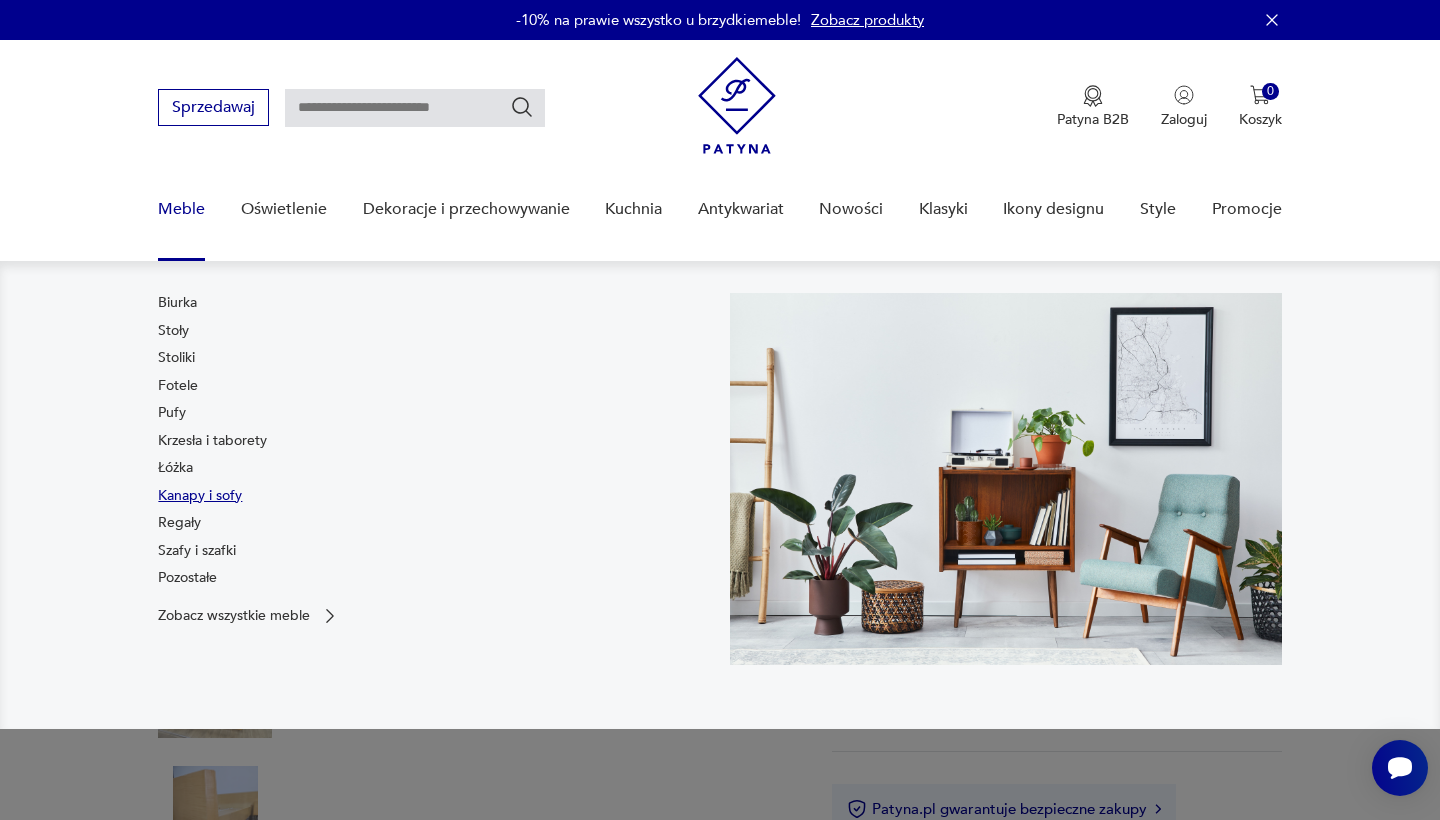 click on "Kanapy i sofy" at bounding box center [200, 496] 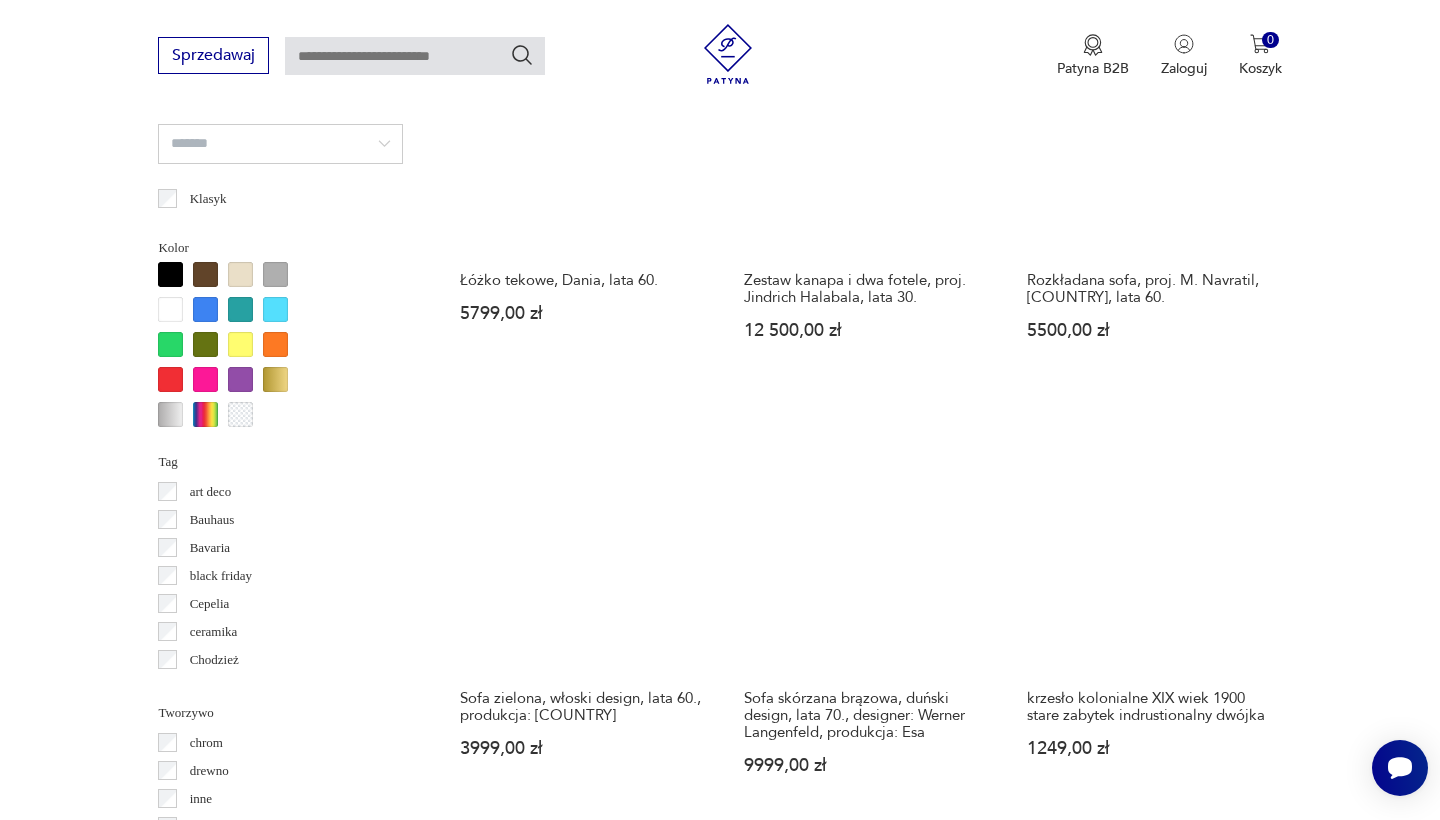 scroll, scrollTop: 1875, scrollLeft: 0, axis: vertical 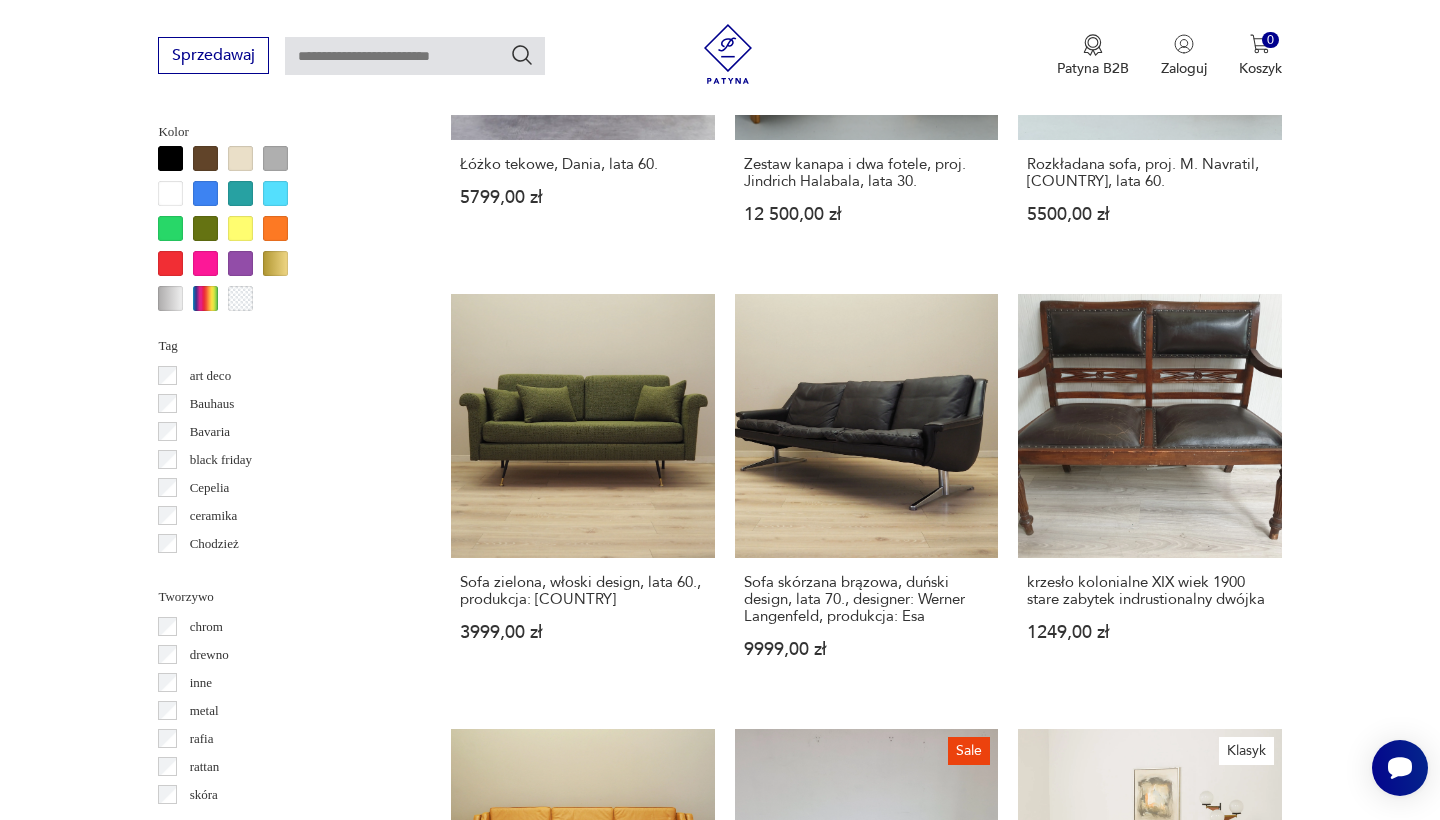 click on "2" at bounding box center (866, 1659) 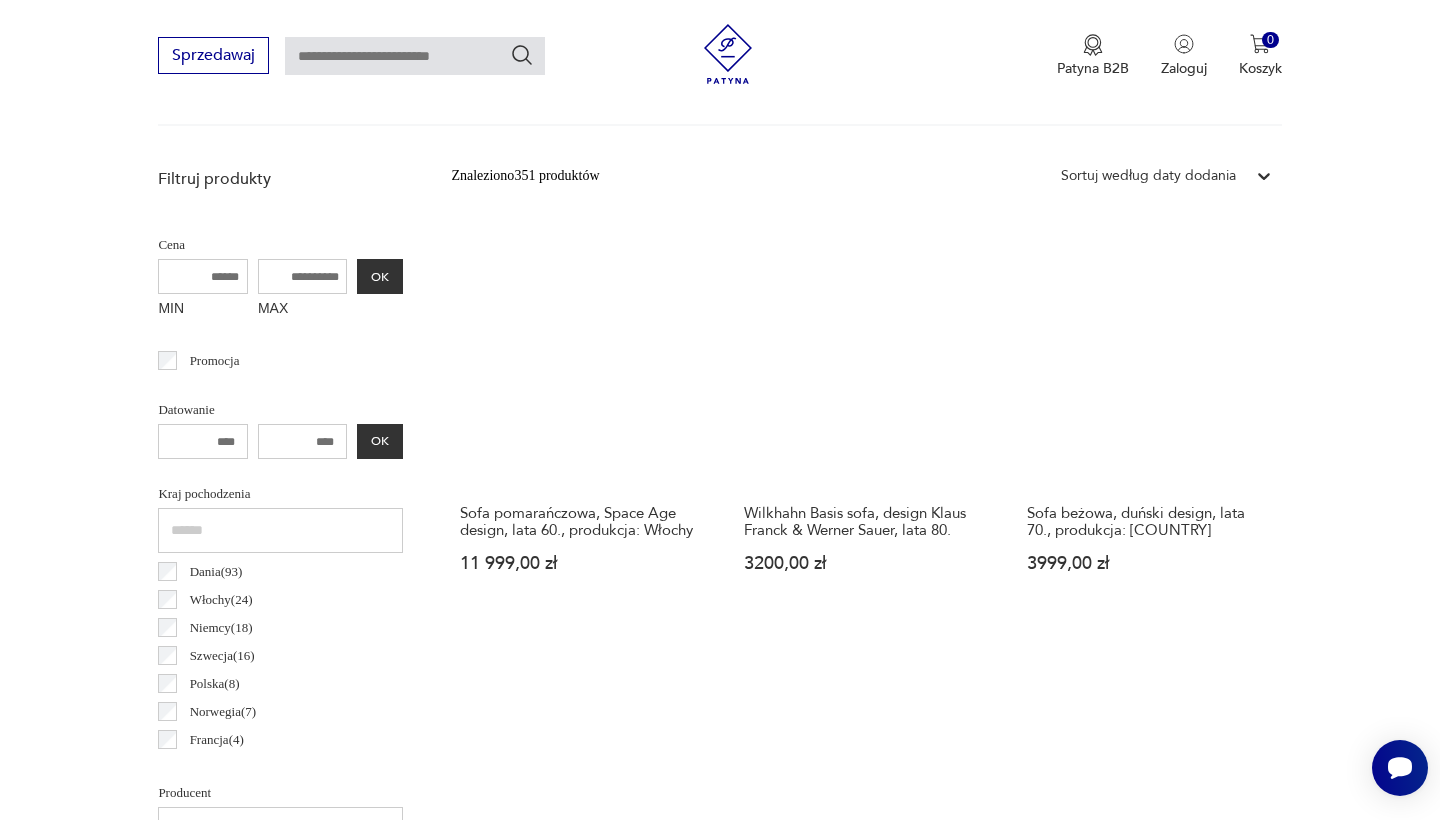 scroll, scrollTop: 975, scrollLeft: 0, axis: vertical 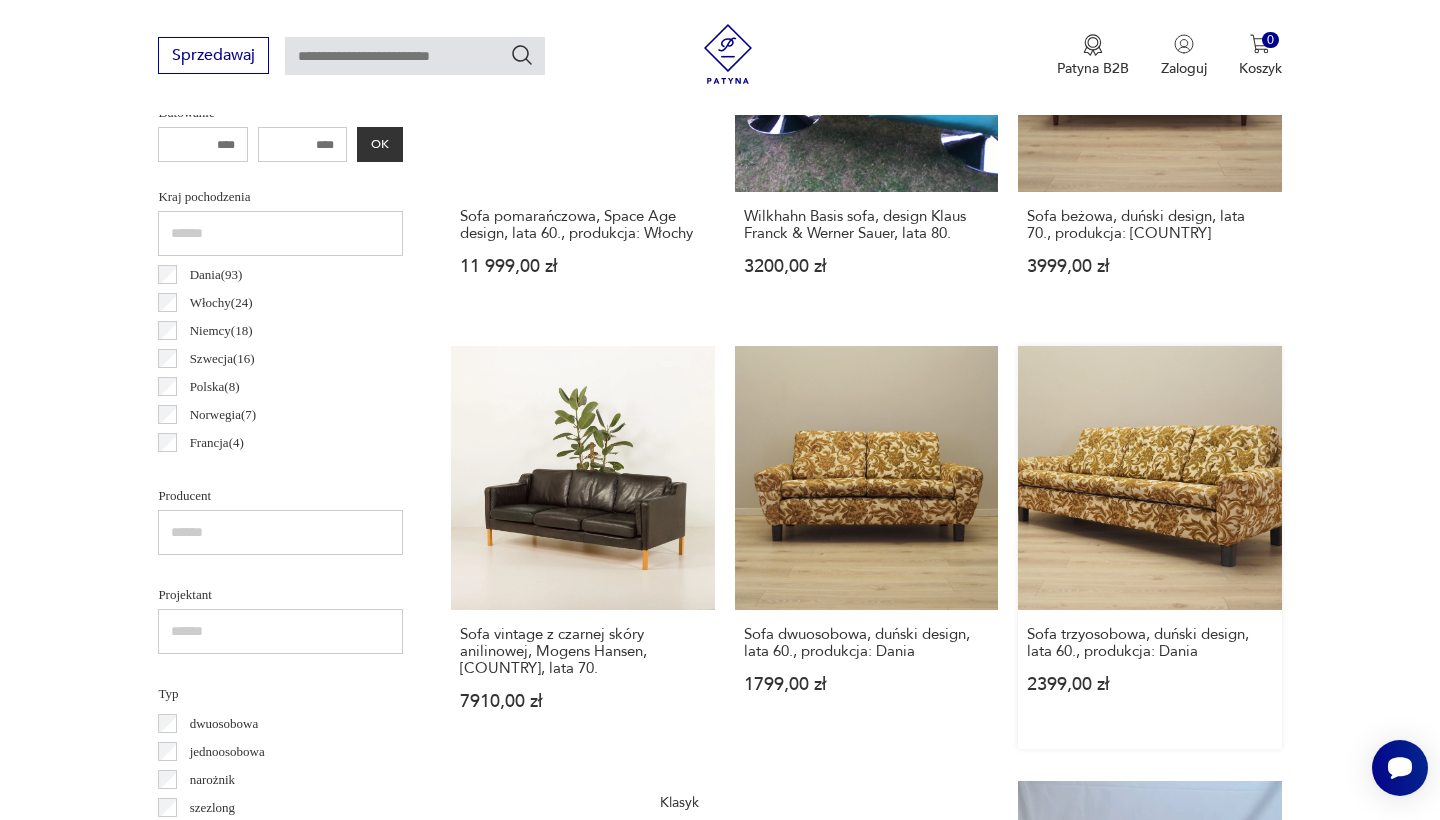 click on "Sofa trzyosobowa, duński design, lata 60., produkcja: [COUNTRY] 2399,00 zł" at bounding box center [1149, 547] 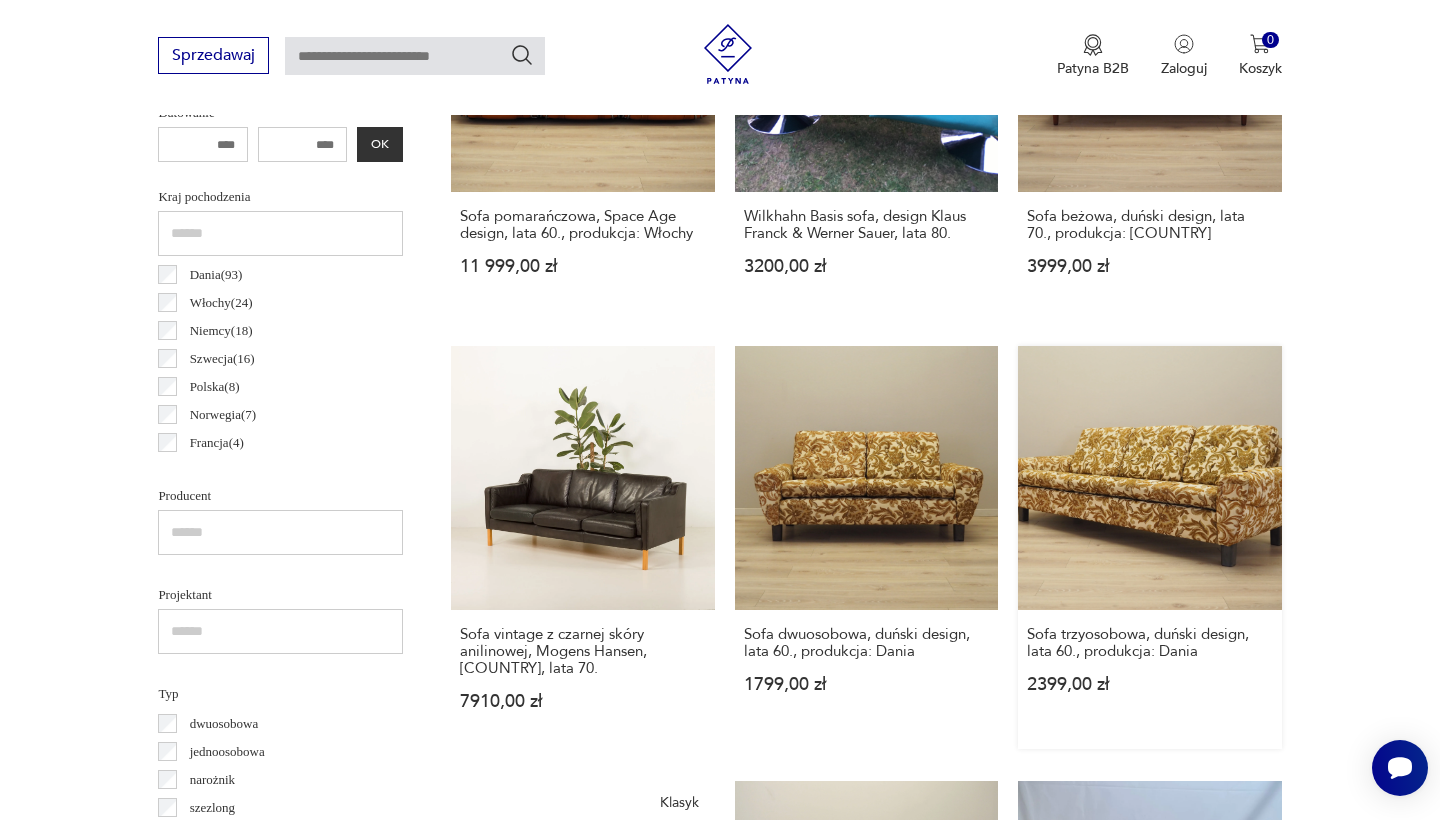 scroll, scrollTop: 605, scrollLeft: 0, axis: vertical 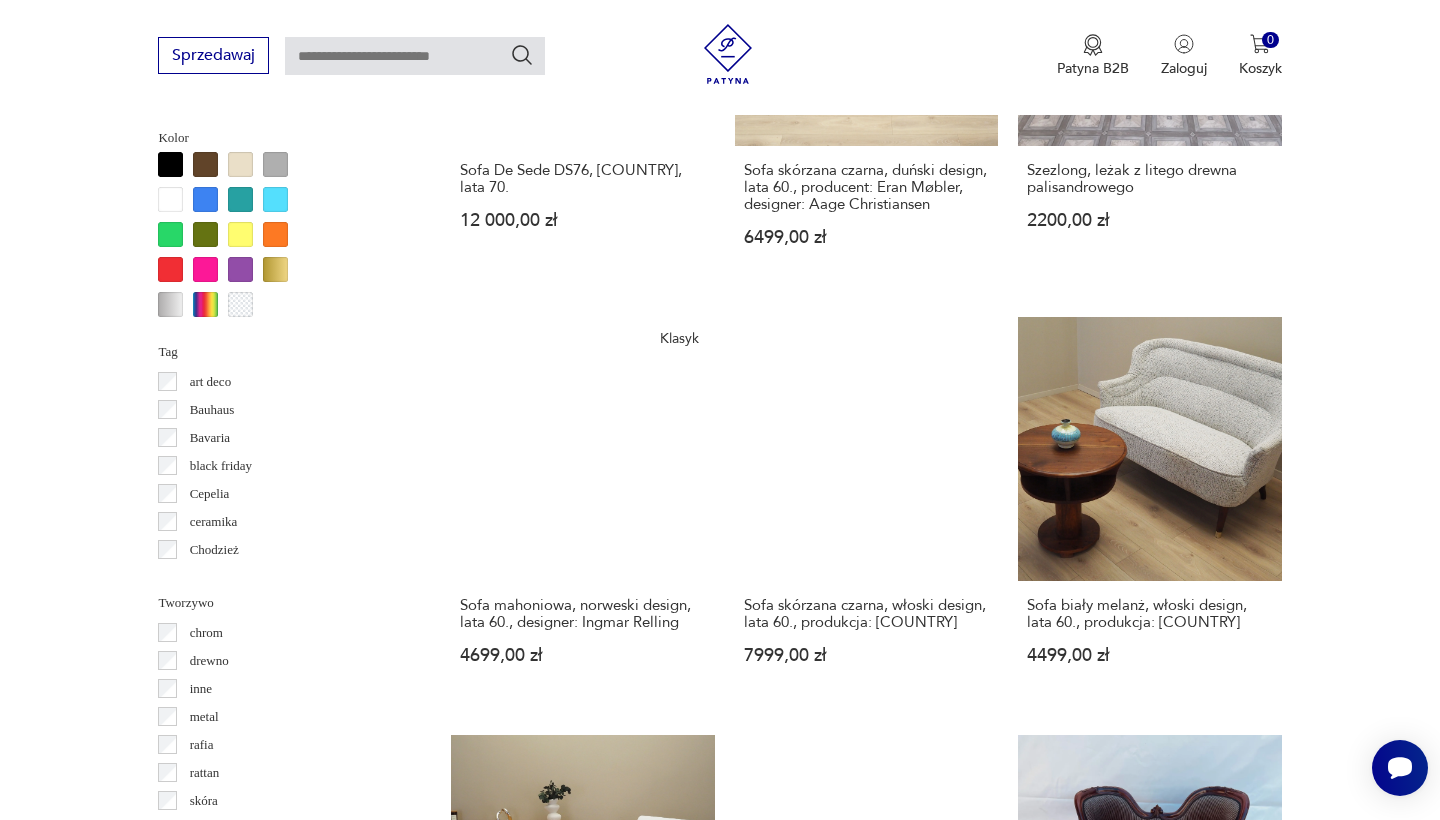 click on "3" at bounding box center (912, 1625) 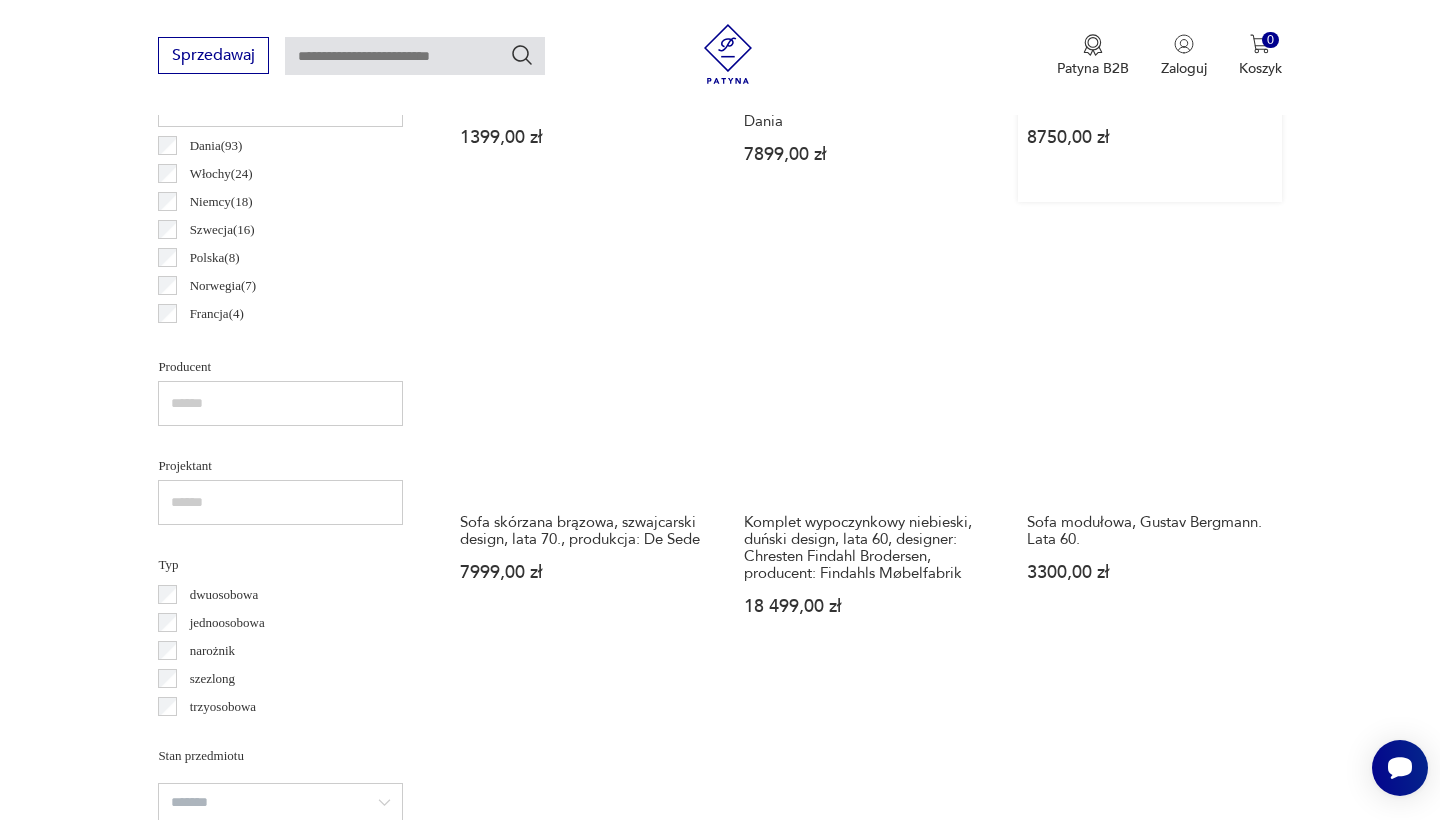 scroll, scrollTop: 1101, scrollLeft: 0, axis: vertical 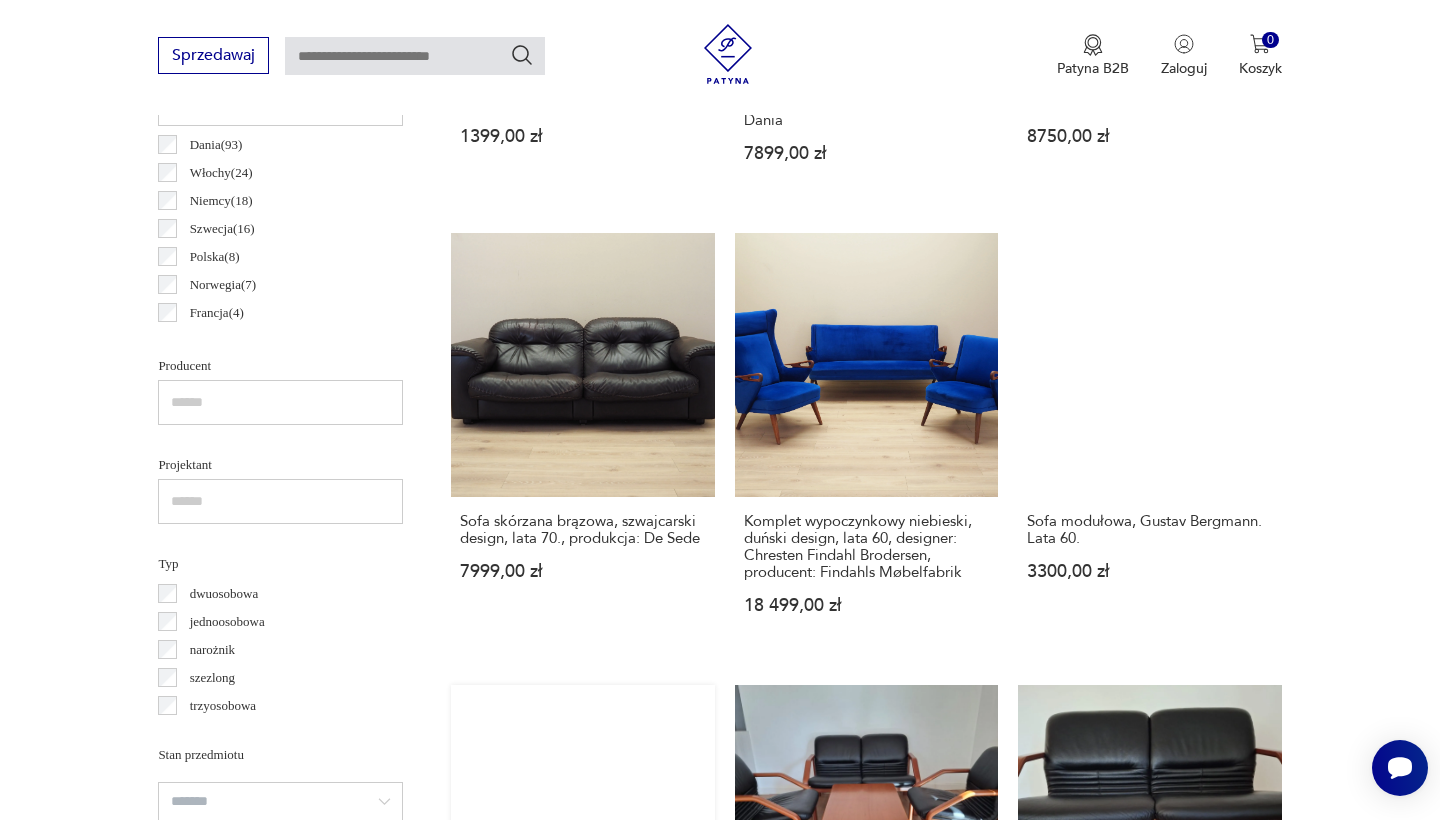 click on "Włoska skórzana sofa mid-century, Linea Valentini, lata 80. 6285,00 zł" at bounding box center [582, 877] 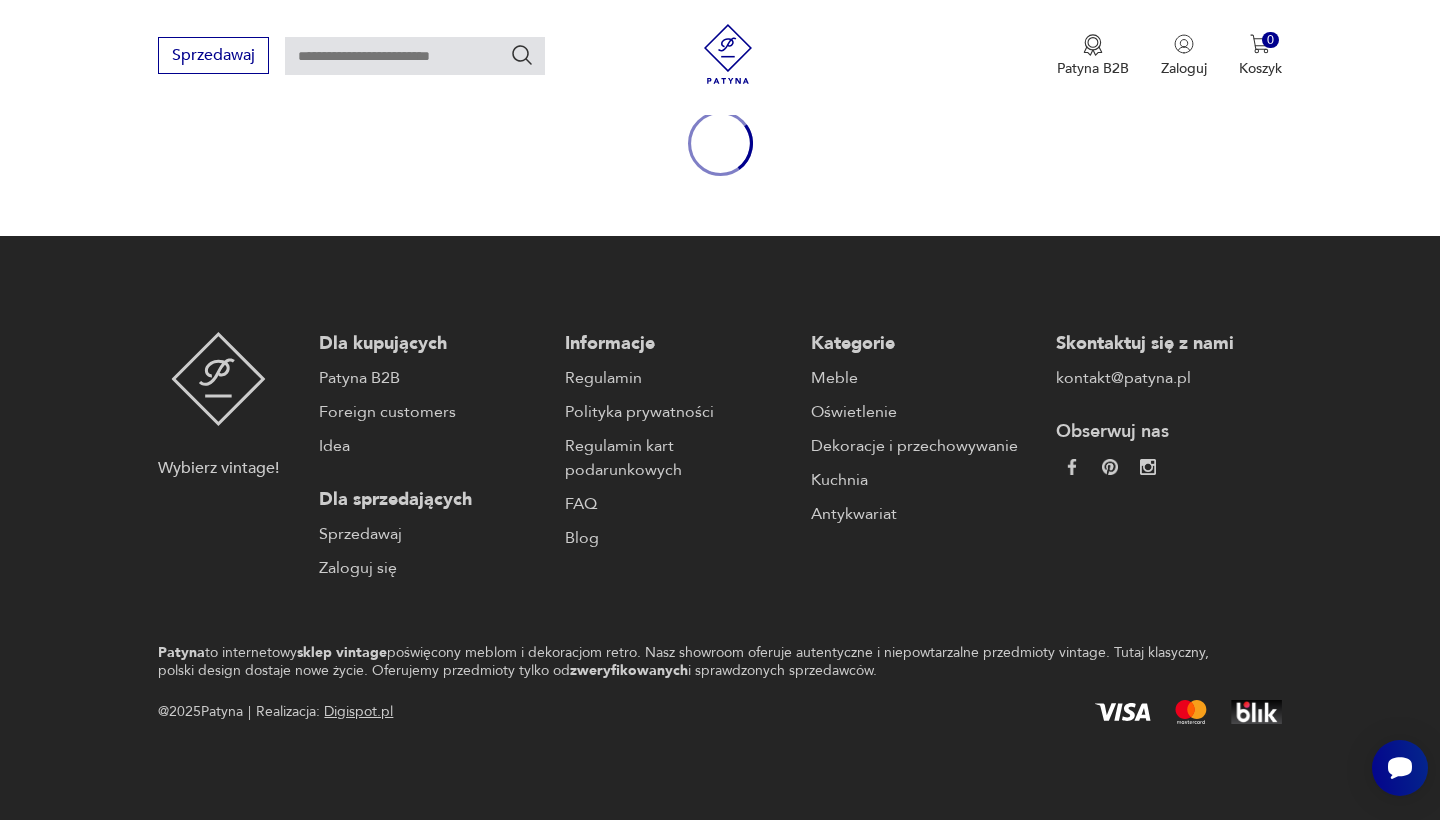scroll, scrollTop: 0, scrollLeft: 0, axis: both 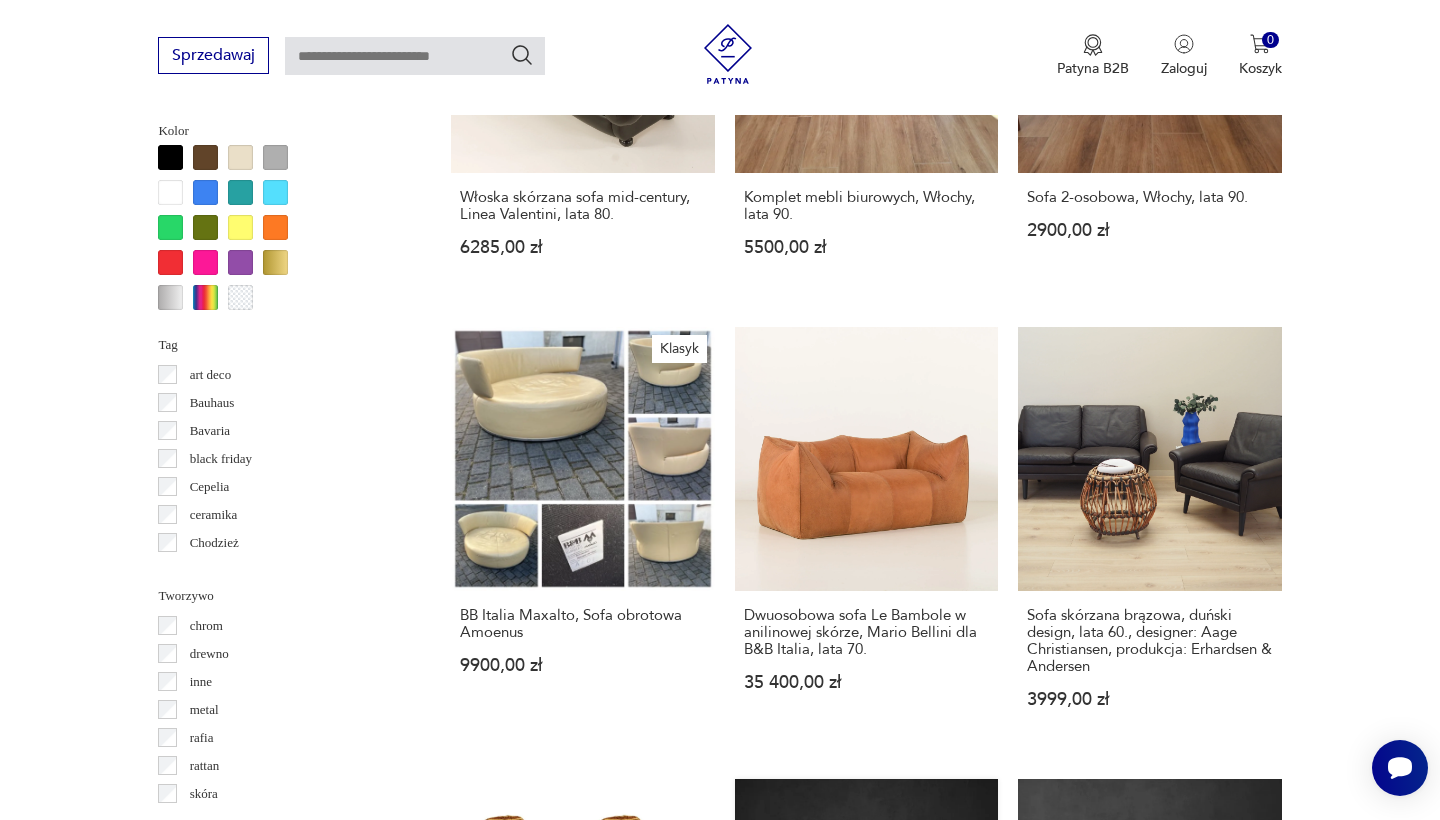 click on "Czteroosobowa sofa skórzana – Niemcy – lata 70. 10 725,00 zł" at bounding box center [866, 971] 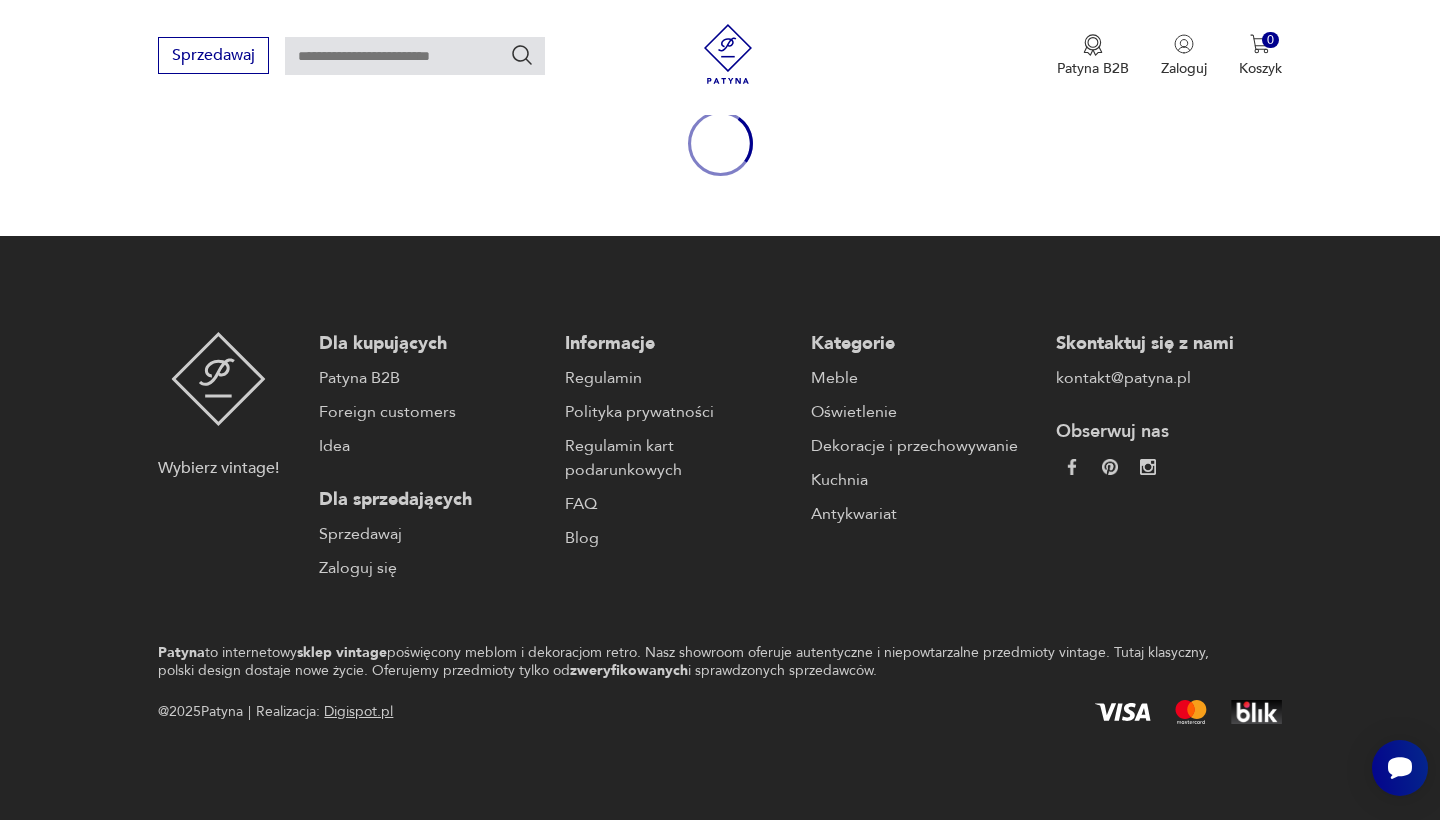 scroll, scrollTop: 0, scrollLeft: 0, axis: both 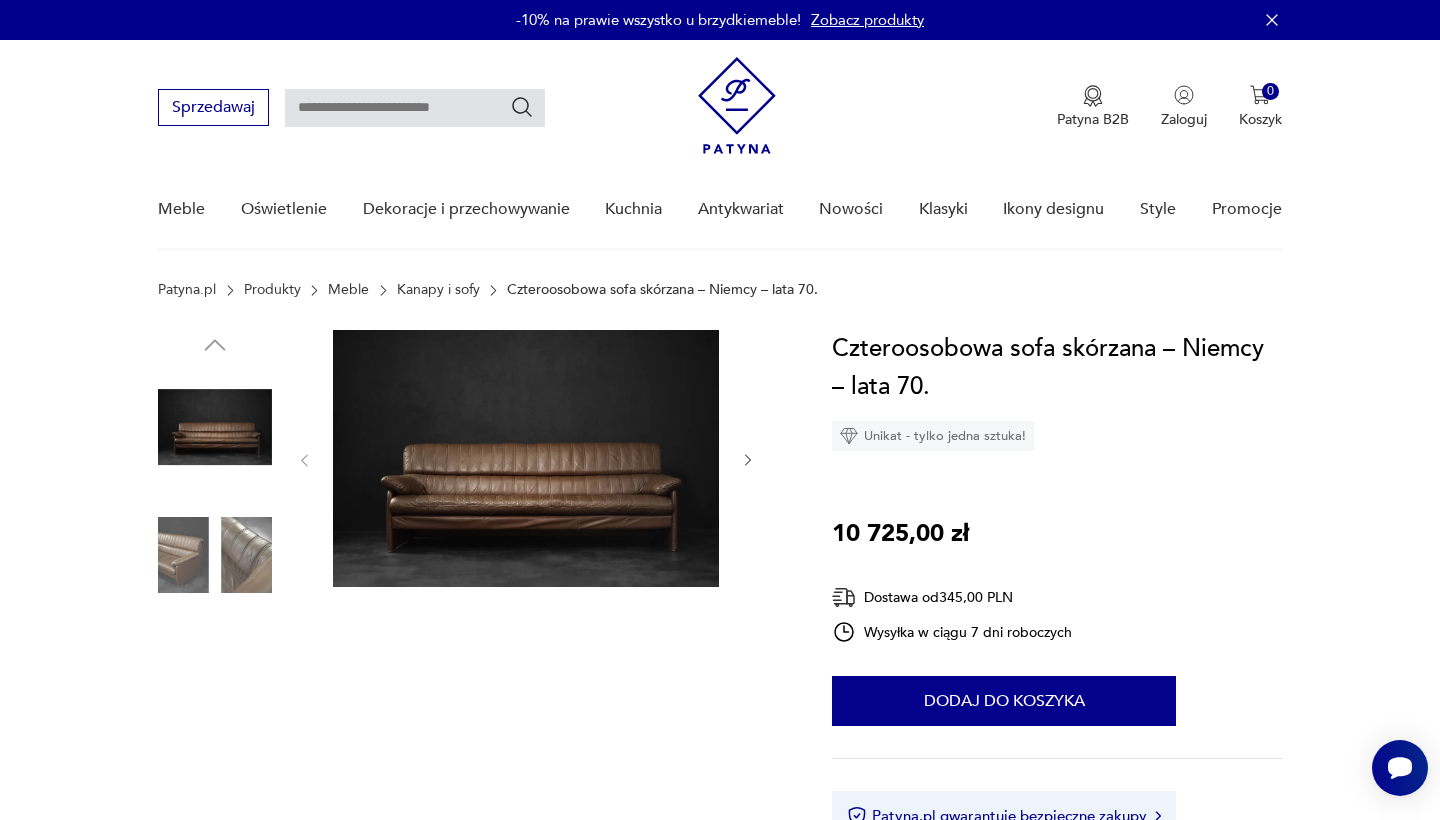 click at bounding box center (215, 555) 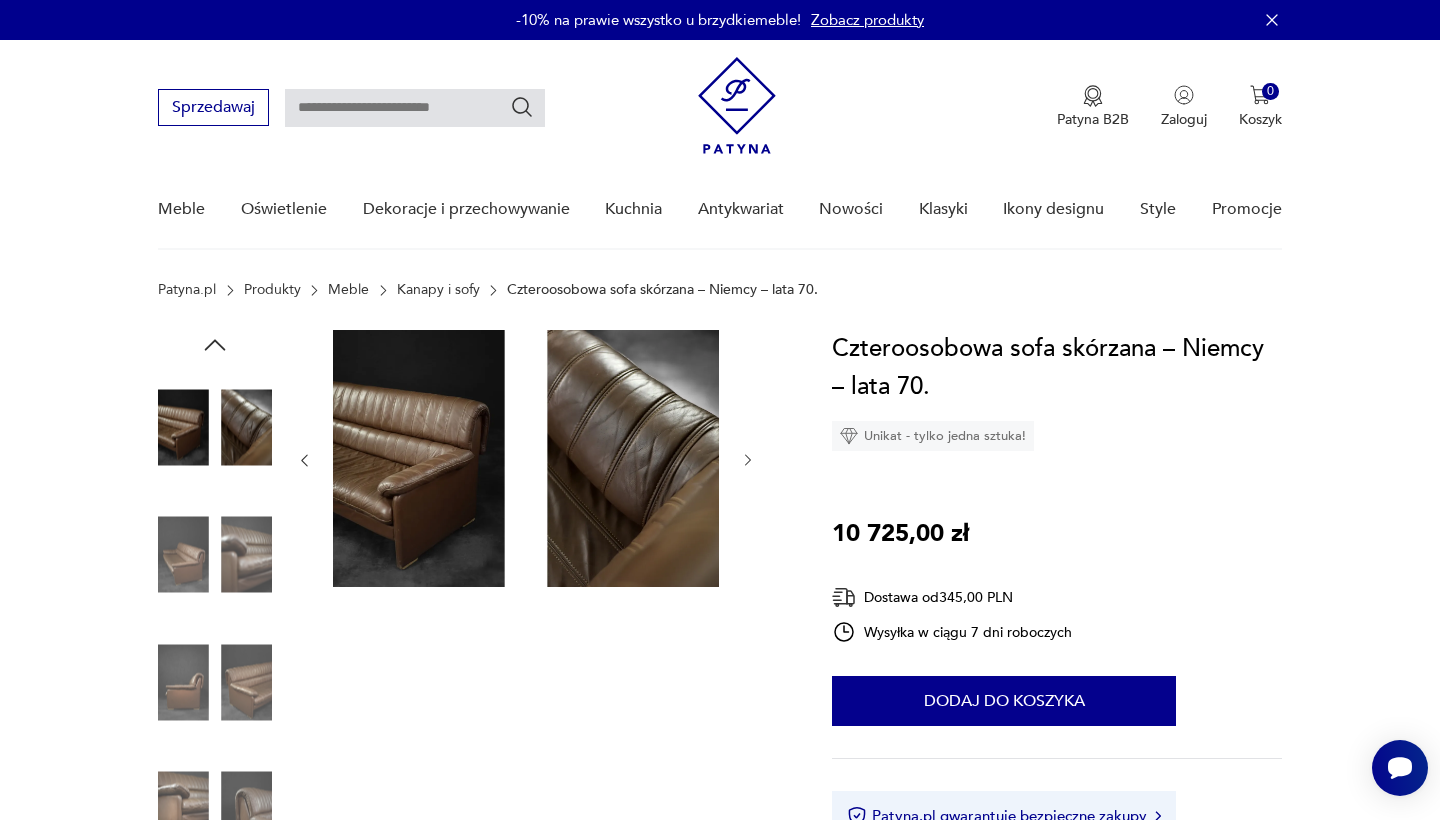 click at bounding box center [215, 555] 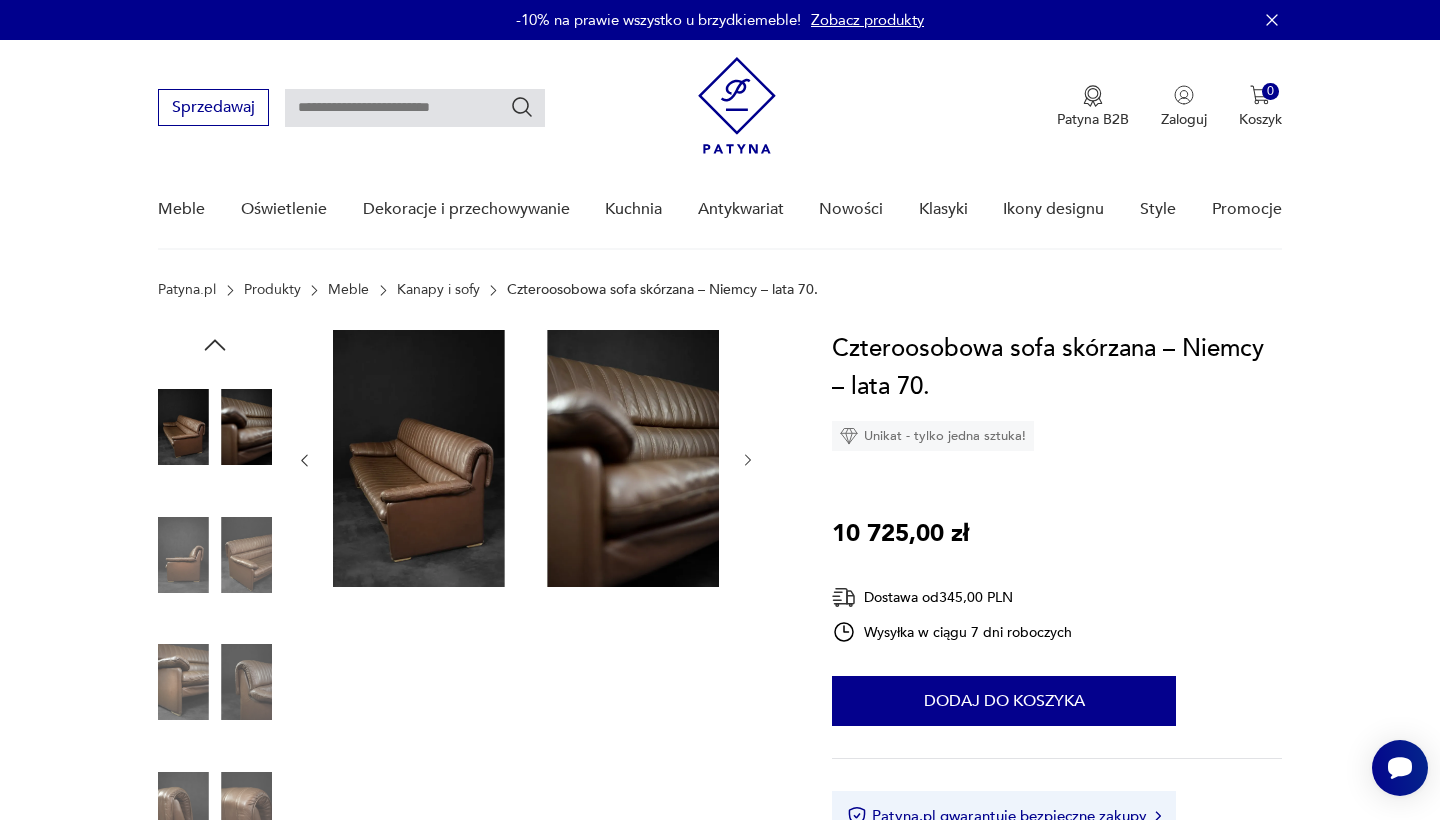 click at bounding box center [0, 0] 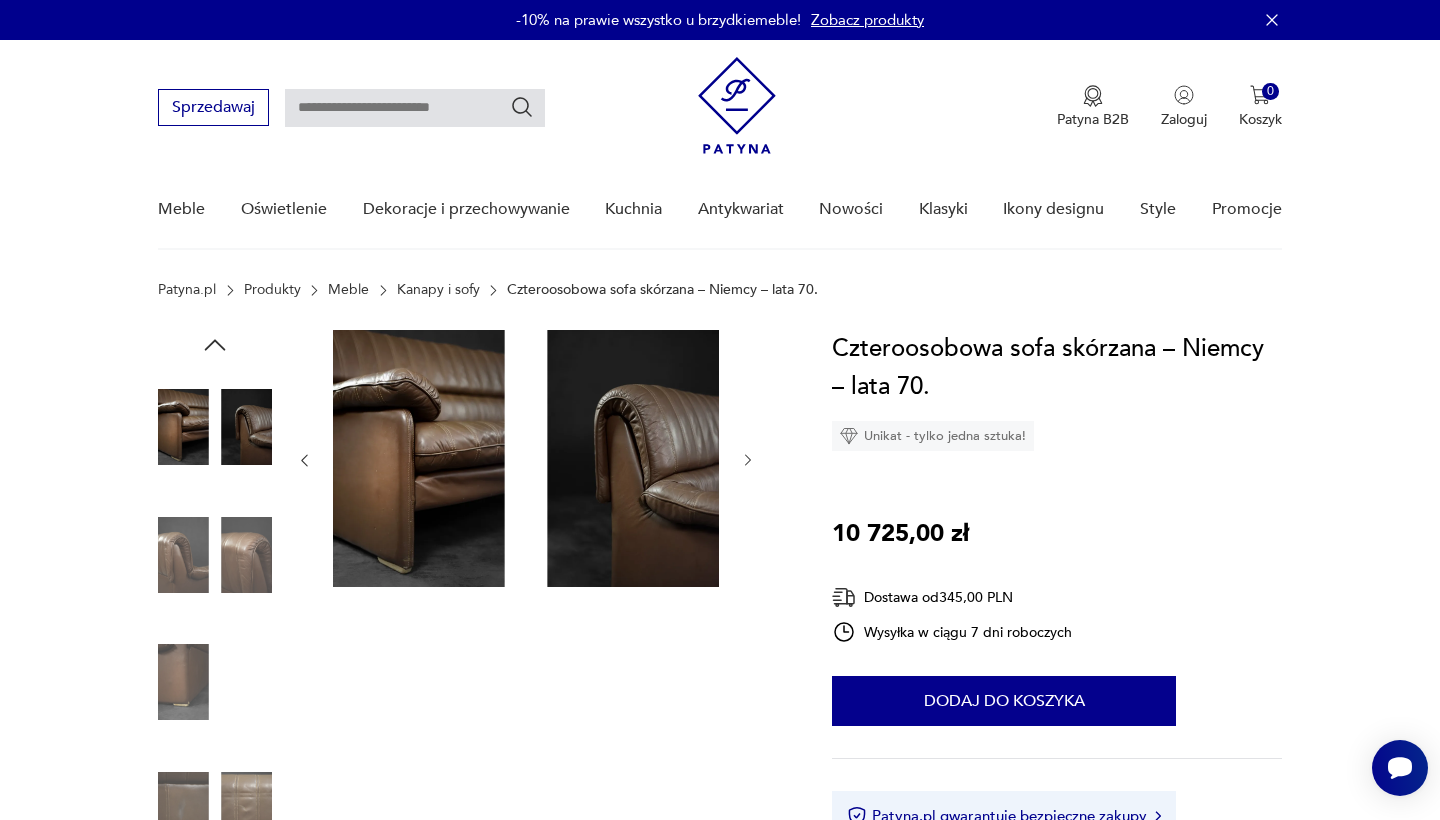 click at bounding box center (0, 0) 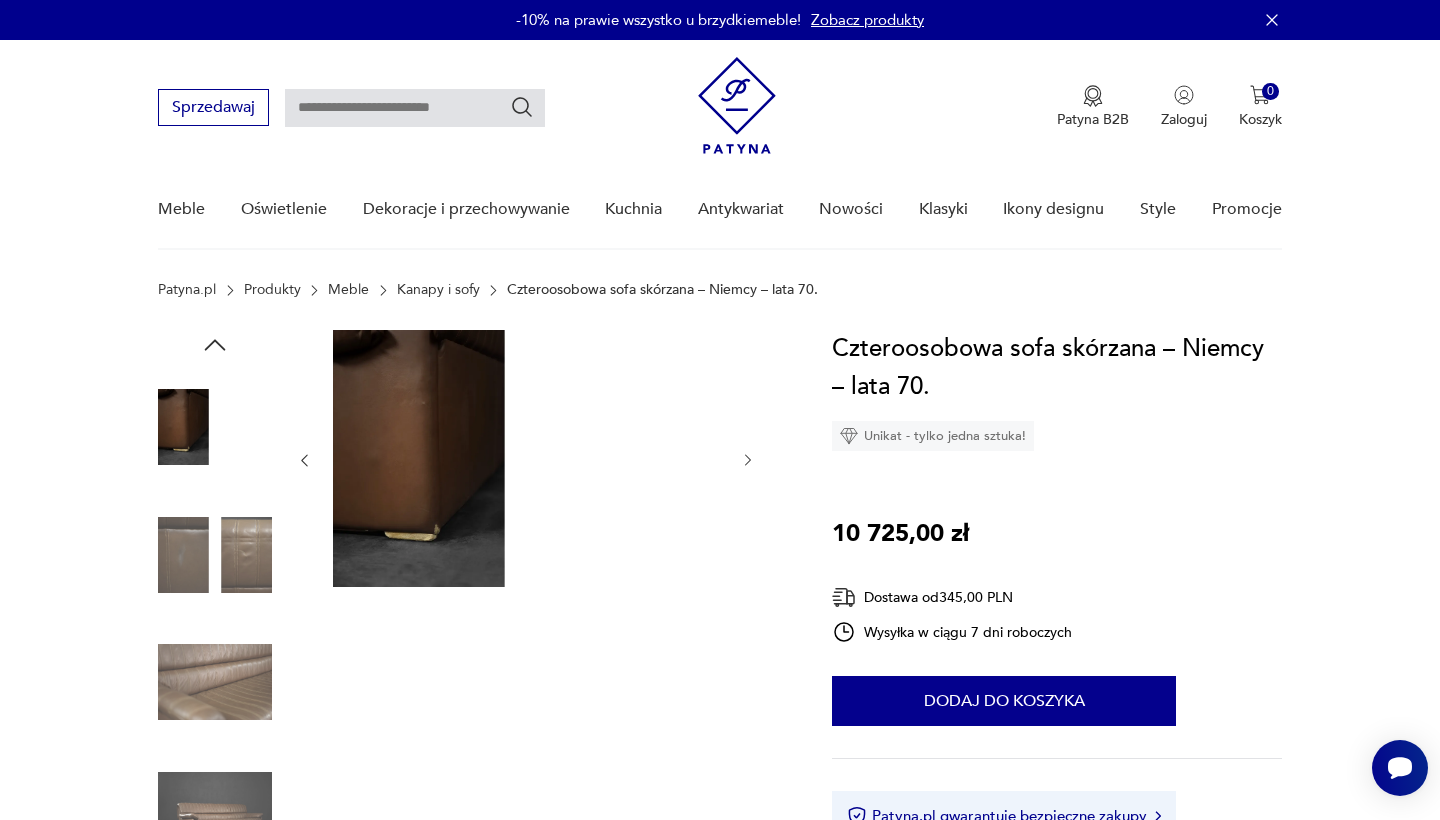 click at bounding box center (0, 0) 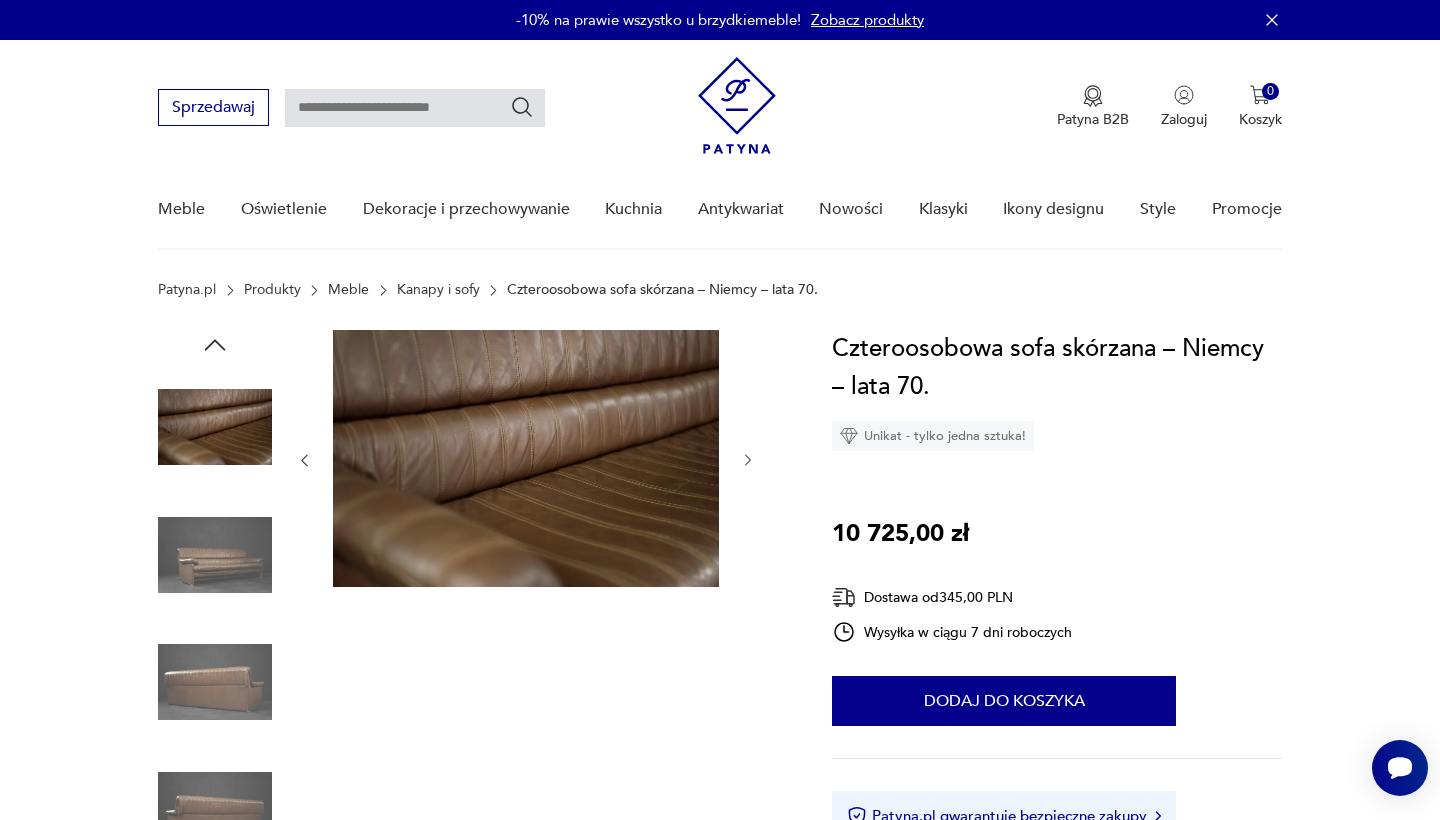click at bounding box center [0, 0] 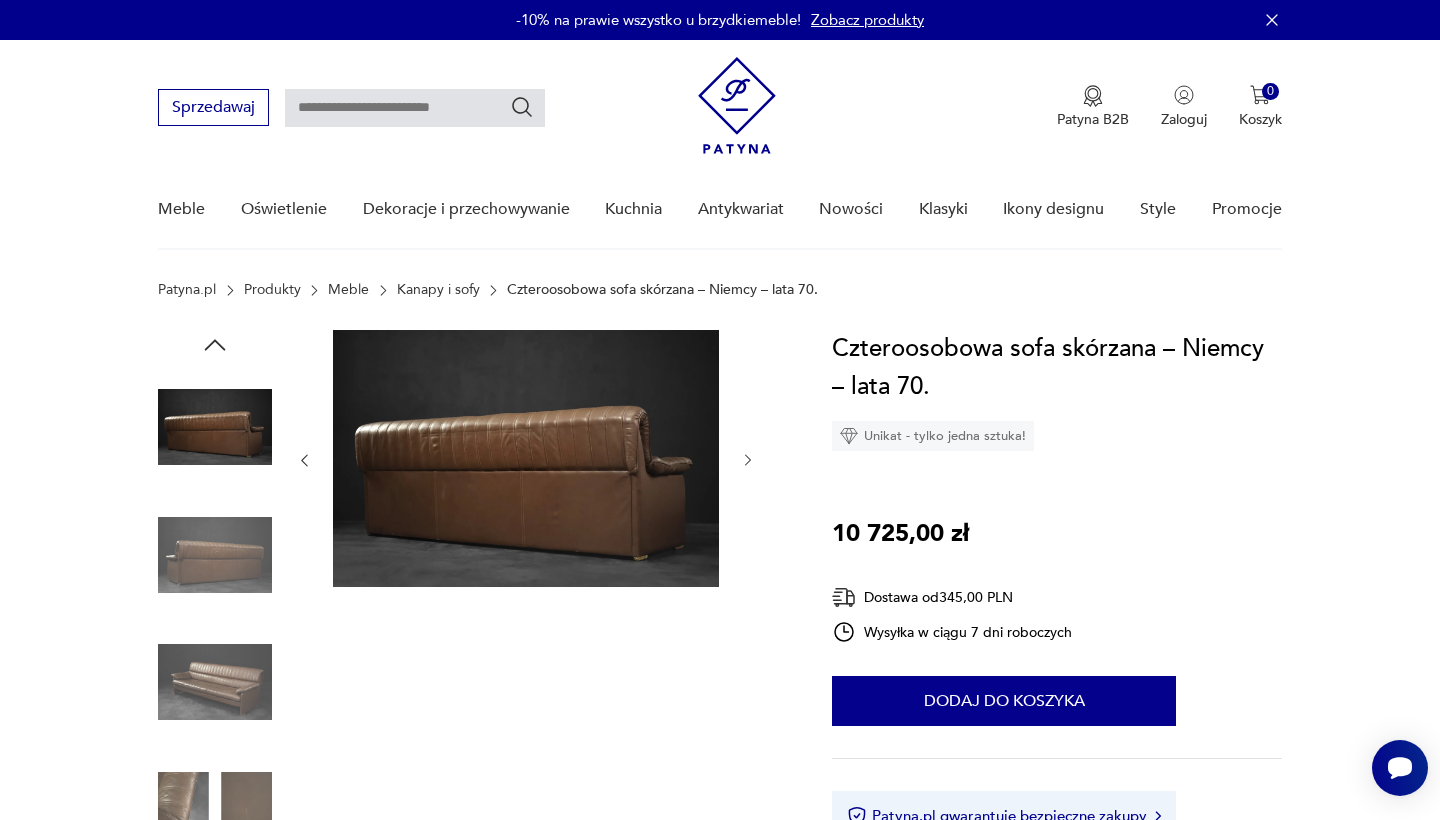click at bounding box center [0, 0] 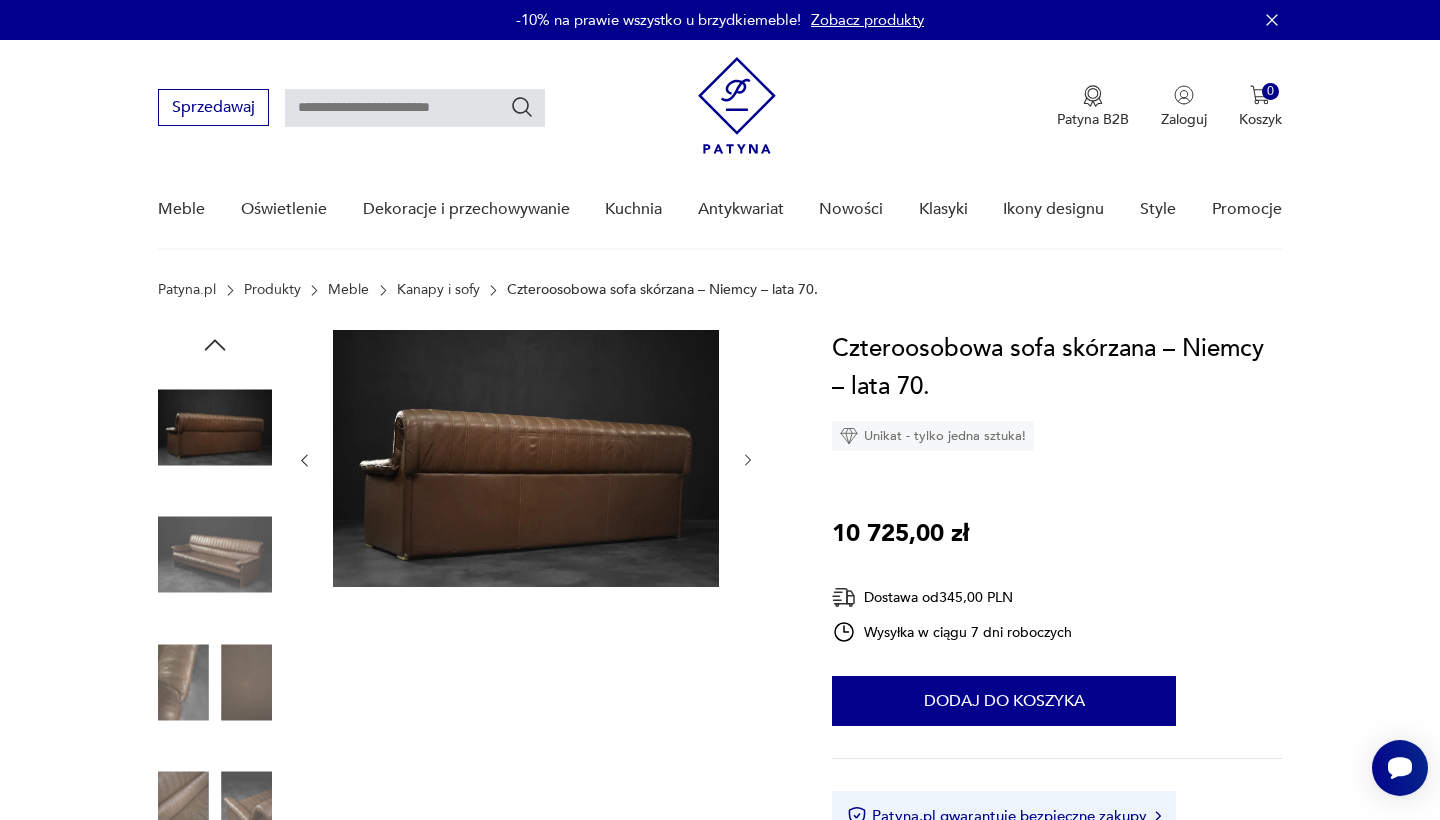 click at bounding box center (0, 0) 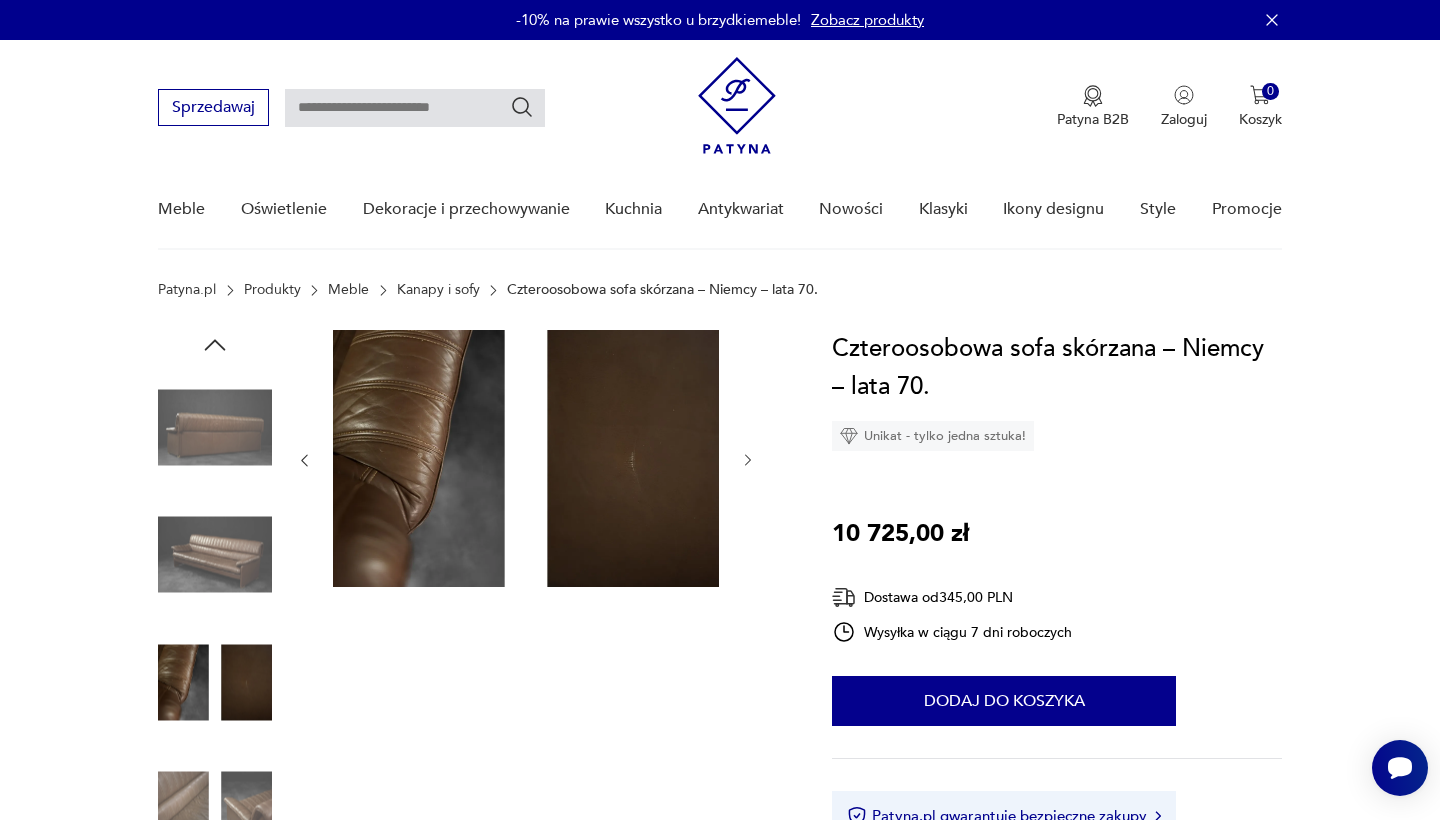 click at bounding box center [215, 555] 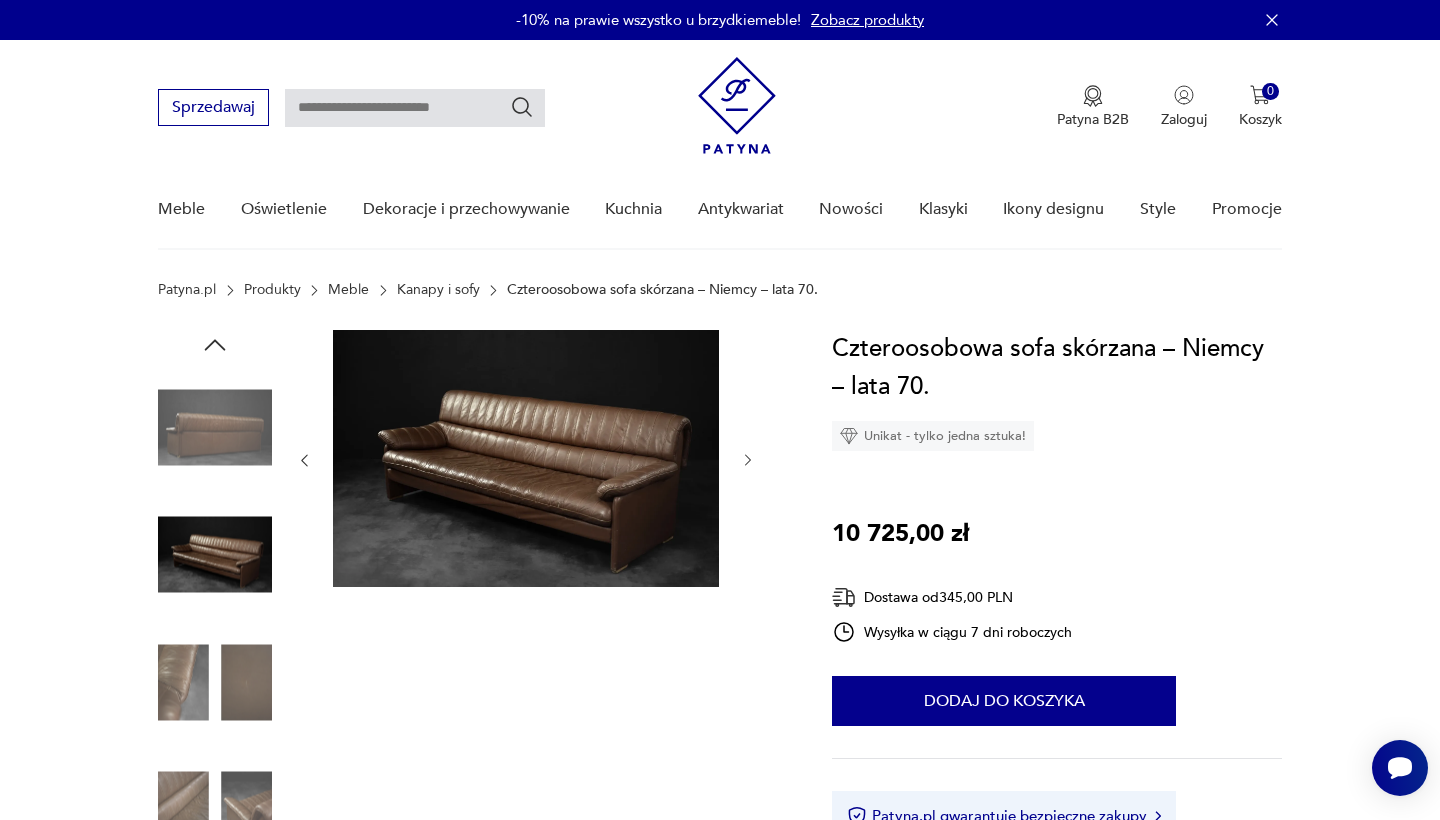 click at bounding box center [526, 458] 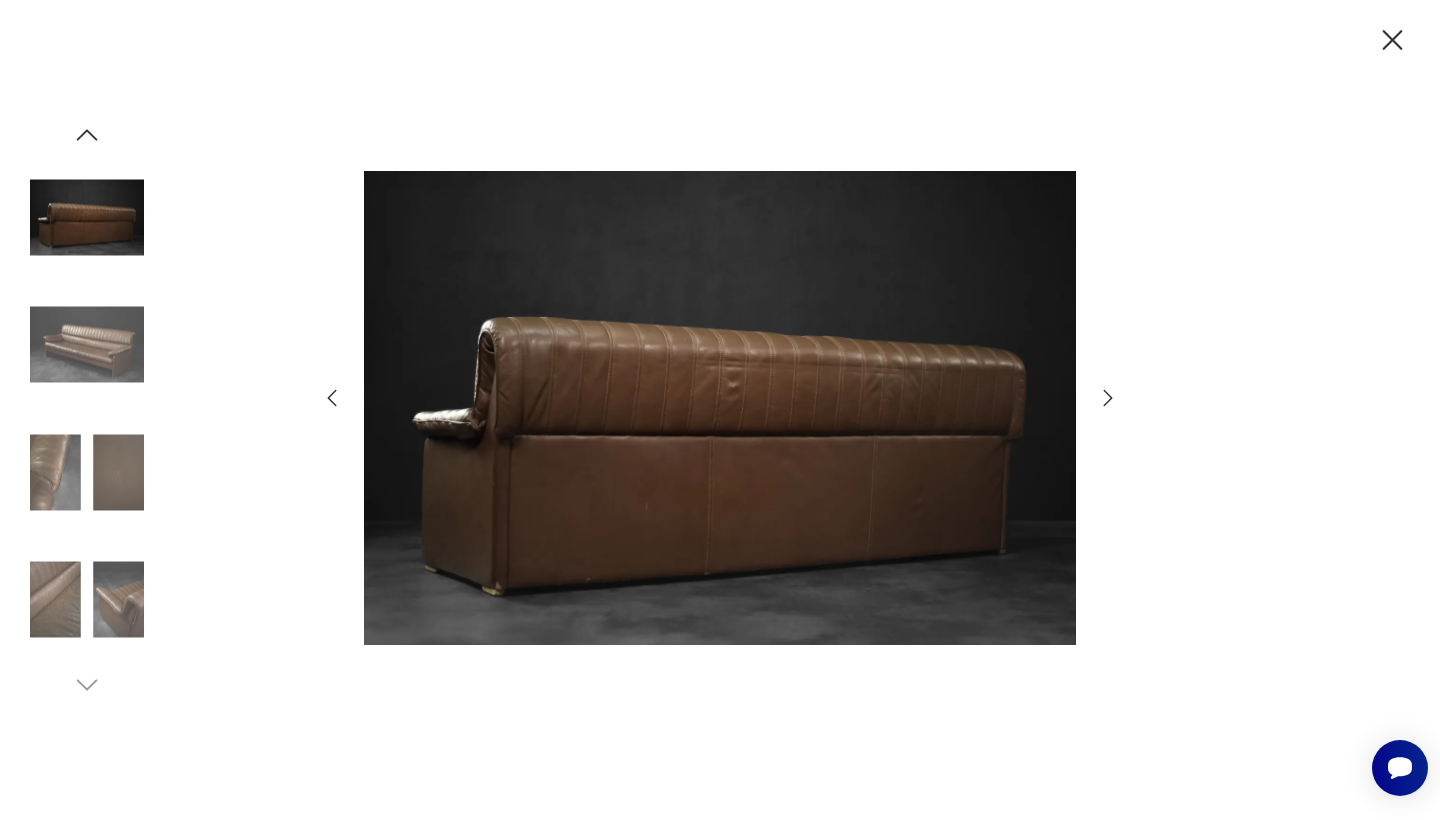 click at bounding box center [720, 410] 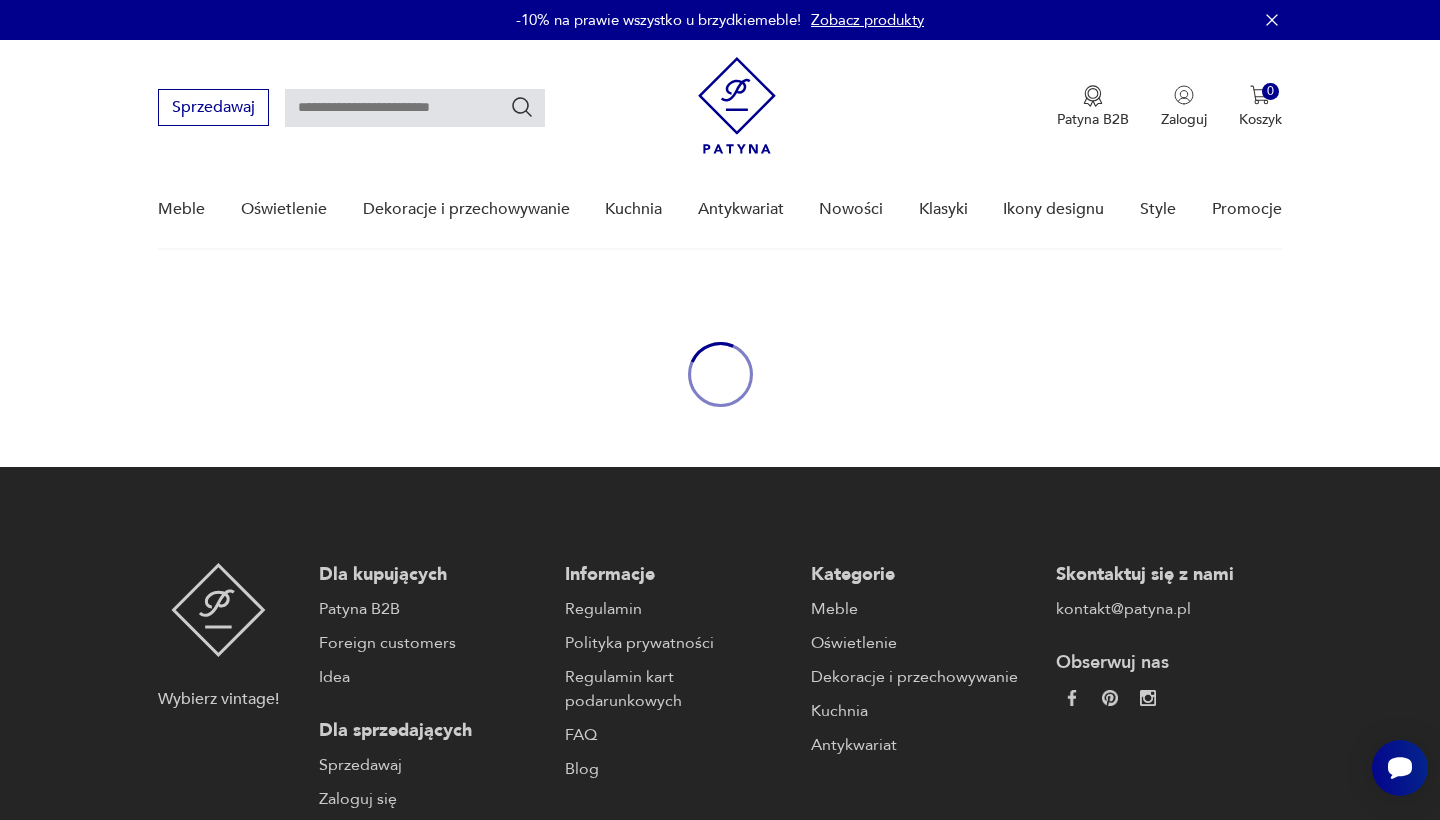 scroll, scrollTop: 231, scrollLeft: 0, axis: vertical 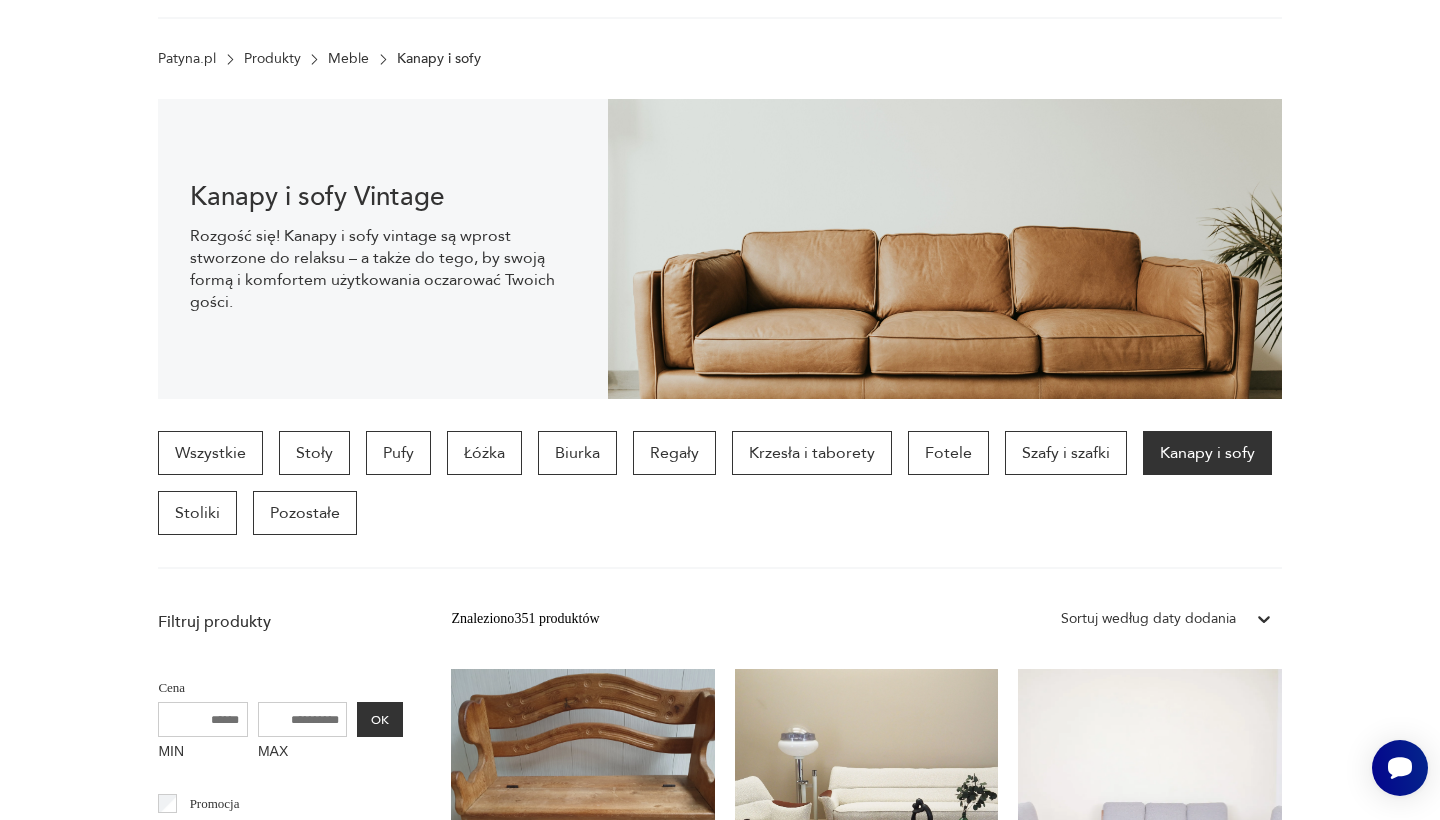 click on "Cenimy prywatność użytkowników Używamy plików cookie, aby poprawić jakość przeglądania, wyświetlać reklamy lub treści dostosowane do indywidualnych potrzeb użytkowników oraz analizować ruch na stronie. Kliknięcie przycisku „Akceptuj wszystkie” oznacza zgodę na wykorzystywanie przez nas plików cookie. Ustawienia    Akceptuję wszystkie Dostosuj preferencje dotyczące zgody   Używamy plików cookie, aby pomóc użytkownikom w sprawnej nawigacji i wykonywaniu określonych funkcji. Szczegółowe informacje na temat wszystkich plików cookie odpowiadających poszczególnym kategoriom zgody znajdują się poniżej. Pliki cookie sklasyfikowane jako „niezbędne” są przechowywane w przeglądarce użytkownika, ponieważ są niezbędne do włączenia podstawowych funkcji witryny....  Pokaż więcej Niezbędne Zawsze aktywne Plik cookie connect.sid Czas trwania 10 godzin Opis This cookie is used for authentication and for secure log-in. It registers the log-in information.  Plik cookie Opis" at bounding box center [720, 1899] 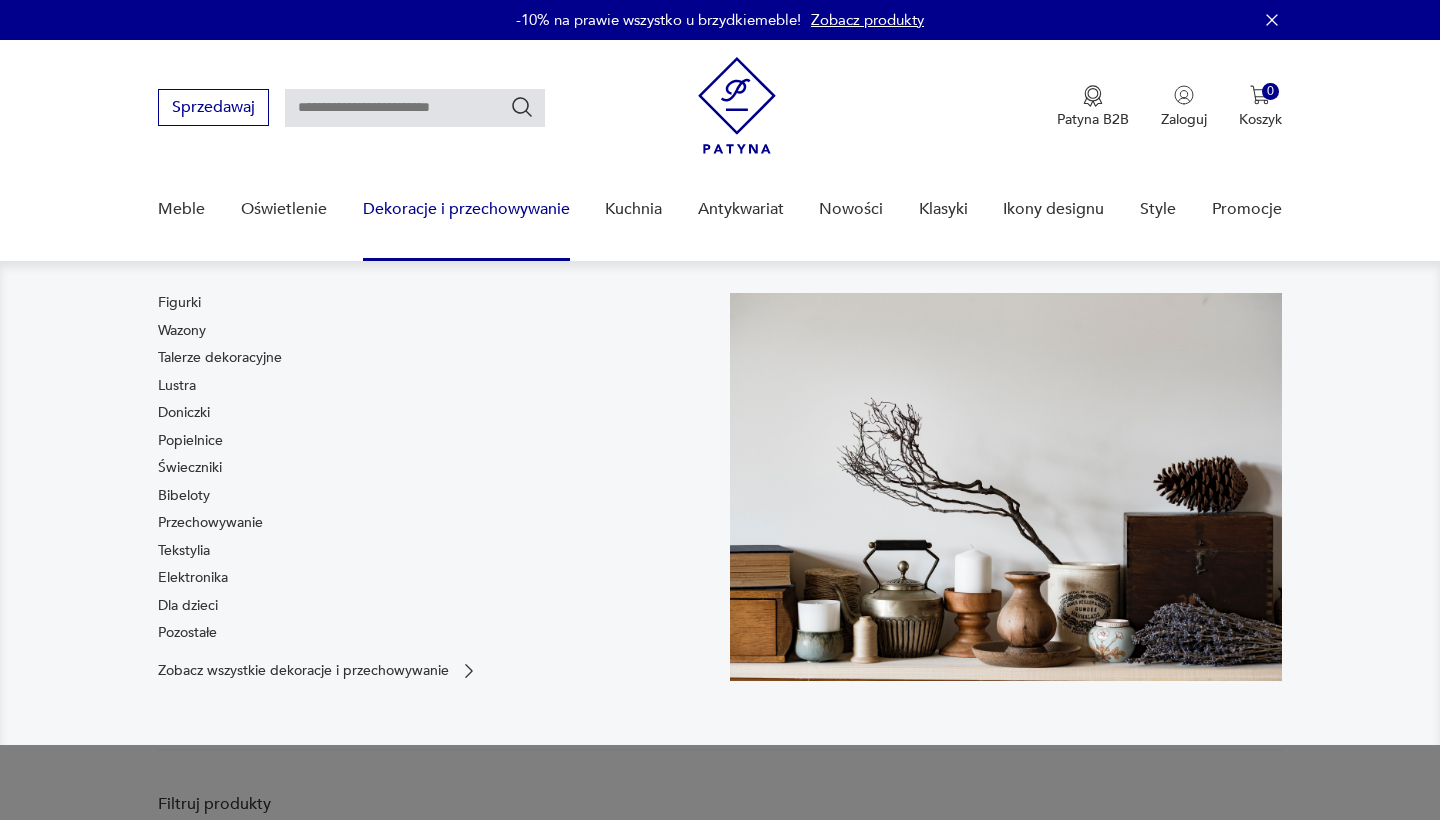 scroll, scrollTop: 30, scrollLeft: 0, axis: vertical 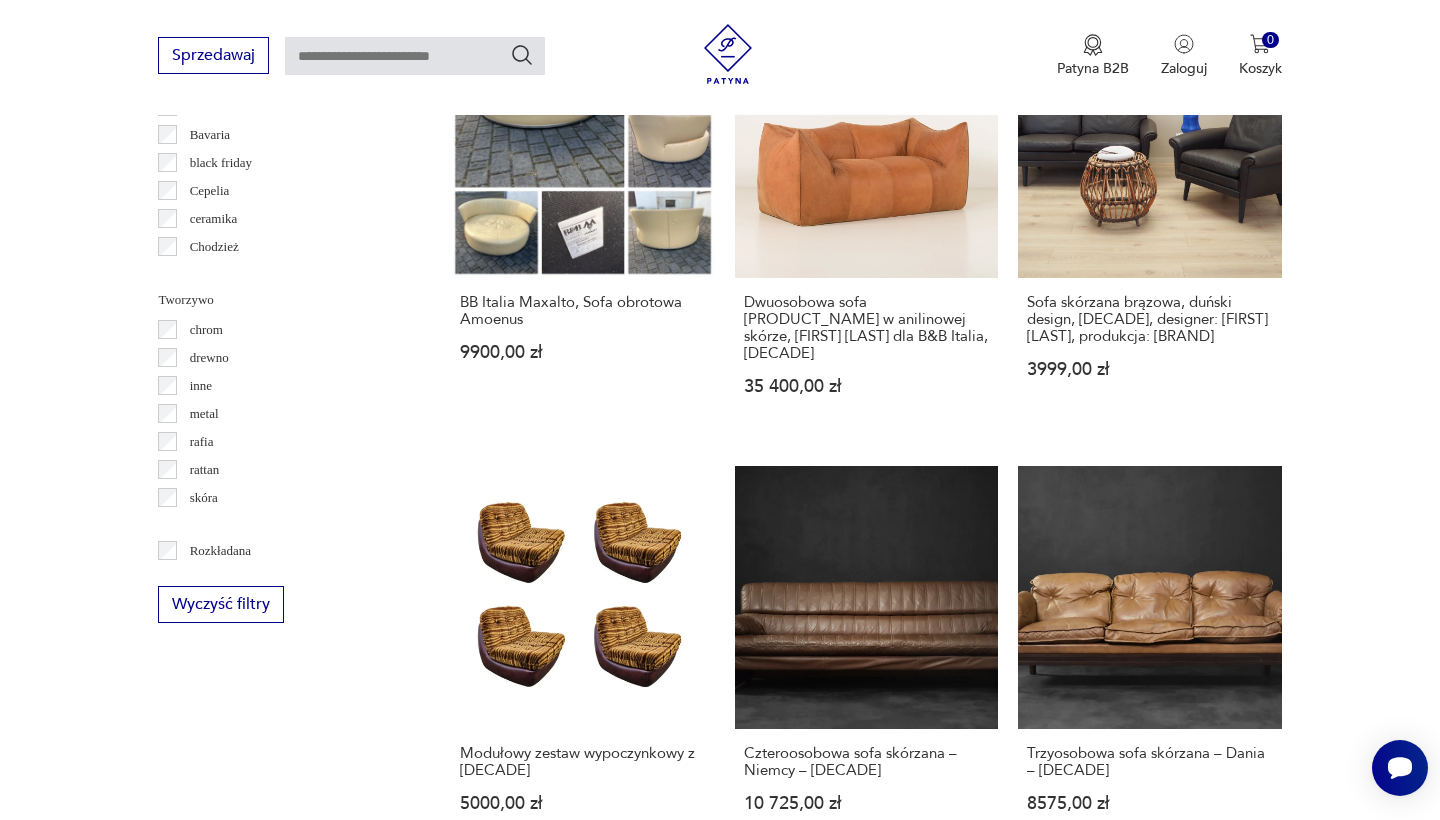 click on "4" at bounding box center (958, 1373) 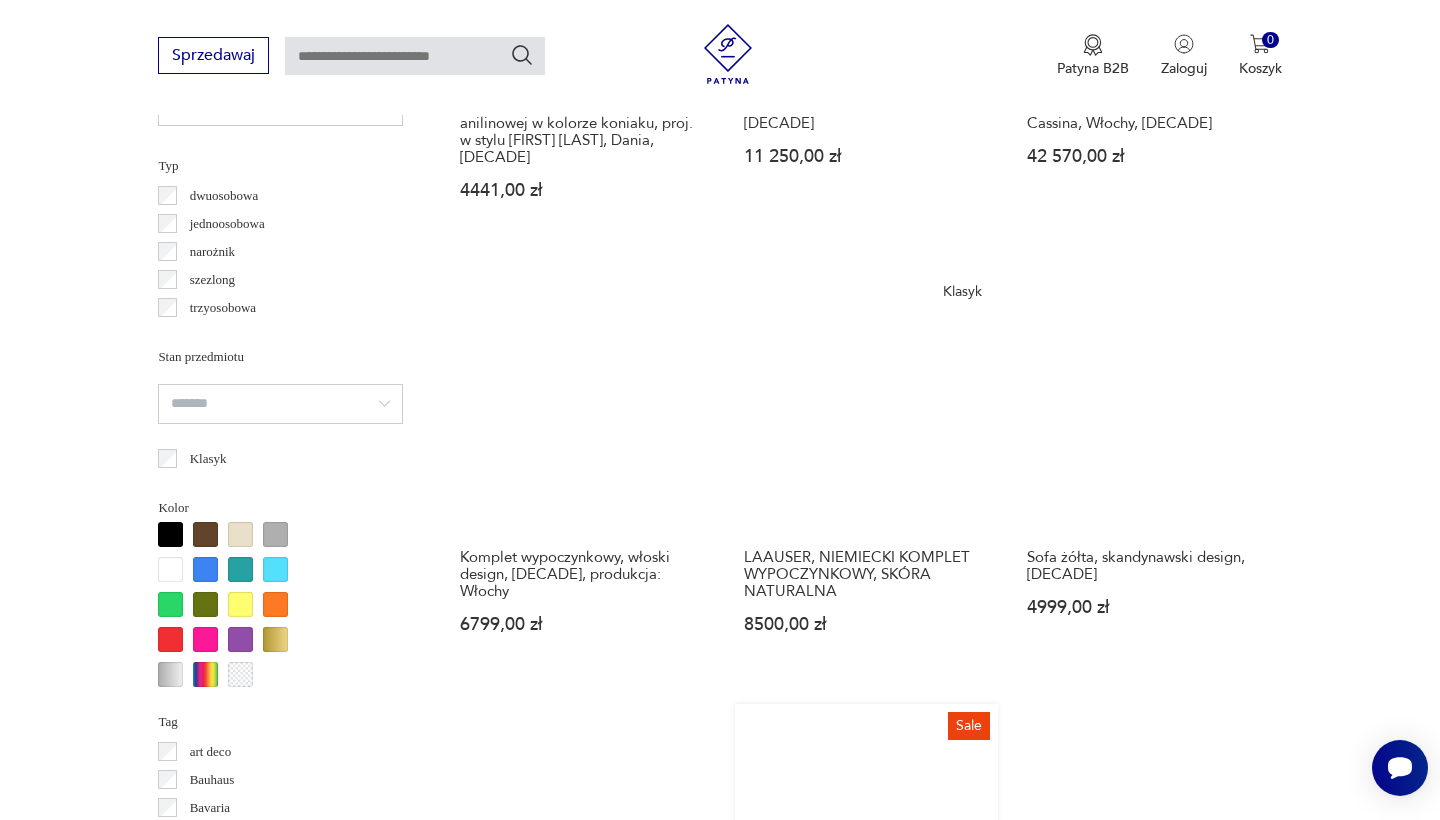 scroll, scrollTop: 1499, scrollLeft: 0, axis: vertical 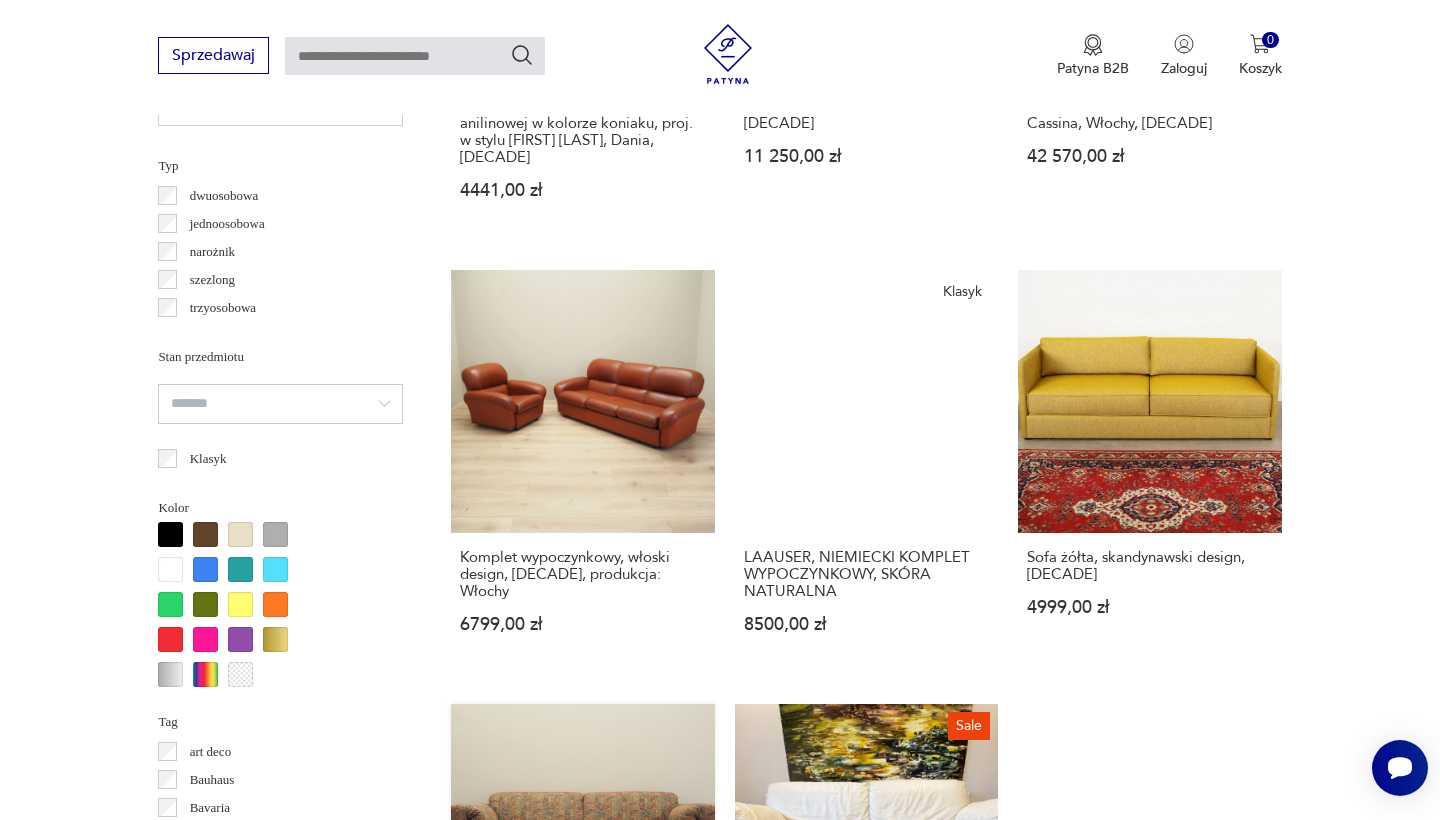 click on "Sofa, włoski design, lata 60., producent: B&B Italia 4499,00 zł" at bounding box center (582, 913) 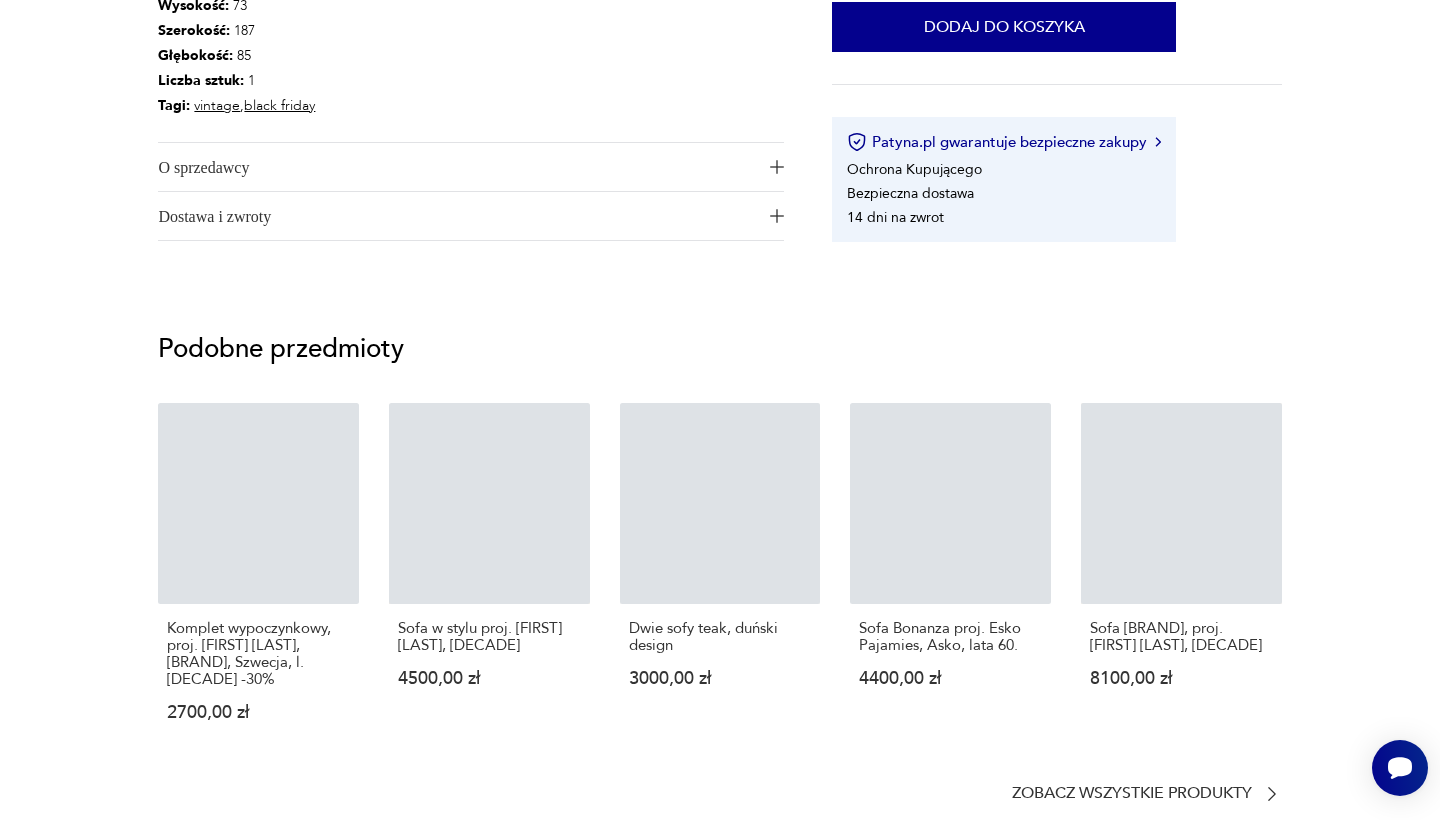 scroll, scrollTop: 0, scrollLeft: 0, axis: both 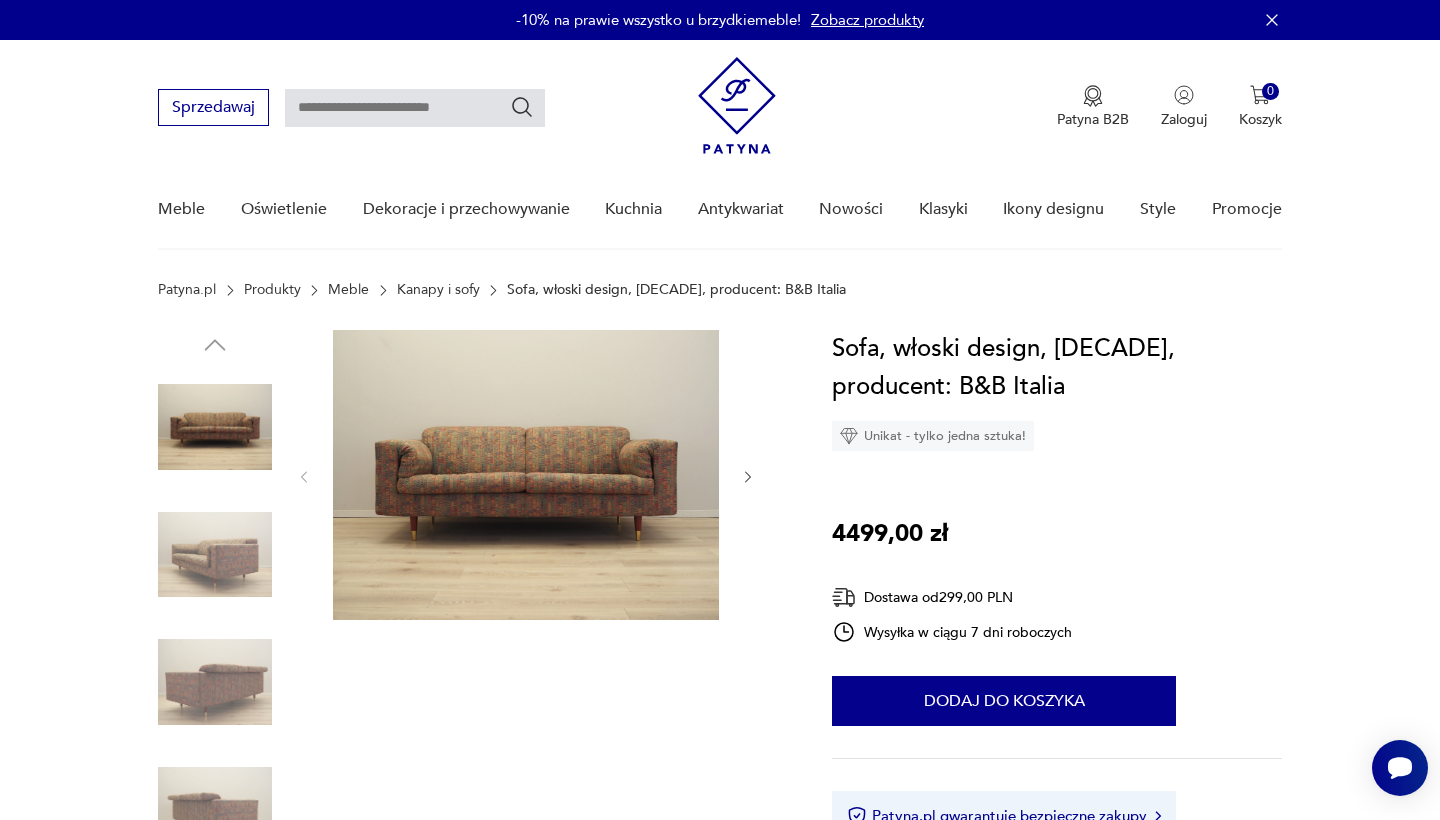 click at bounding box center (526, 475) 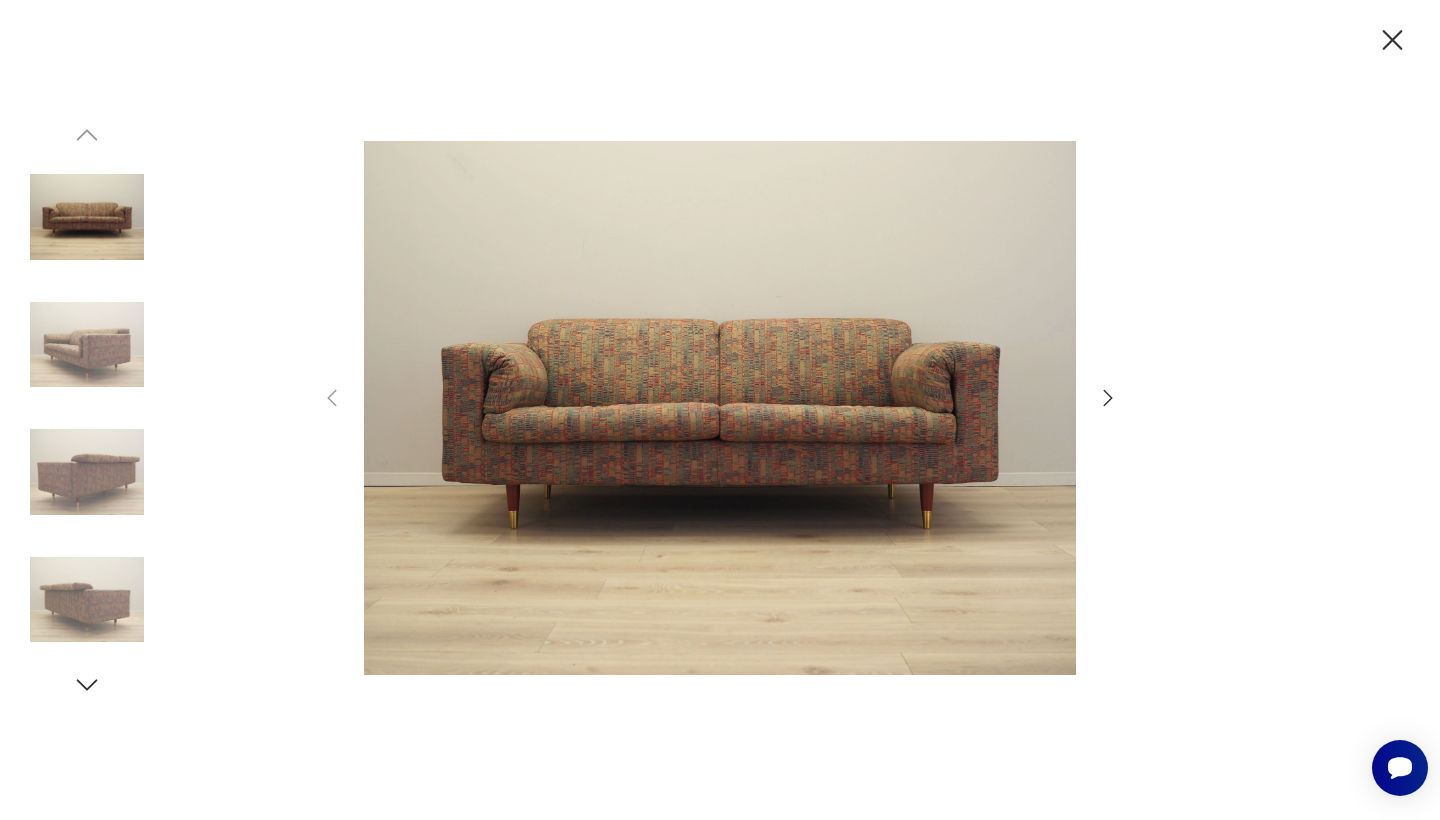 click at bounding box center [1108, 398] 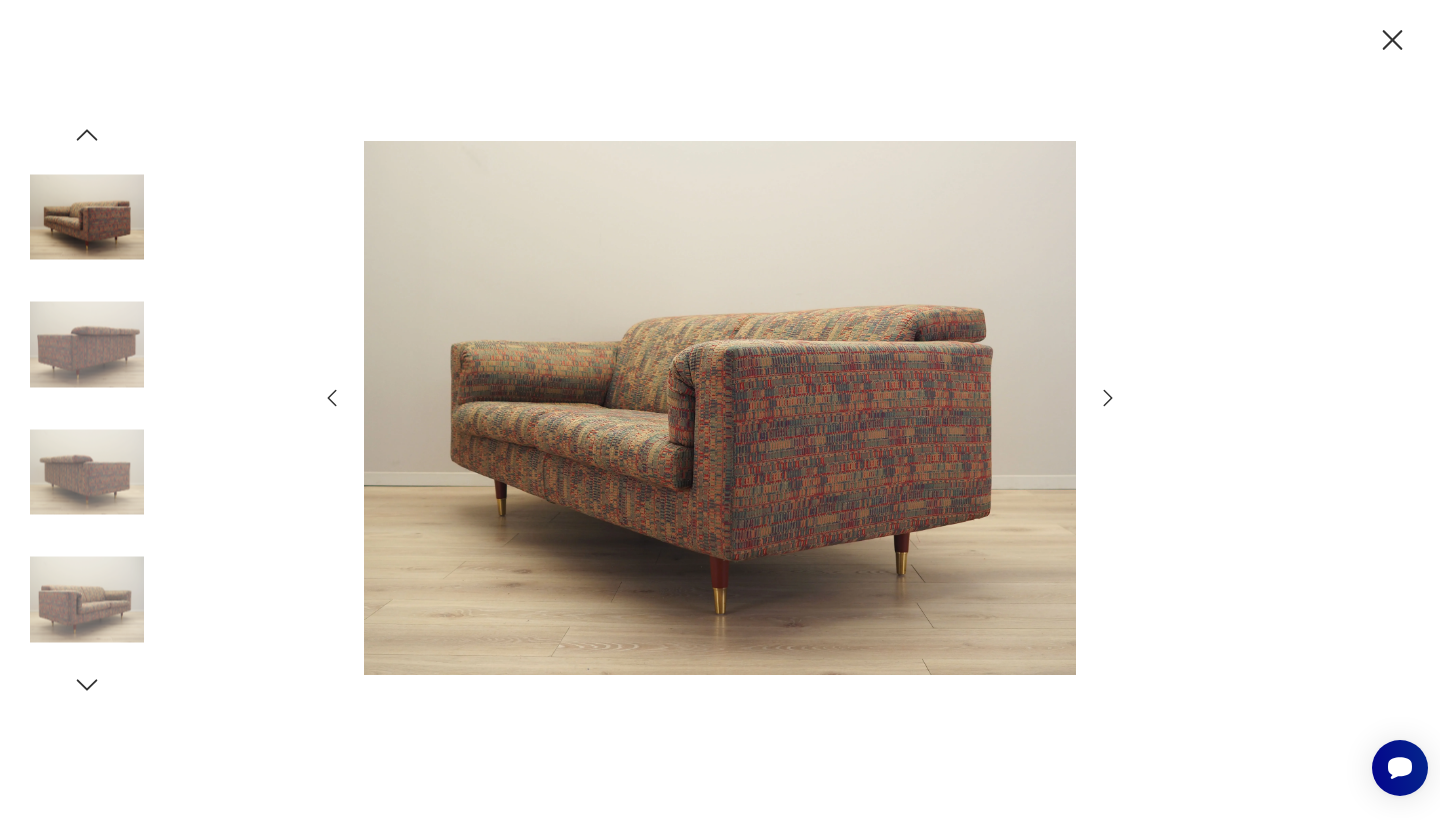 click at bounding box center (1108, 398) 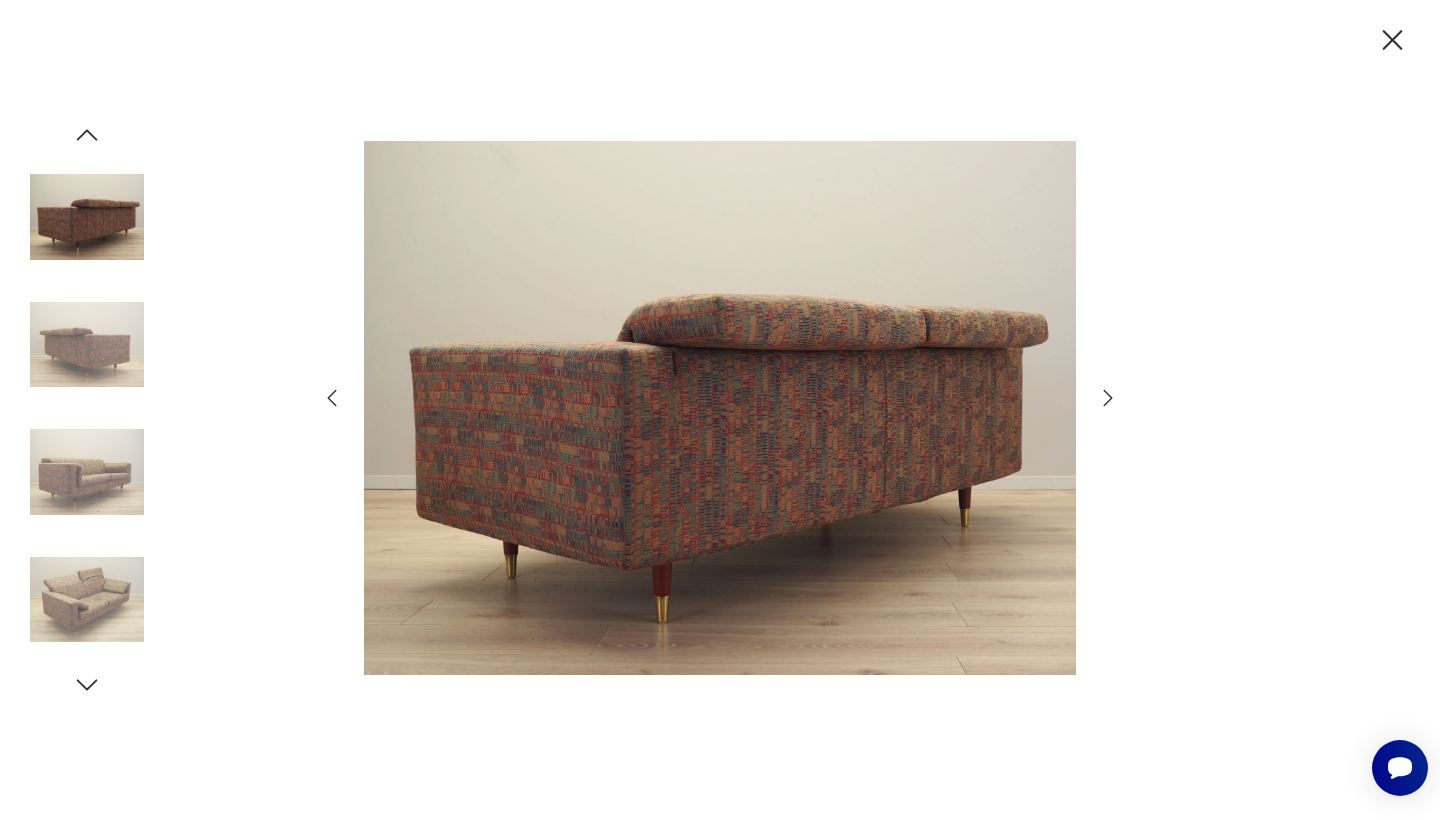 click at bounding box center (1108, 398) 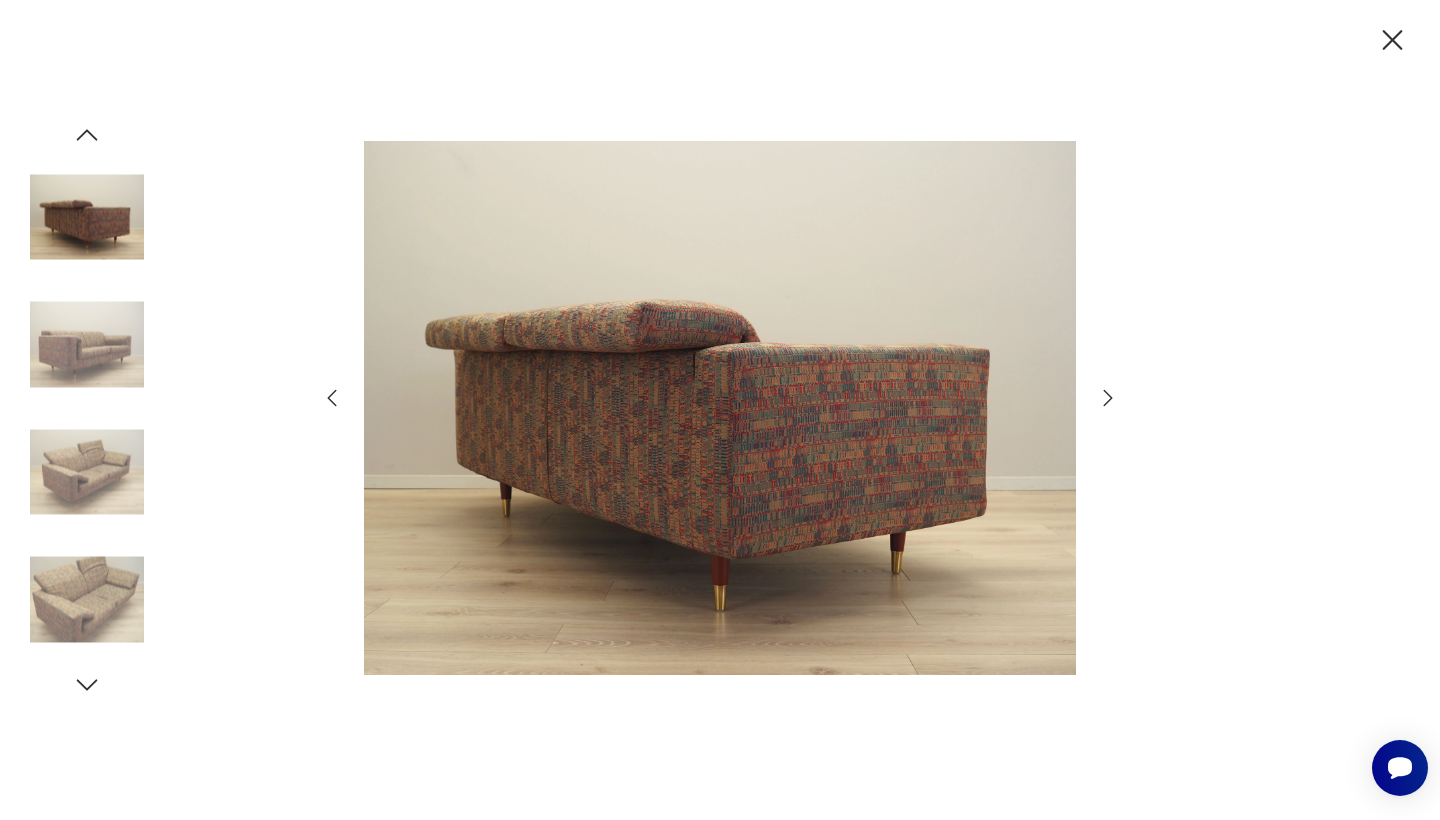 click at bounding box center [1108, 398] 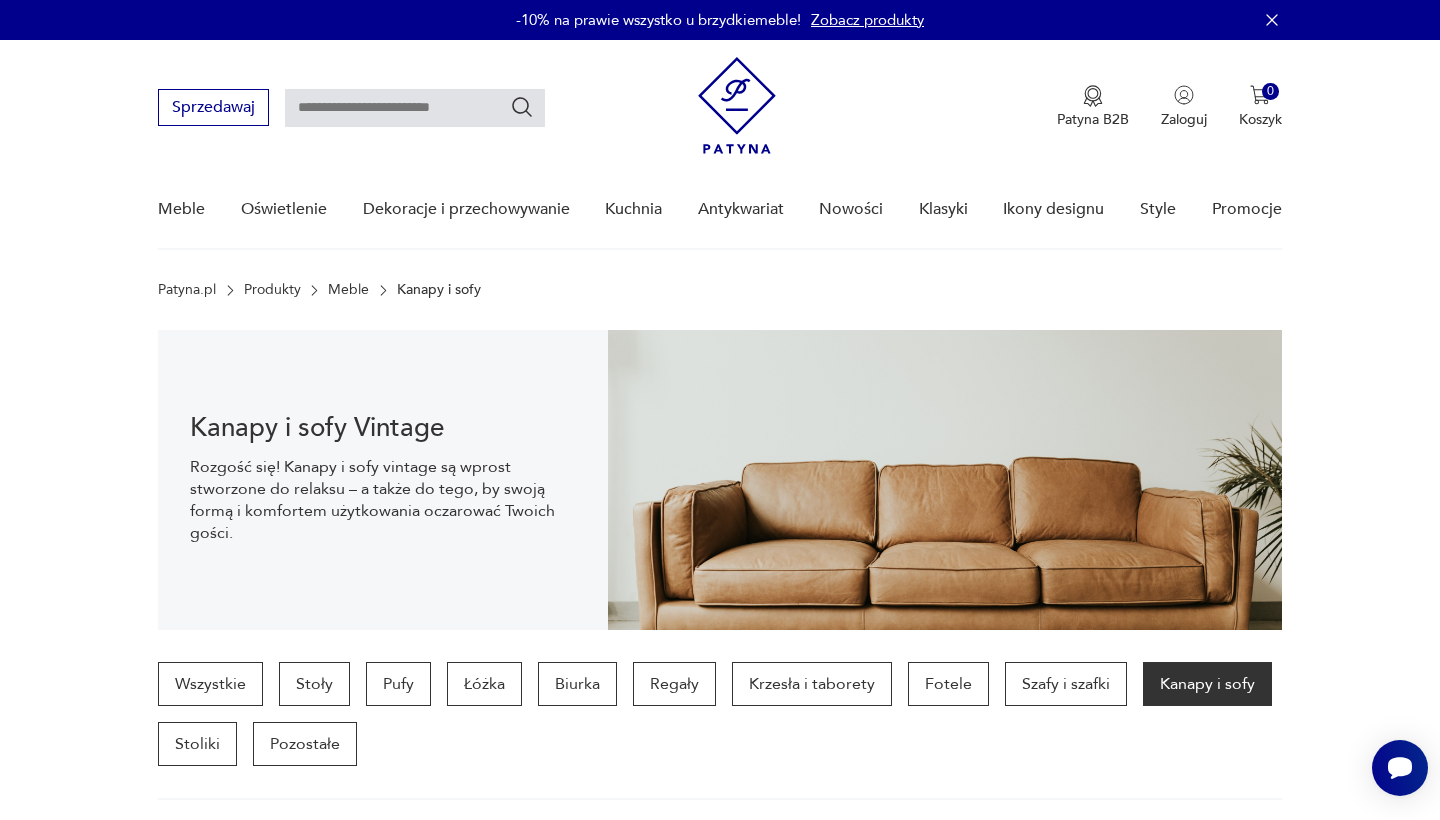 scroll, scrollTop: 1499, scrollLeft: 0, axis: vertical 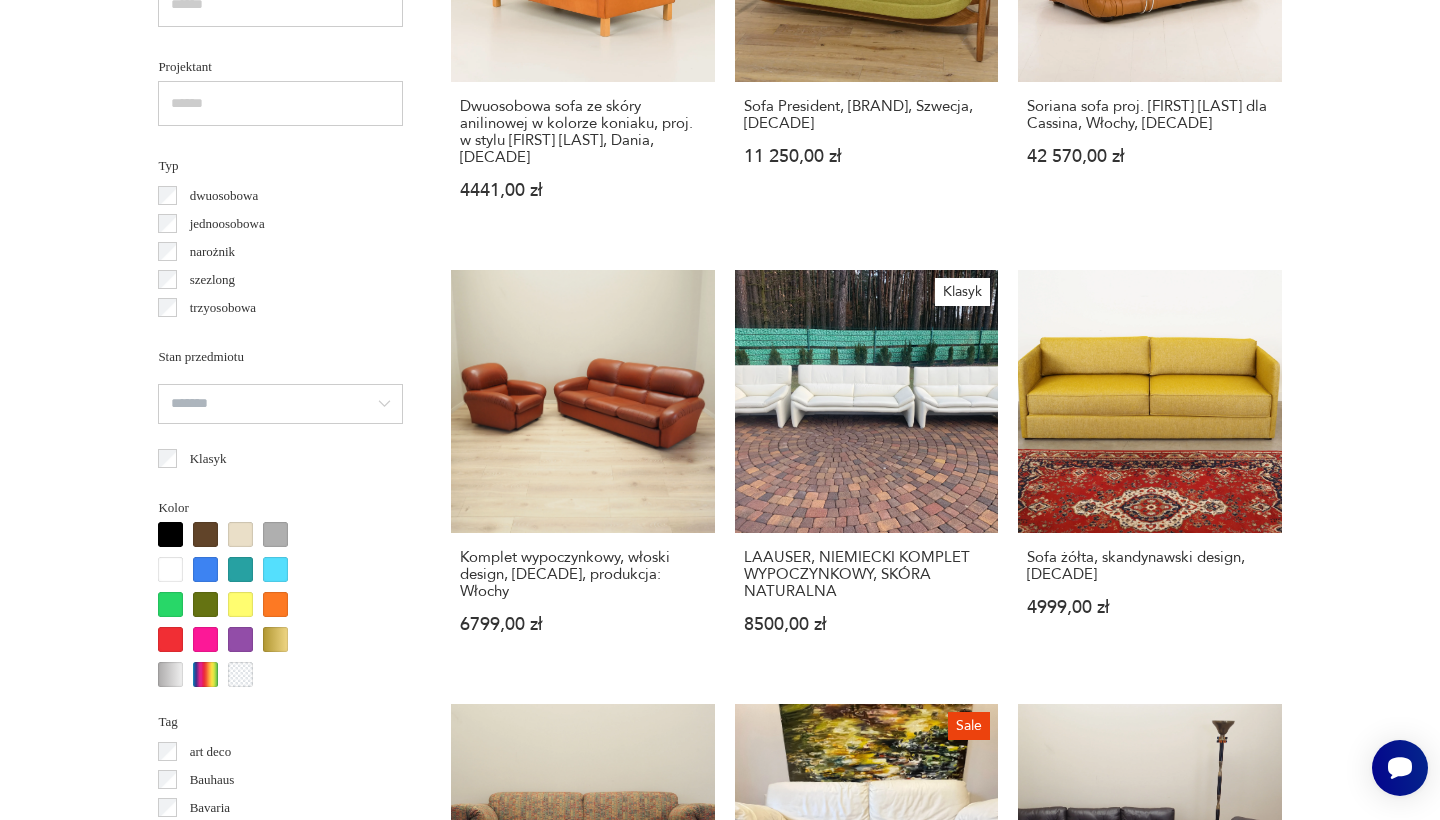 click on "Filtruj produkty Cena MIN MAX OK Promocja Datowanie OK Kraj pochodzenia Dania  ( 93 ) Włochy  ( 24 ) Niemcy  ( 18 ) Szwecja  ( 16 ) Polska  ( 8 ) Norwegia  ( 7 ) Francja  ( 4 ) Szwajcaria  ( 4 ) Producent Projektant Typ dwuosobowa jednoosobowa narożnik szezlong trzyosobowa Stan przedmiotu Klasyk Kolor Tag art deco Bauhaus Bavaria black friday Cepelia ceramika Chodzież Ćmielów Tworzywo chrom drewno inne metal rafia rattan skóra tkanina tworzywo sztuczne wiklina Rozkładana Wyczyść filtry Znaleziono  351   produktów Filtruj Sortuj według daty dodania Sortuj według daty dodania Sofa zielona, duński design, lata 70., produkcja: Dania 4599,00 zł Sofka Siedzisko Ludwikowskie na sprężynach XX wiek 1500,00 zł Sofka Siedzisko Barok/rokoko lite drewno z XIX/XX wieku 2200,00 zł Dwuosobowa sofa ze skóry anilinowej w kolorze koniaku, proj. w stylu Børge Mogensen, Dania, lata 70. 4441,00 zł Sofa President, AB Ardebo Stoppmöbelfabrik, Szwecja, lata 60. 11 250,00 zł Klasyk 42 570,00 zł Klasyk 1" at bounding box center [720, 755] 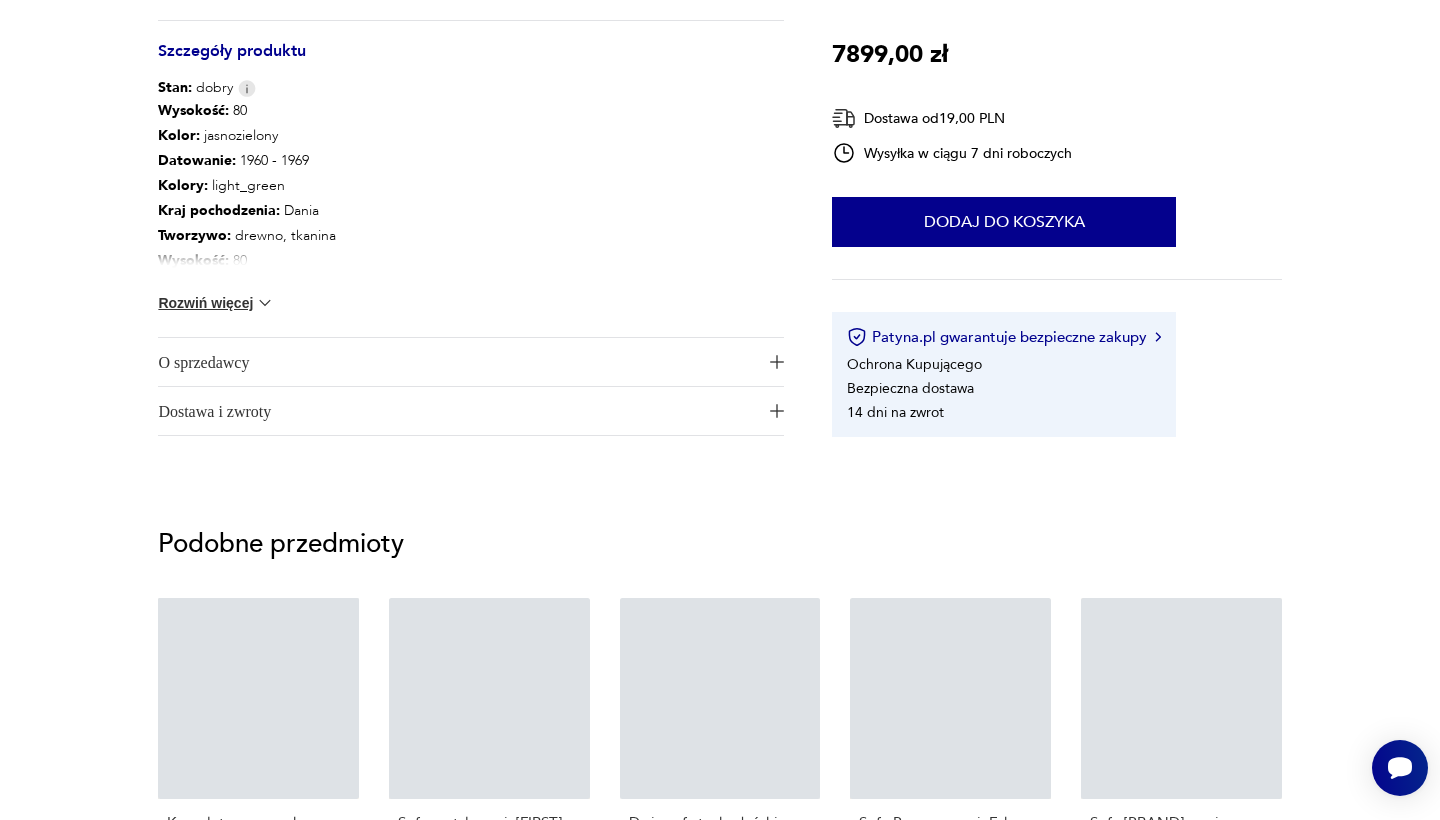 scroll, scrollTop: 0, scrollLeft: 0, axis: both 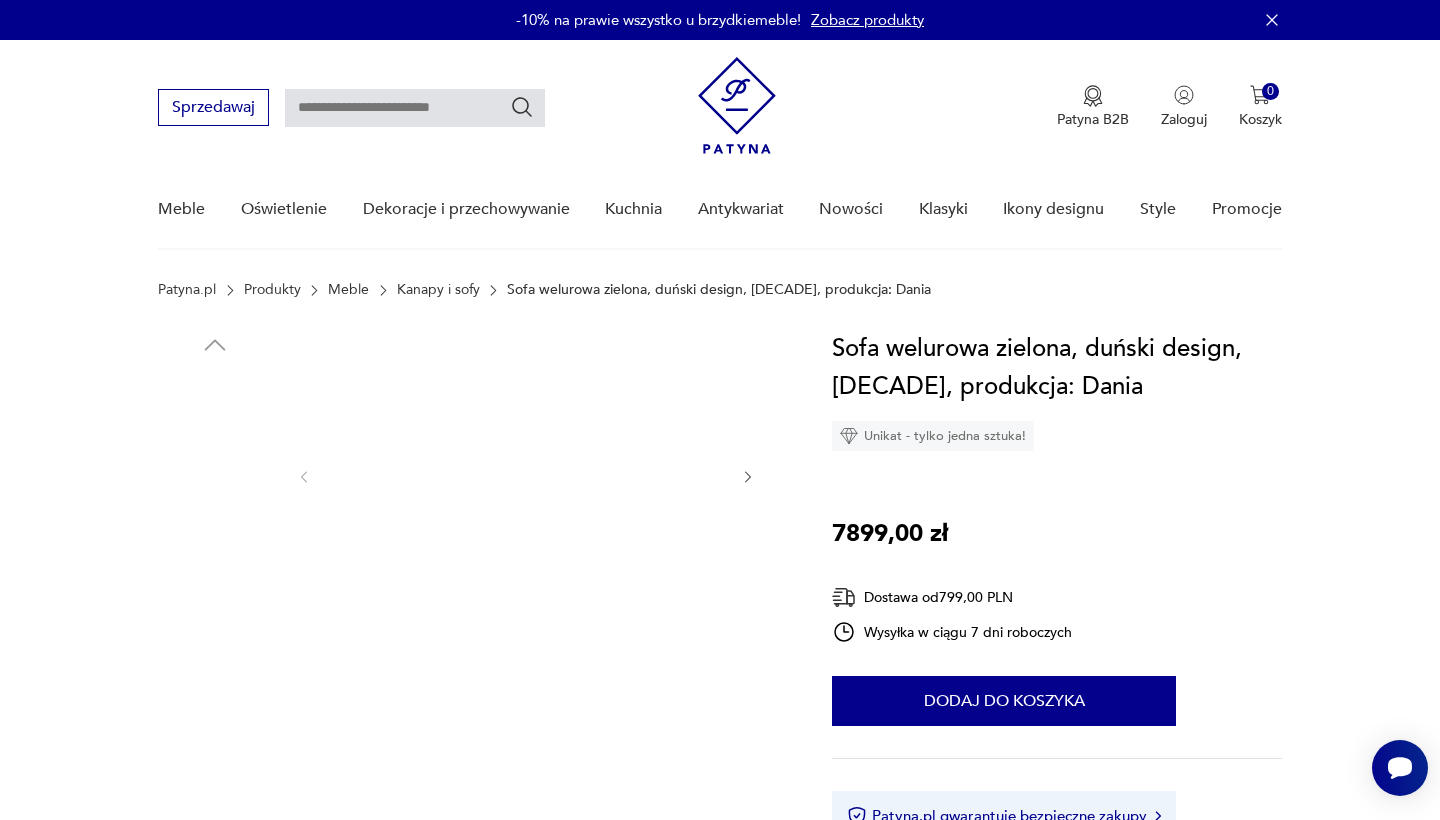 click at bounding box center [526, 475] 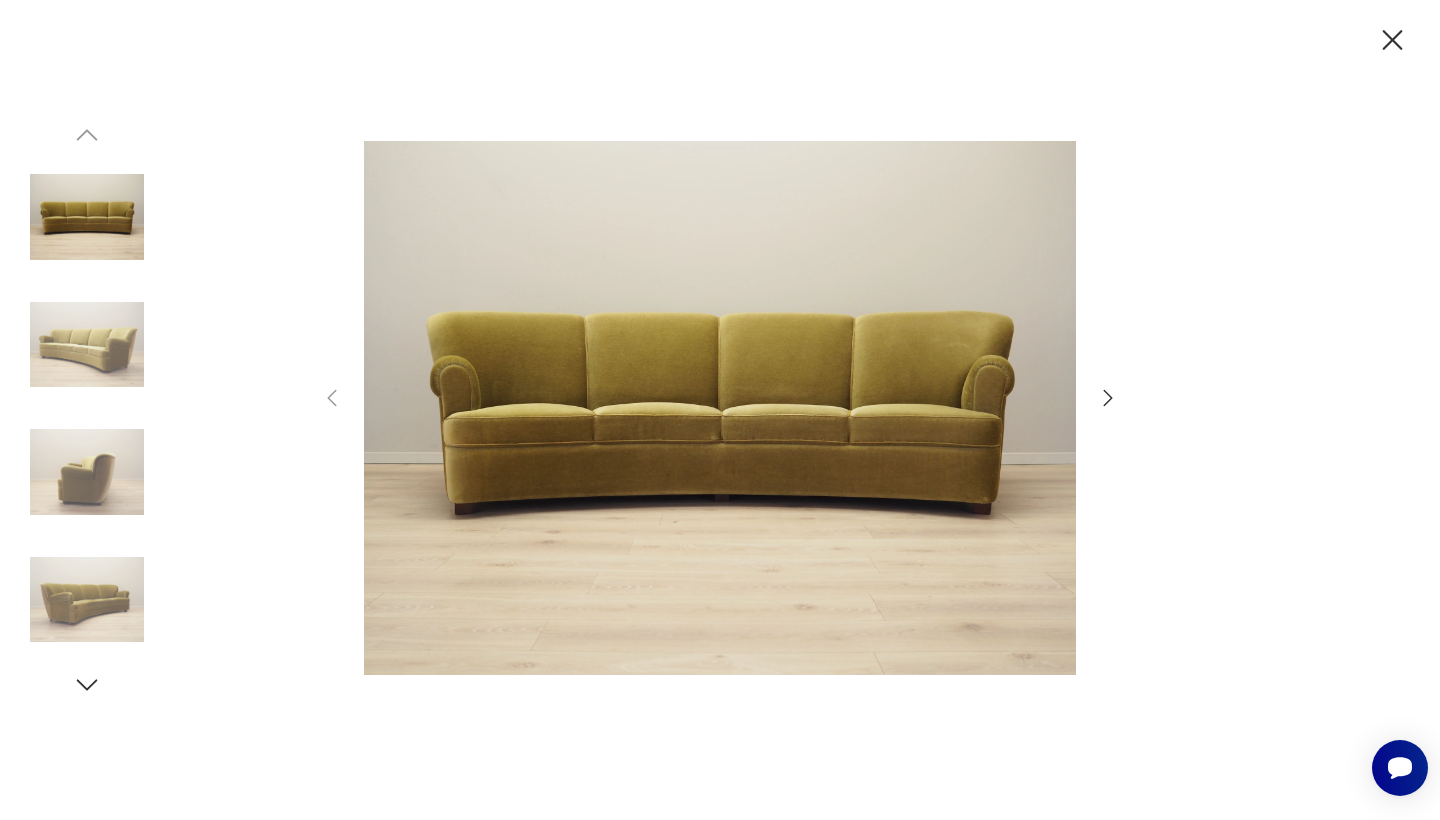 click at bounding box center (1108, 398) 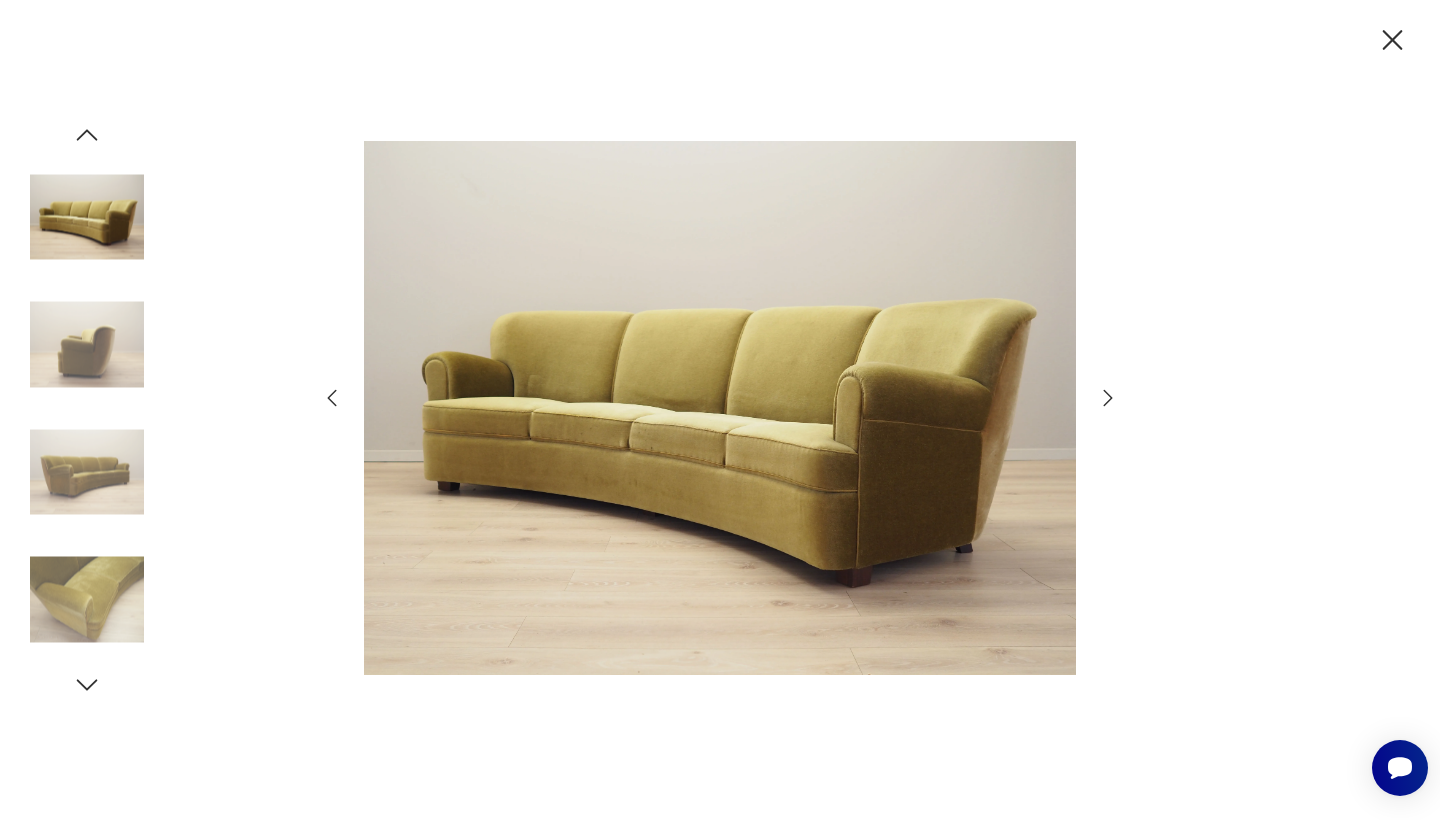 click at bounding box center [1108, 398] 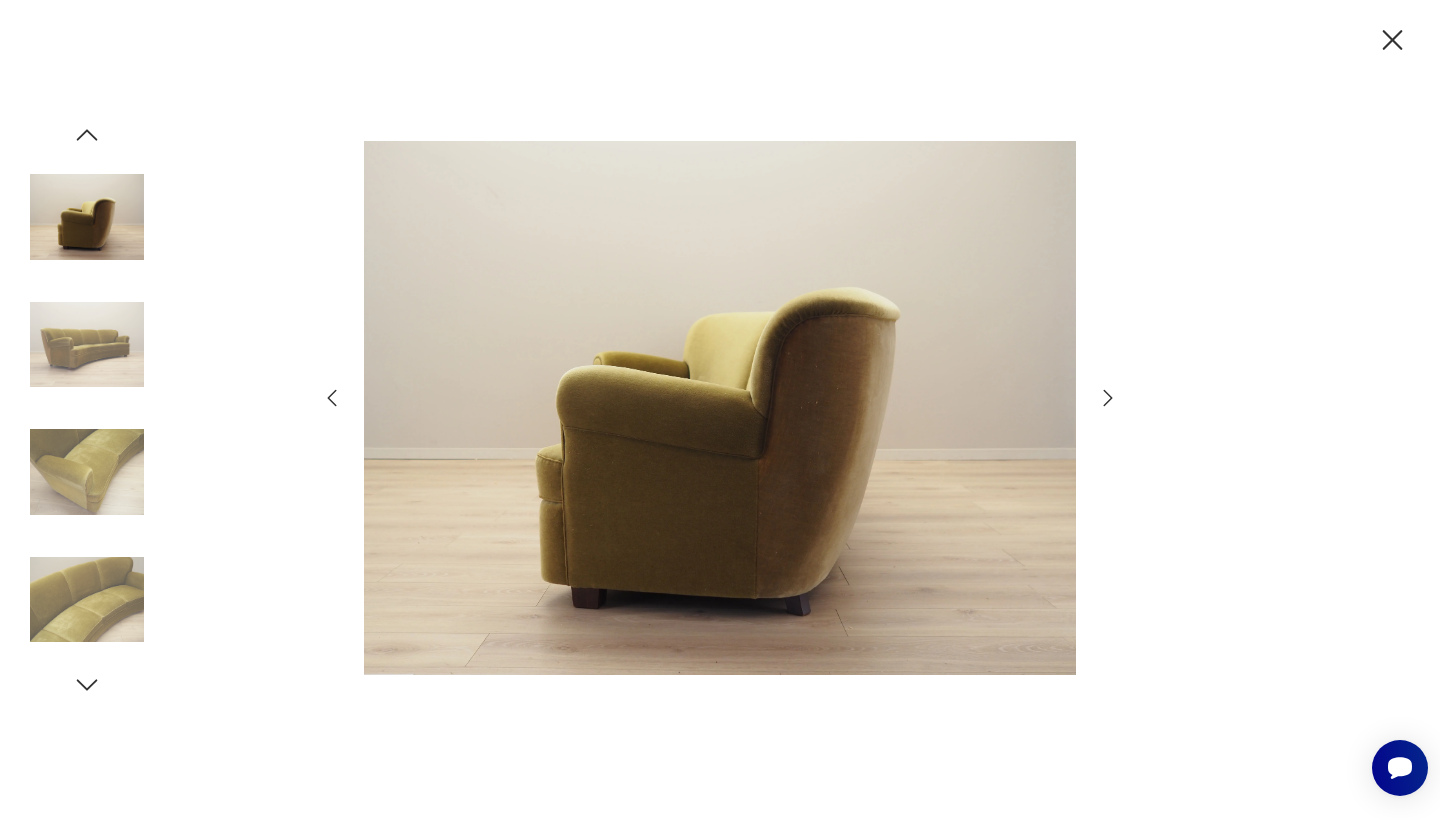 click at bounding box center (1108, 398) 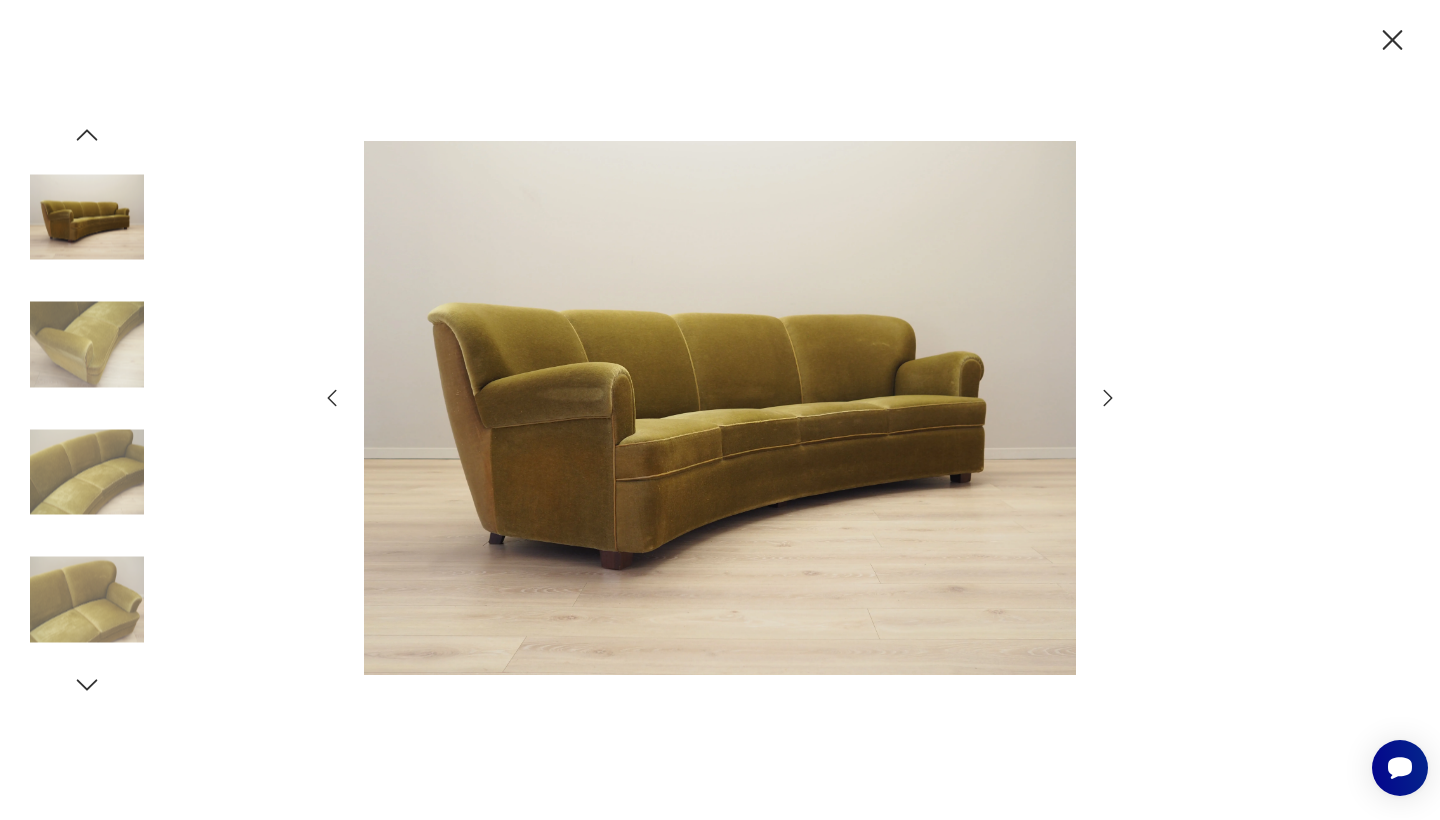 click at bounding box center [1108, 398] 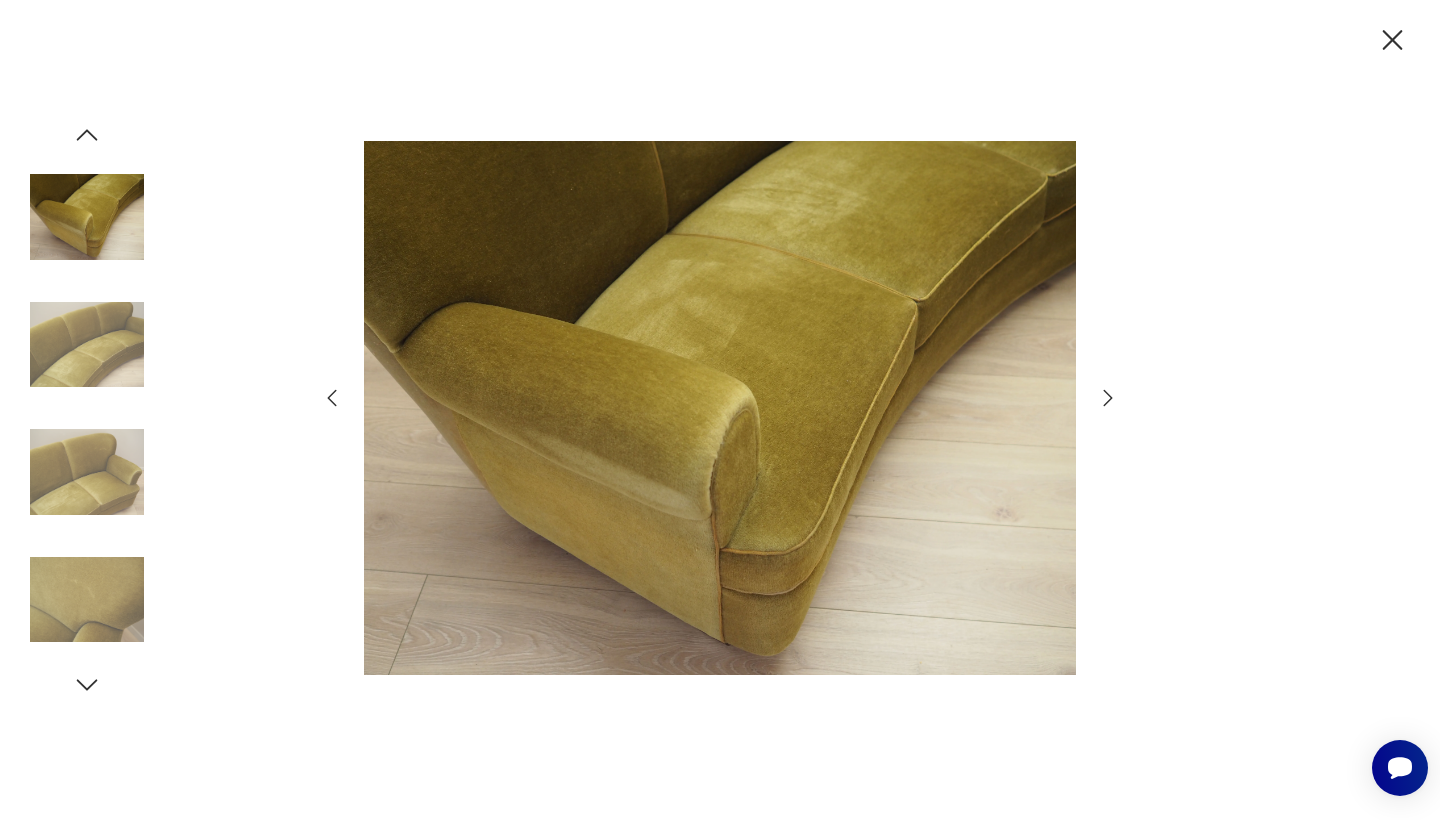 click at bounding box center [1108, 398] 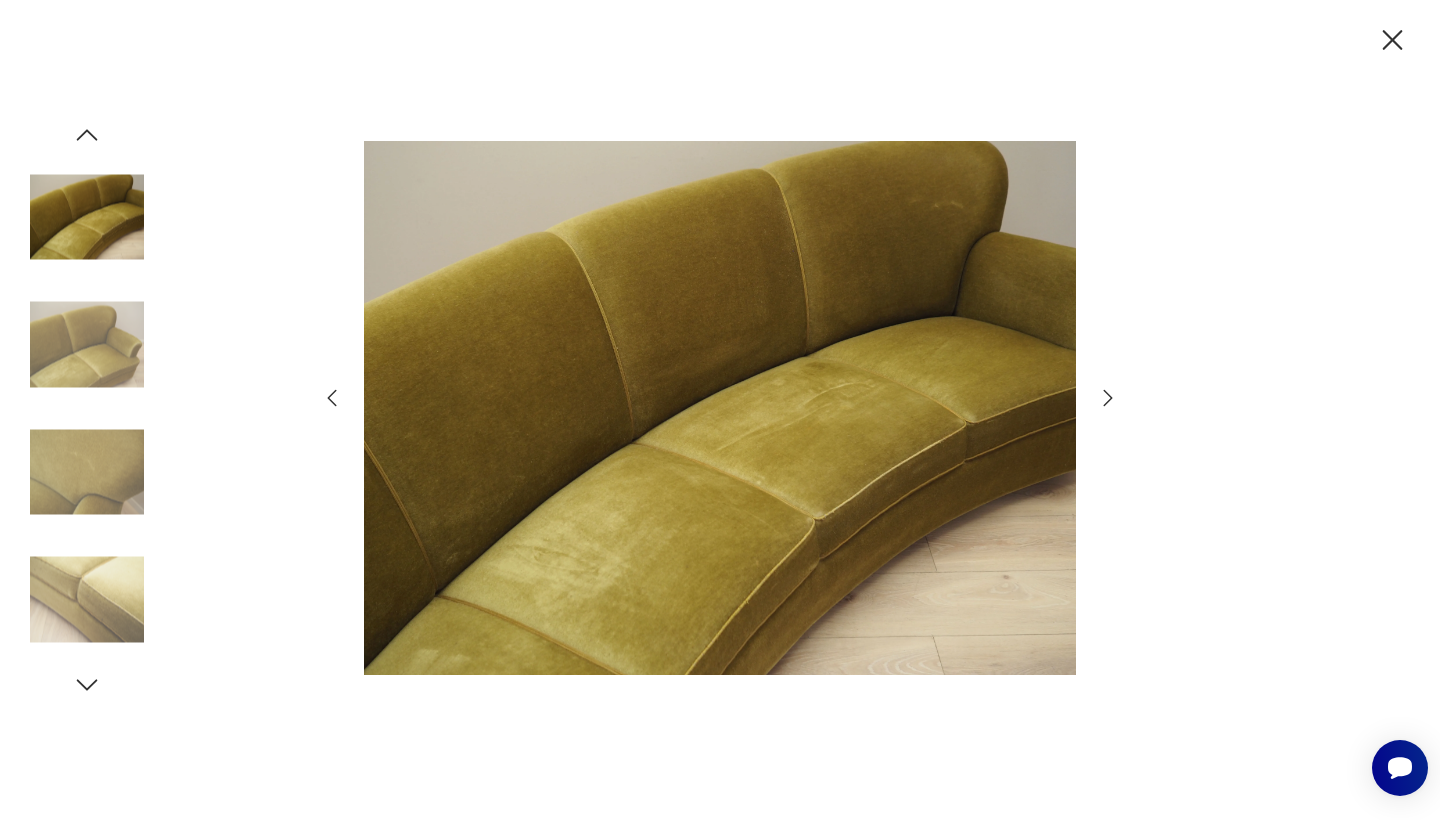 click at bounding box center (1108, 398) 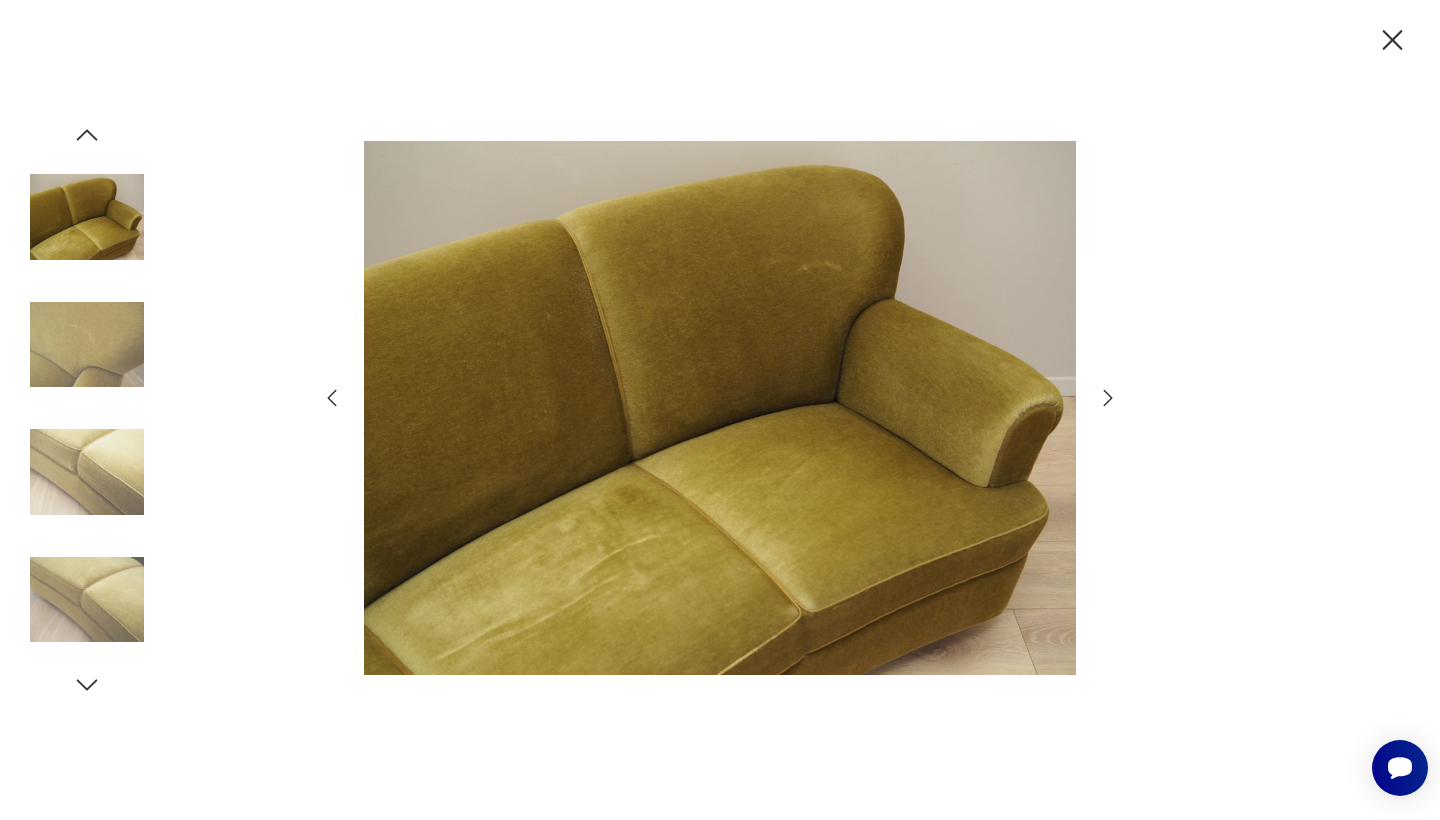 click at bounding box center (1108, 398) 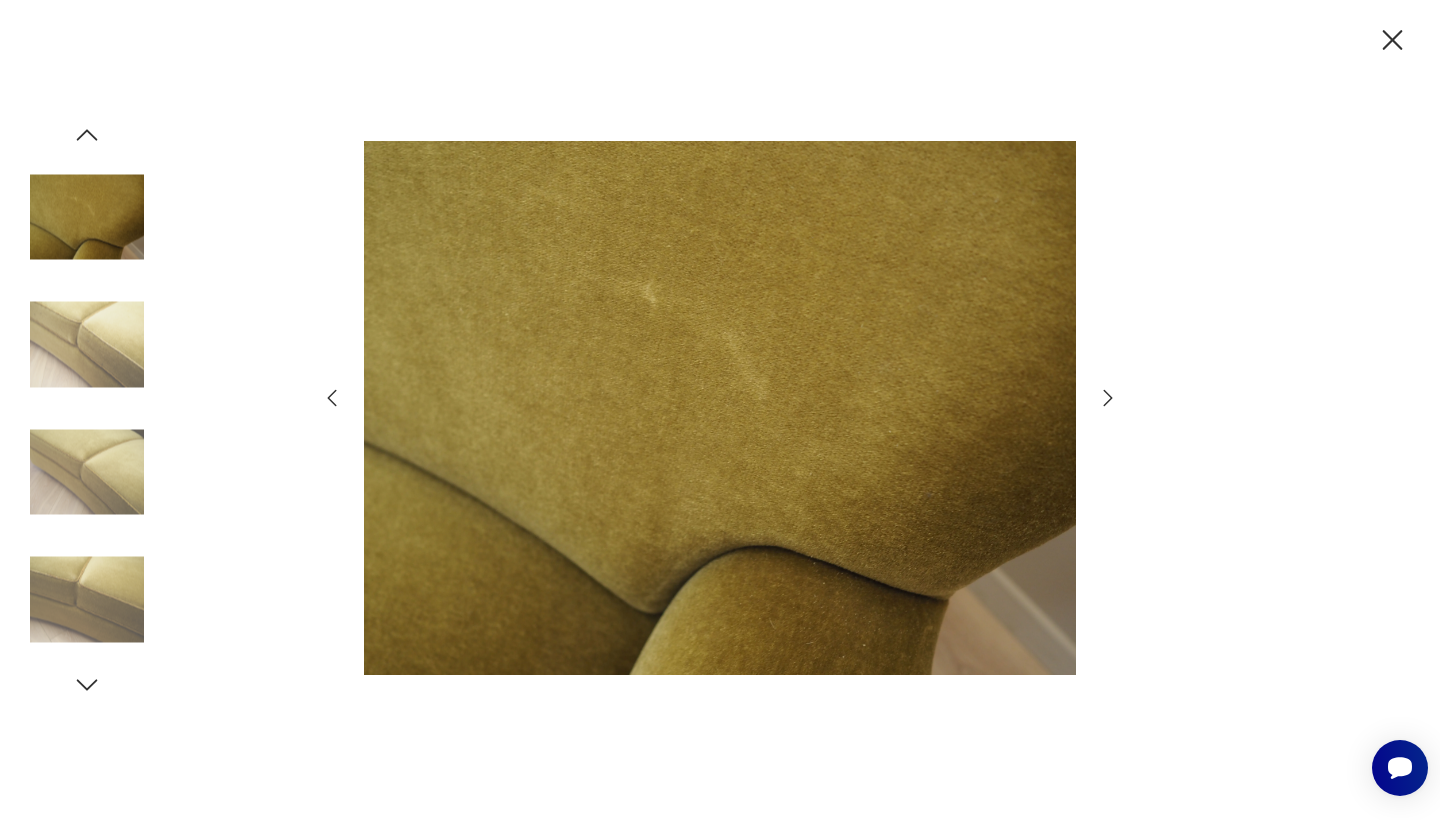 click at bounding box center [1108, 398] 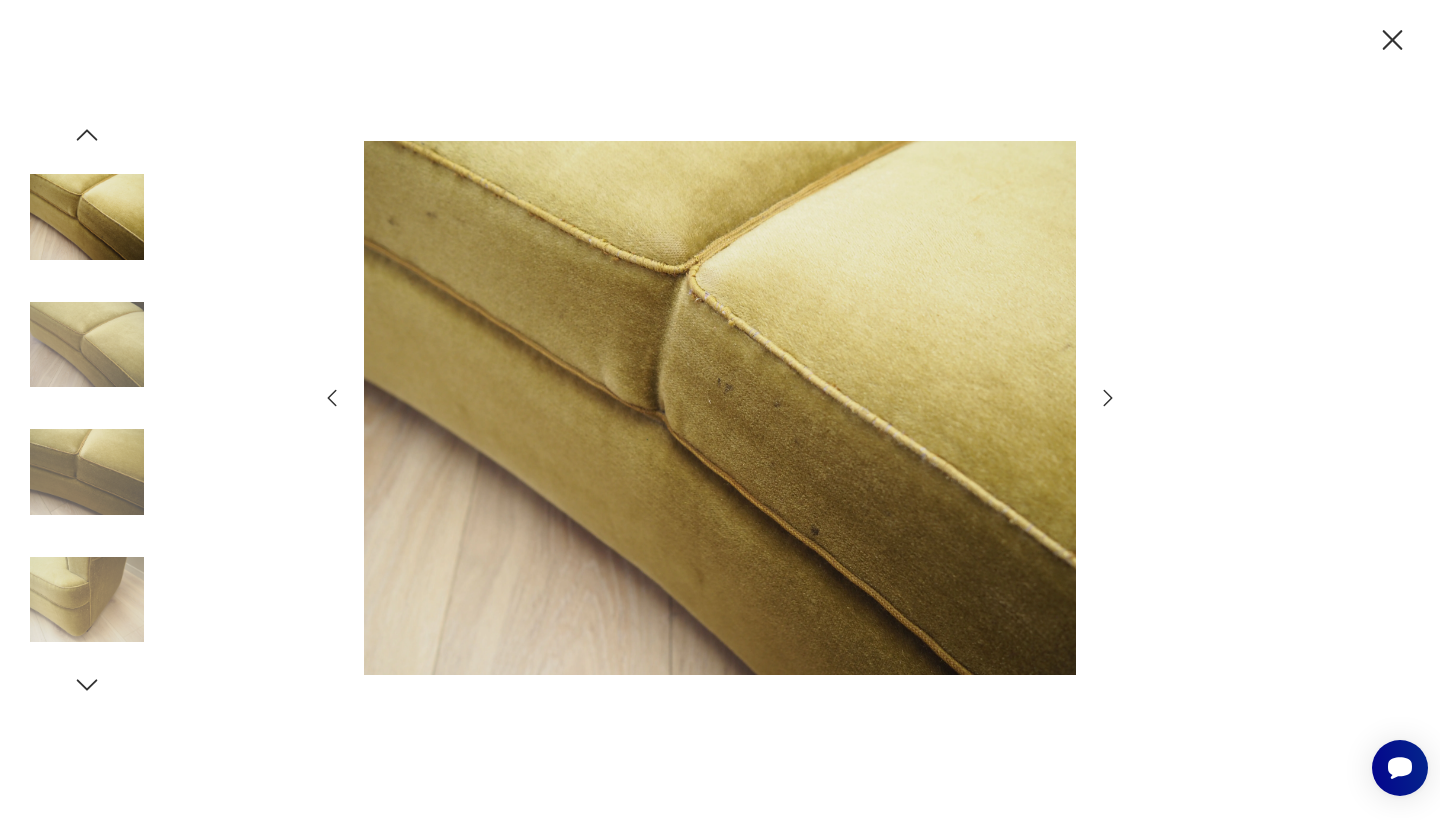 click at bounding box center (1108, 398) 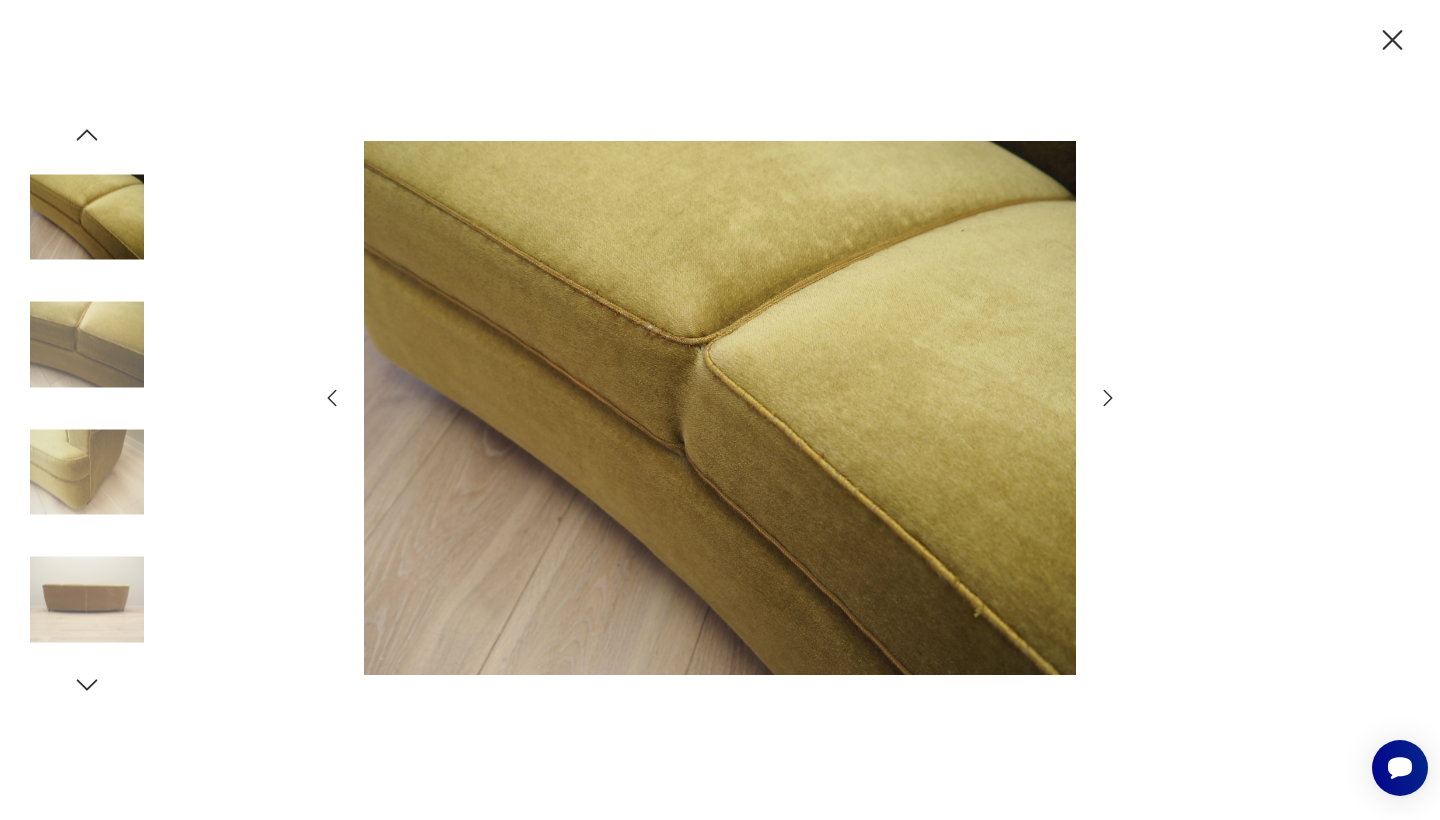 click at bounding box center [332, 398] 